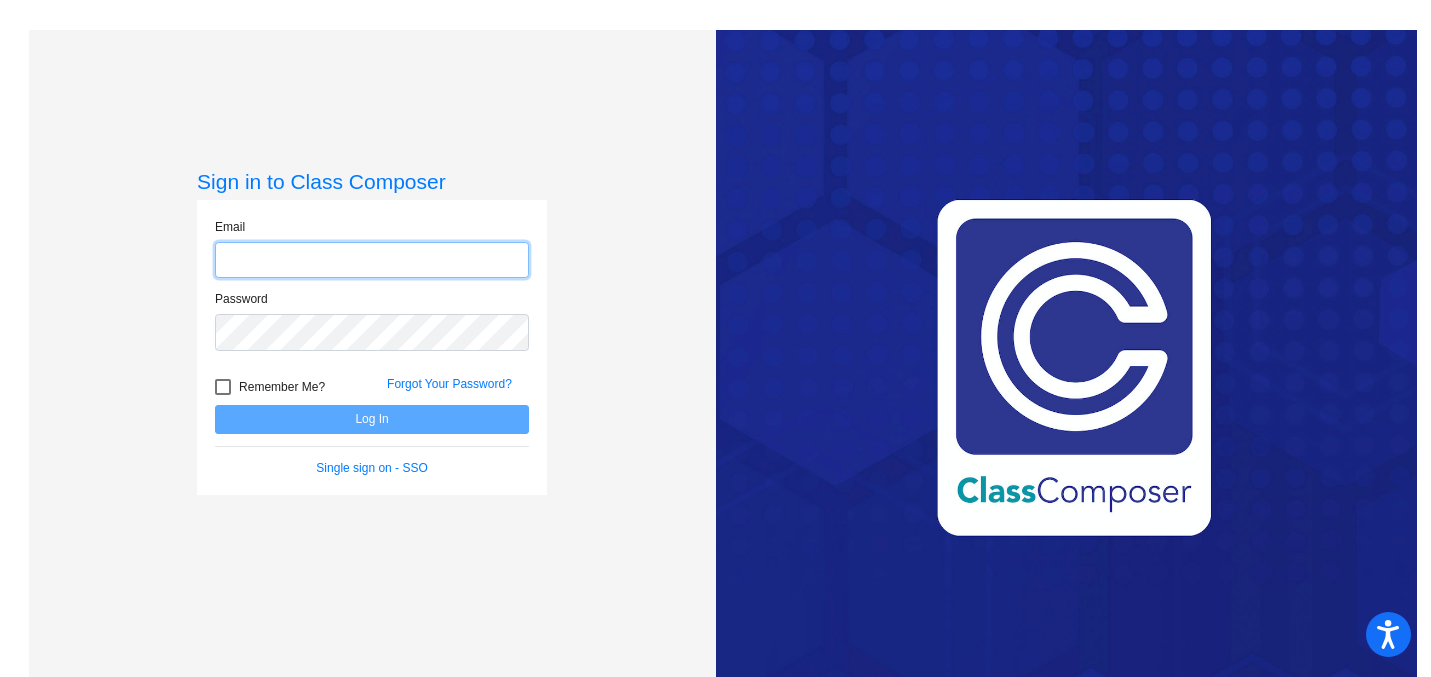 scroll, scrollTop: 0, scrollLeft: 0, axis: both 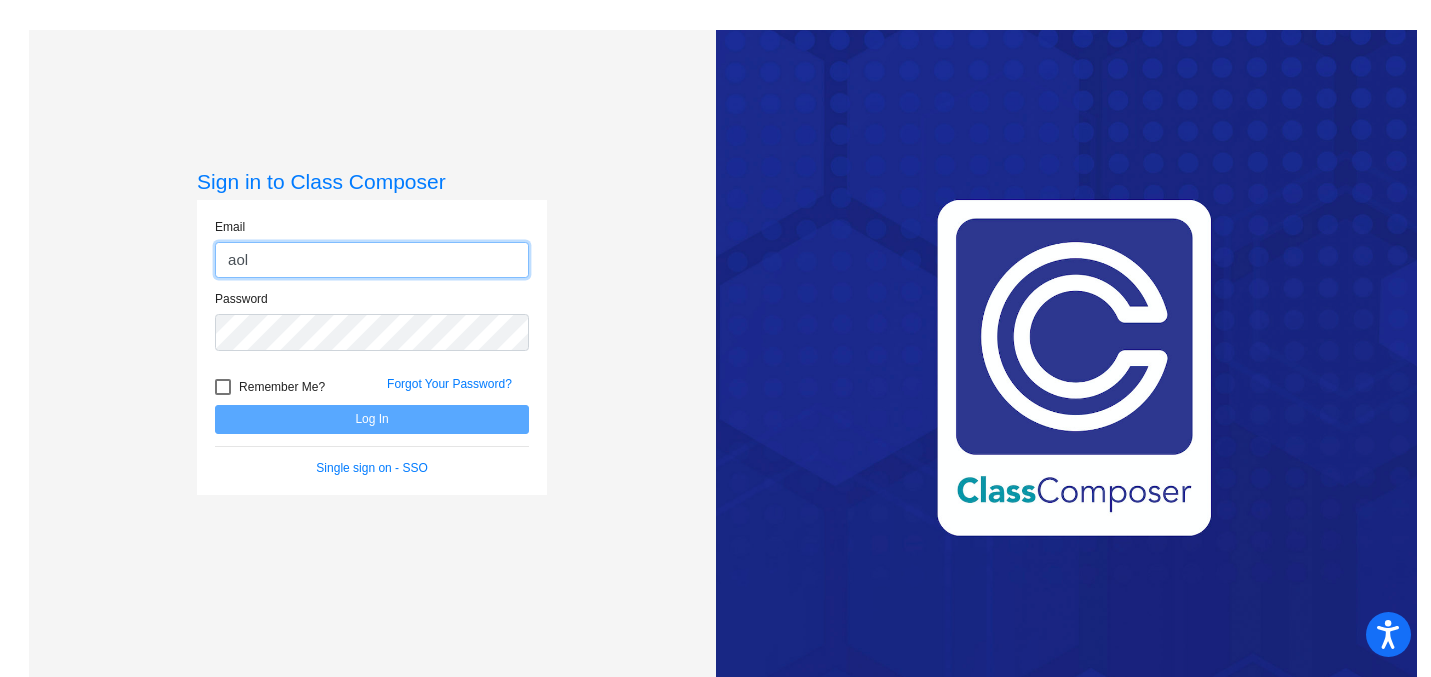 type on "[EMAIL]" 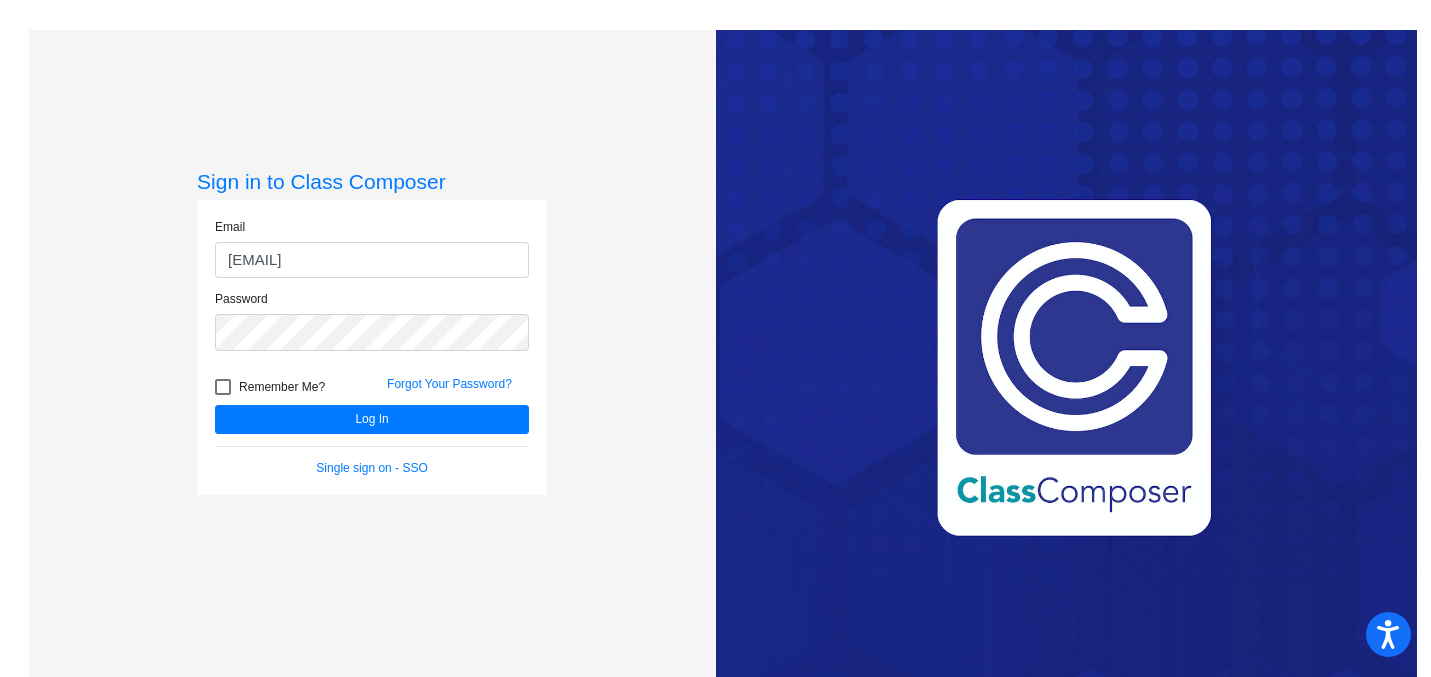 click at bounding box center [223, 387] 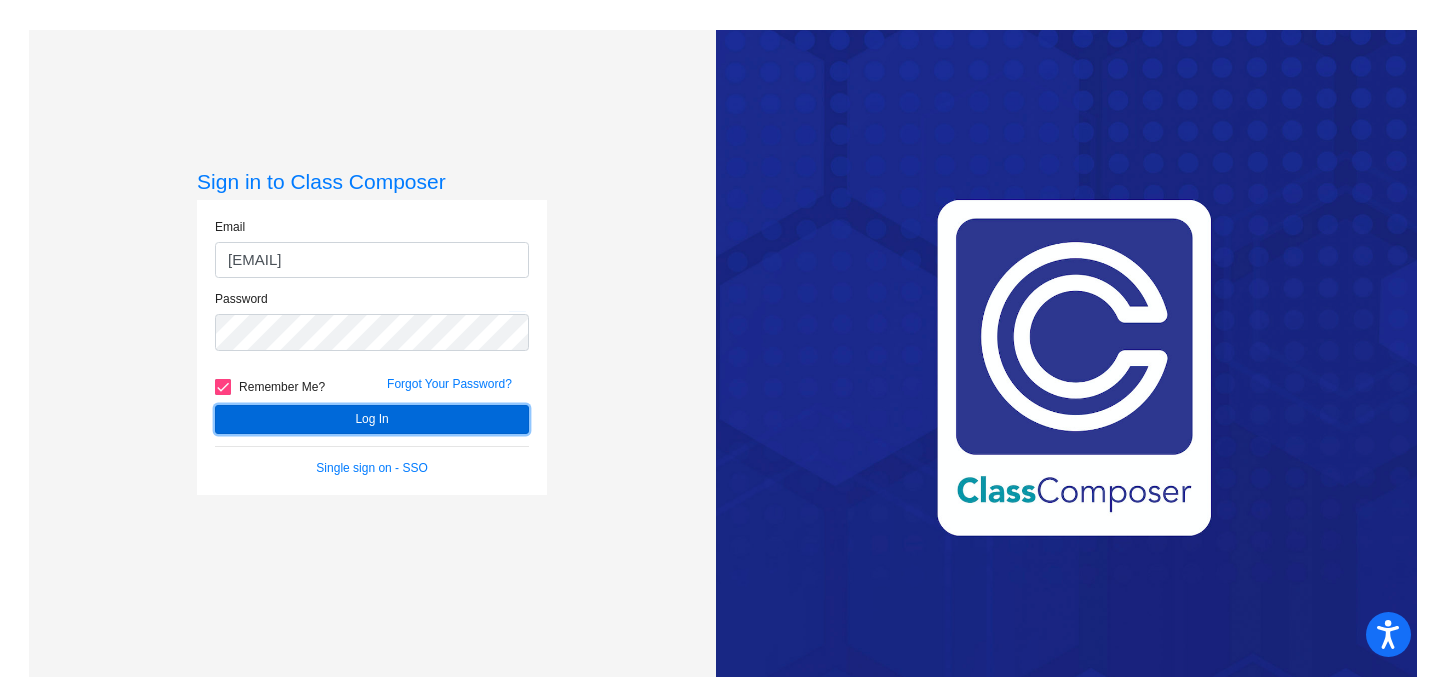 click on "Log In" 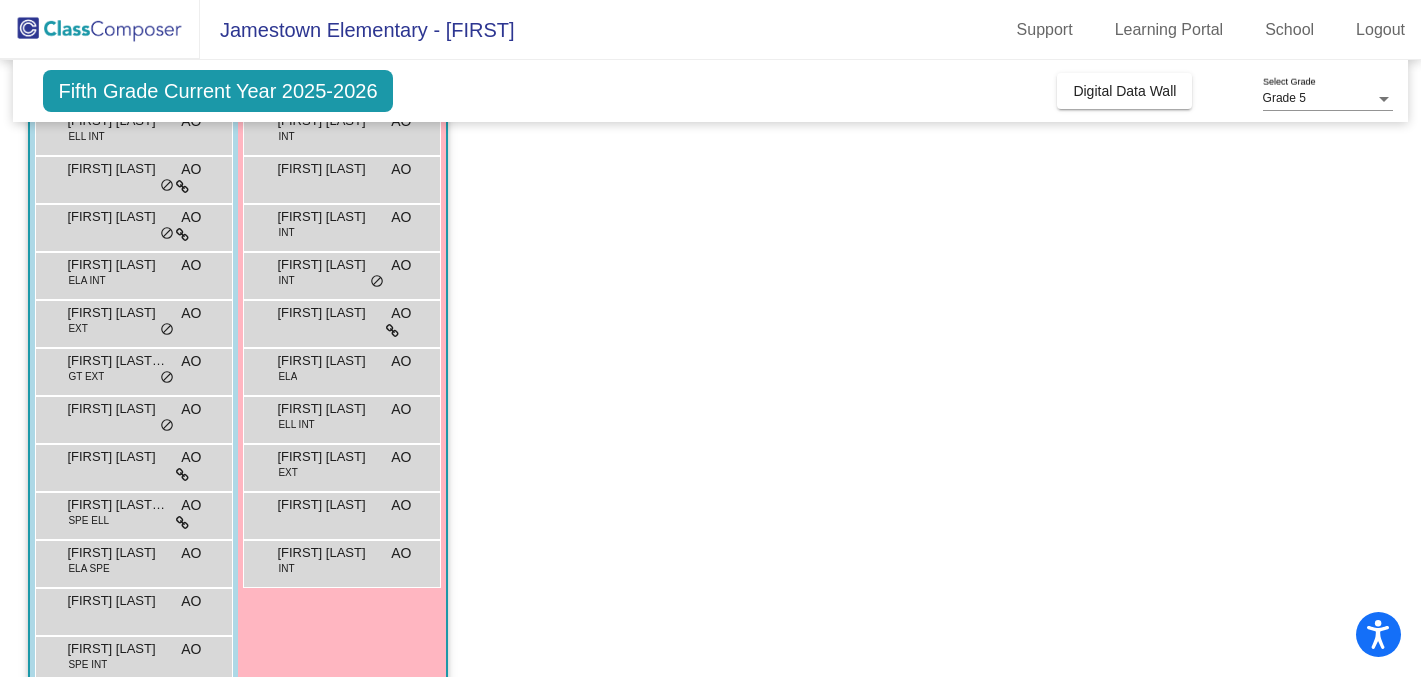 scroll, scrollTop: 257, scrollLeft: 0, axis: vertical 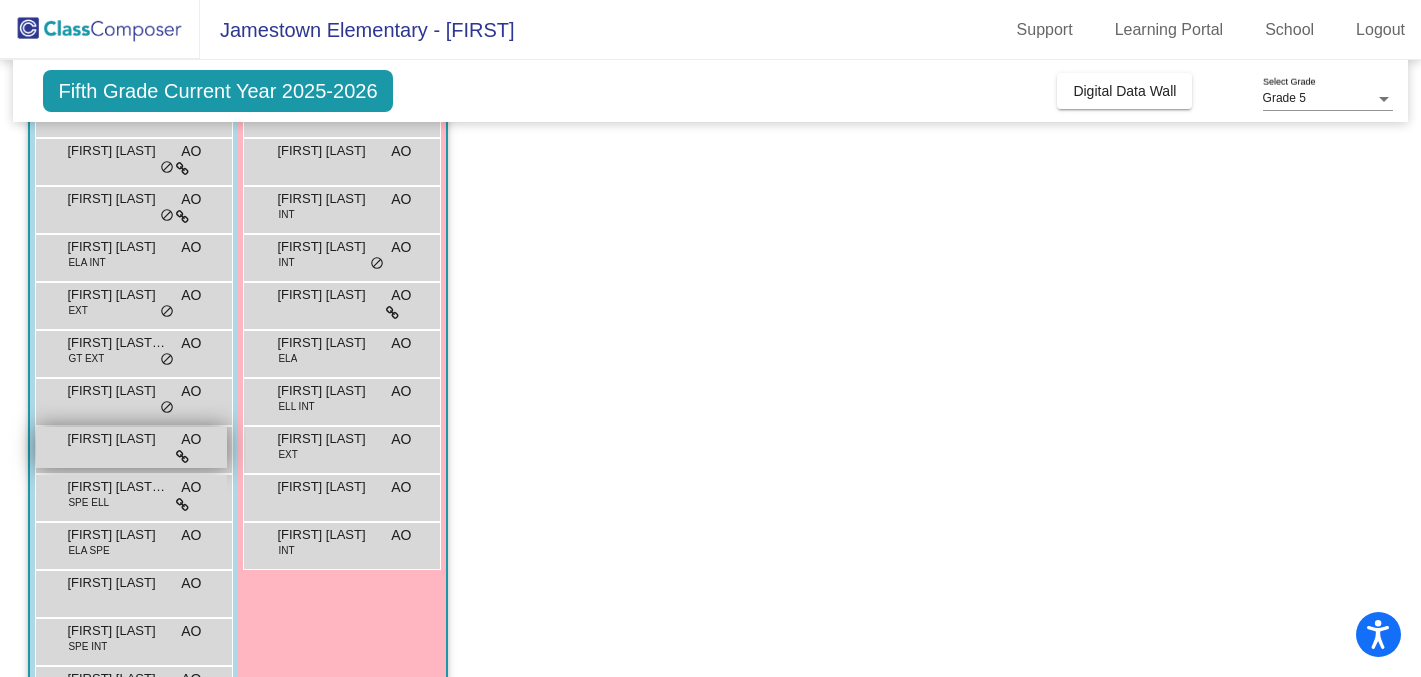 click on "[FIRST] [LAST] AO lock do_not_disturb_alt" at bounding box center (131, 447) 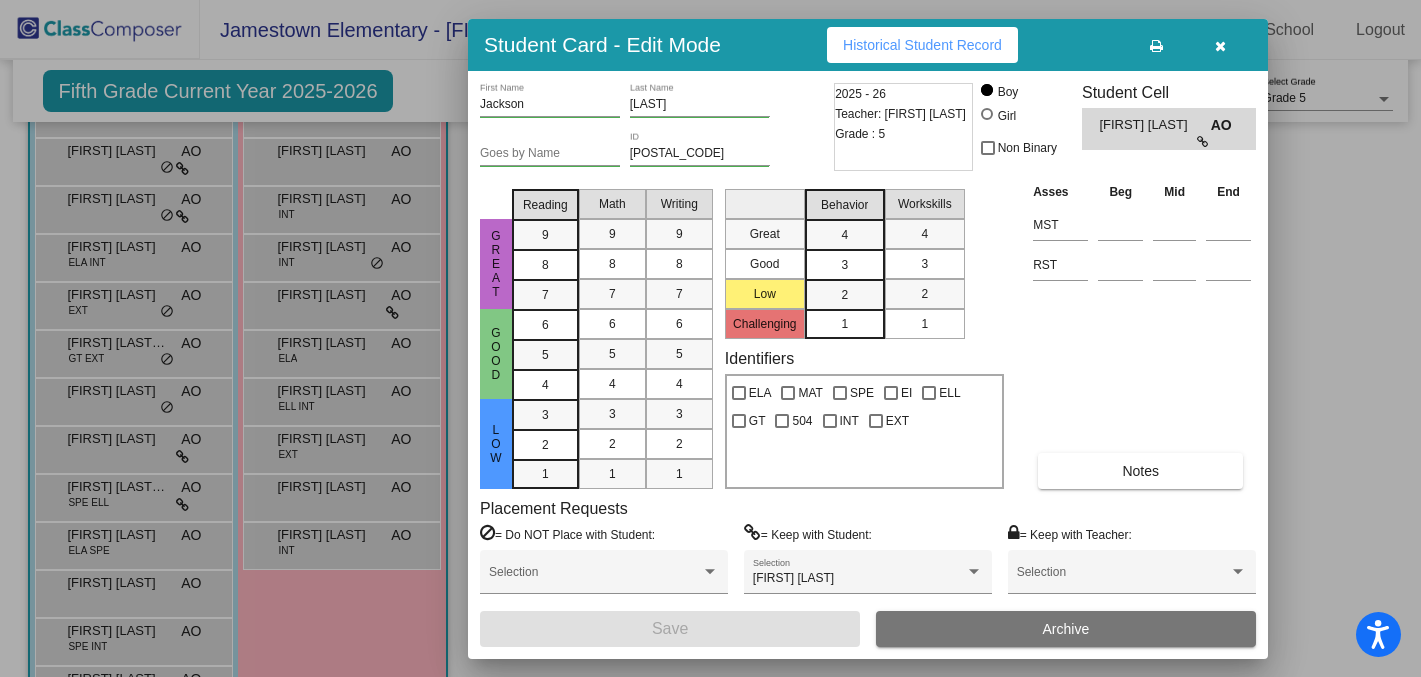 click at bounding box center [710, 338] 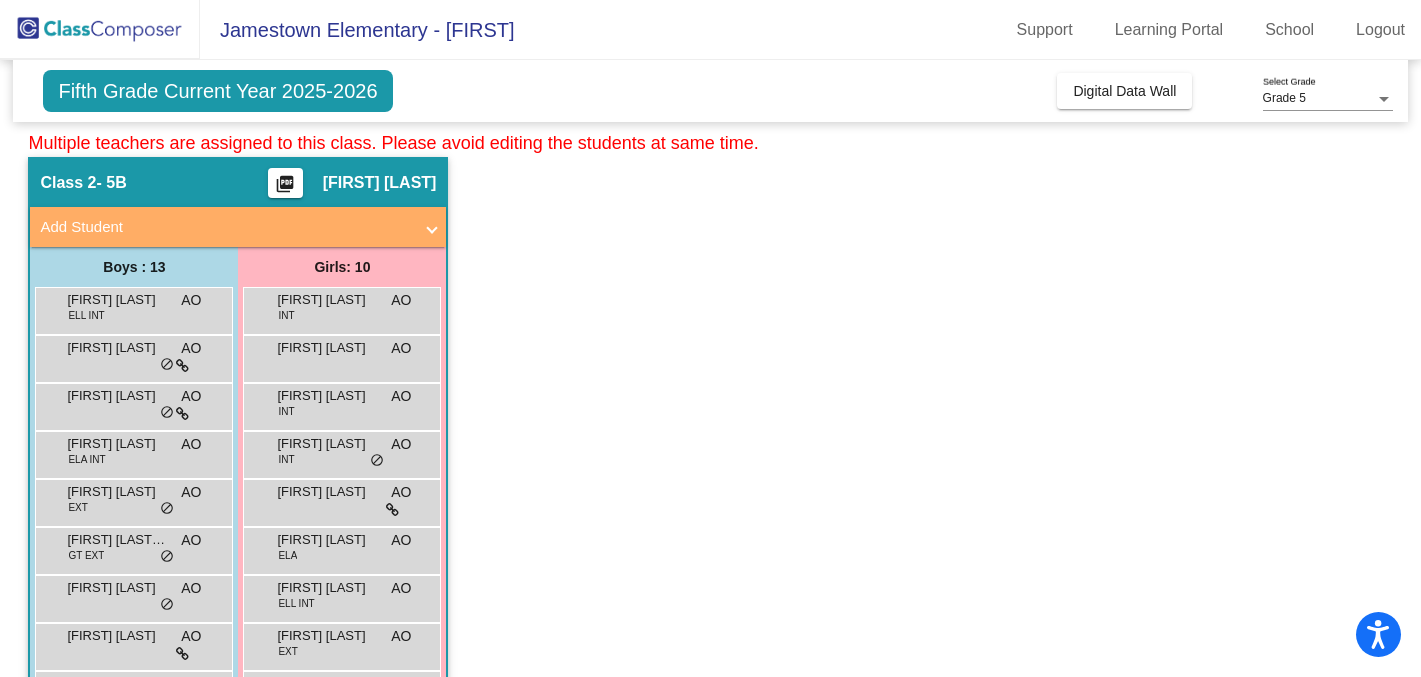 scroll, scrollTop: 0, scrollLeft: 0, axis: both 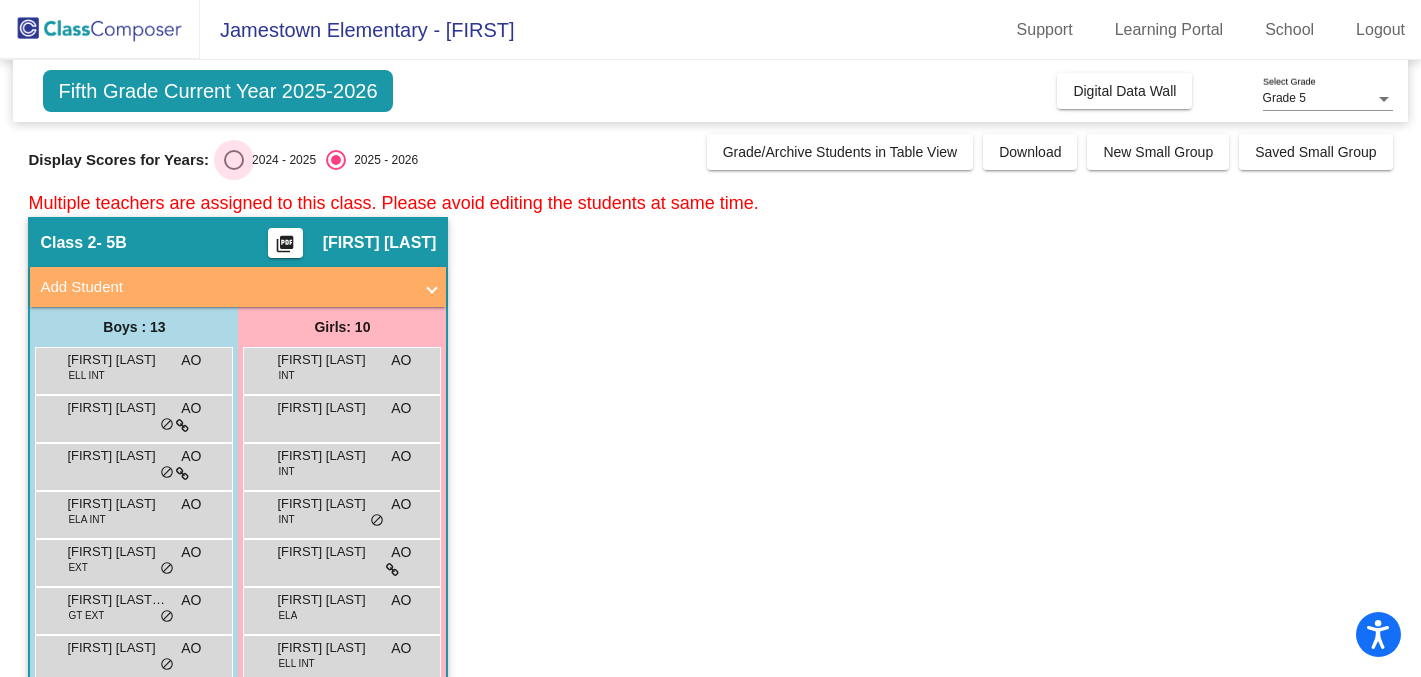 click at bounding box center [234, 160] 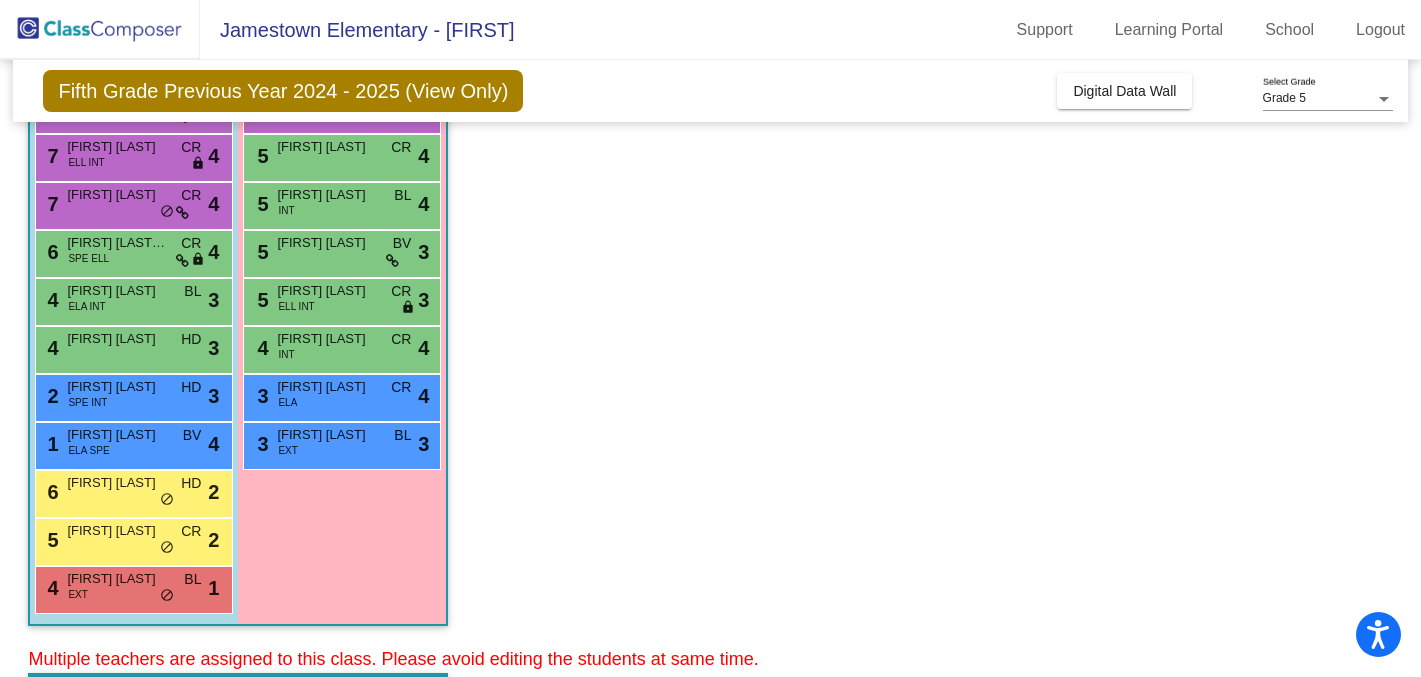 scroll, scrollTop: 366, scrollLeft: 0, axis: vertical 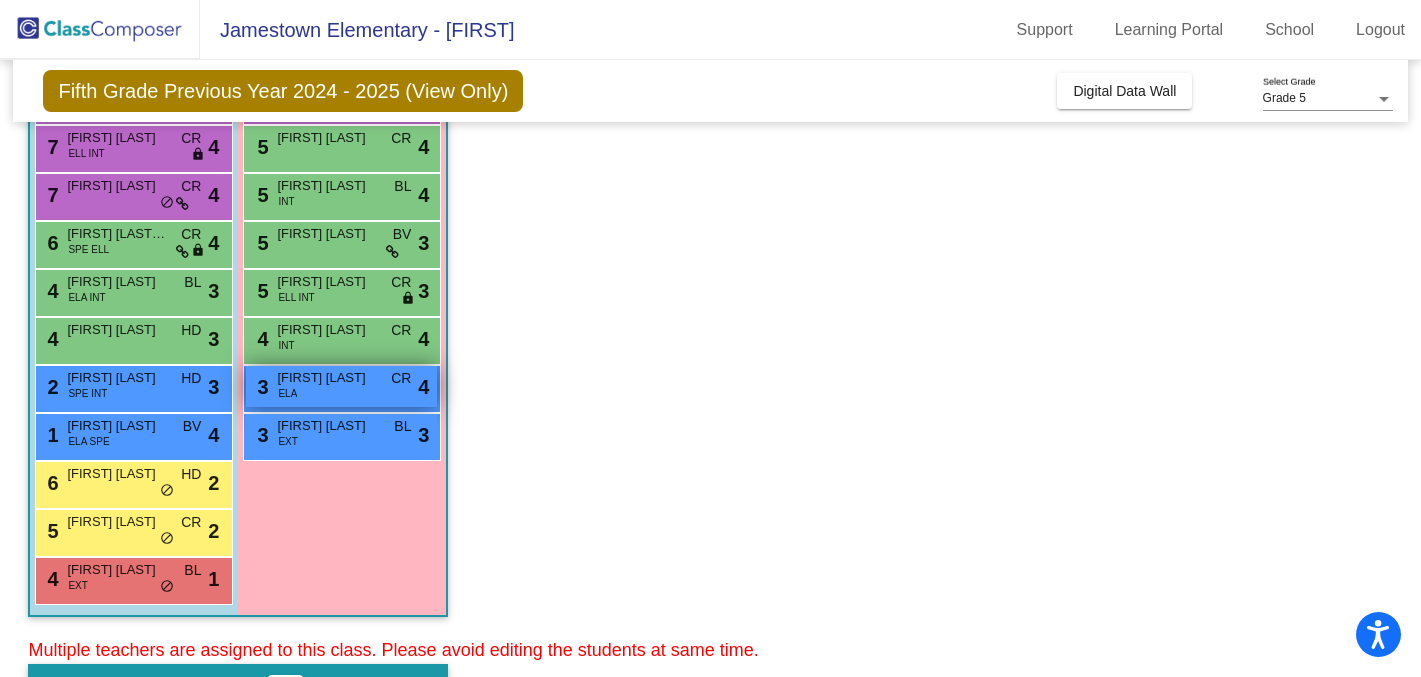 click on "[FIRST] [LAST]" at bounding box center [327, 378] 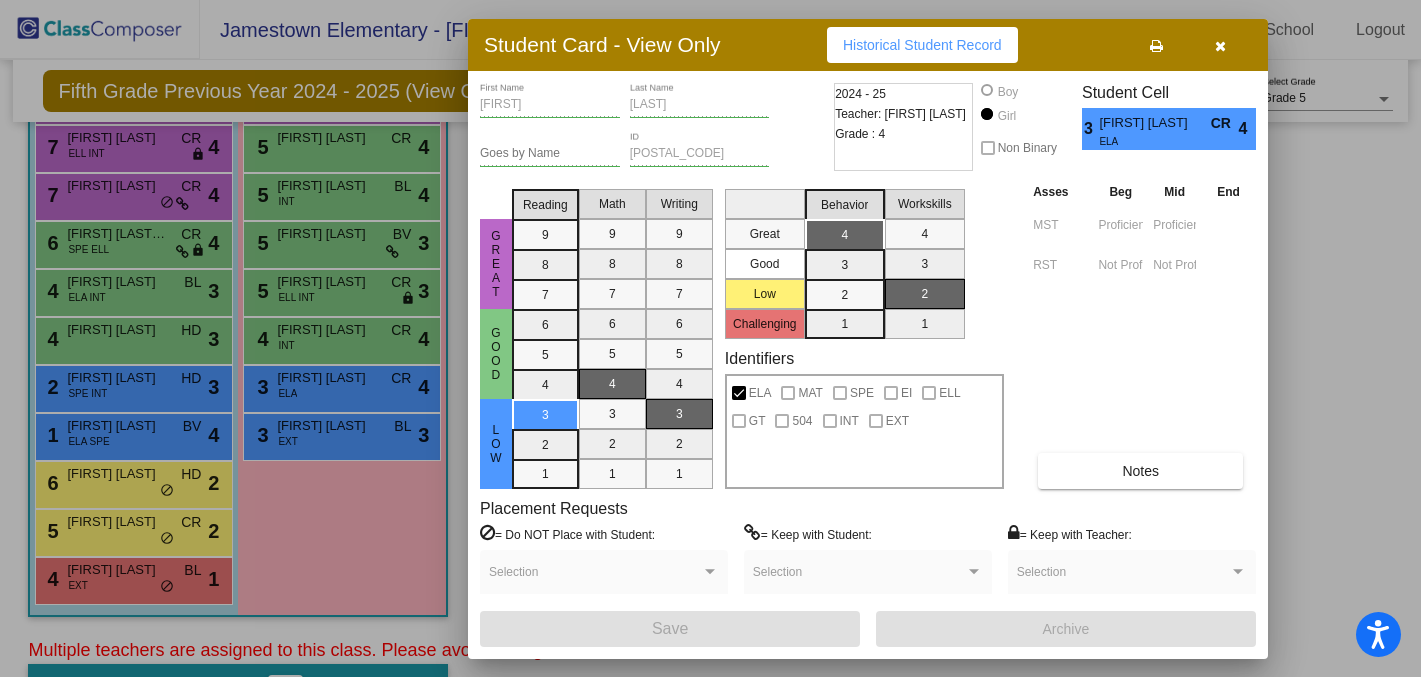 click at bounding box center (710, 338) 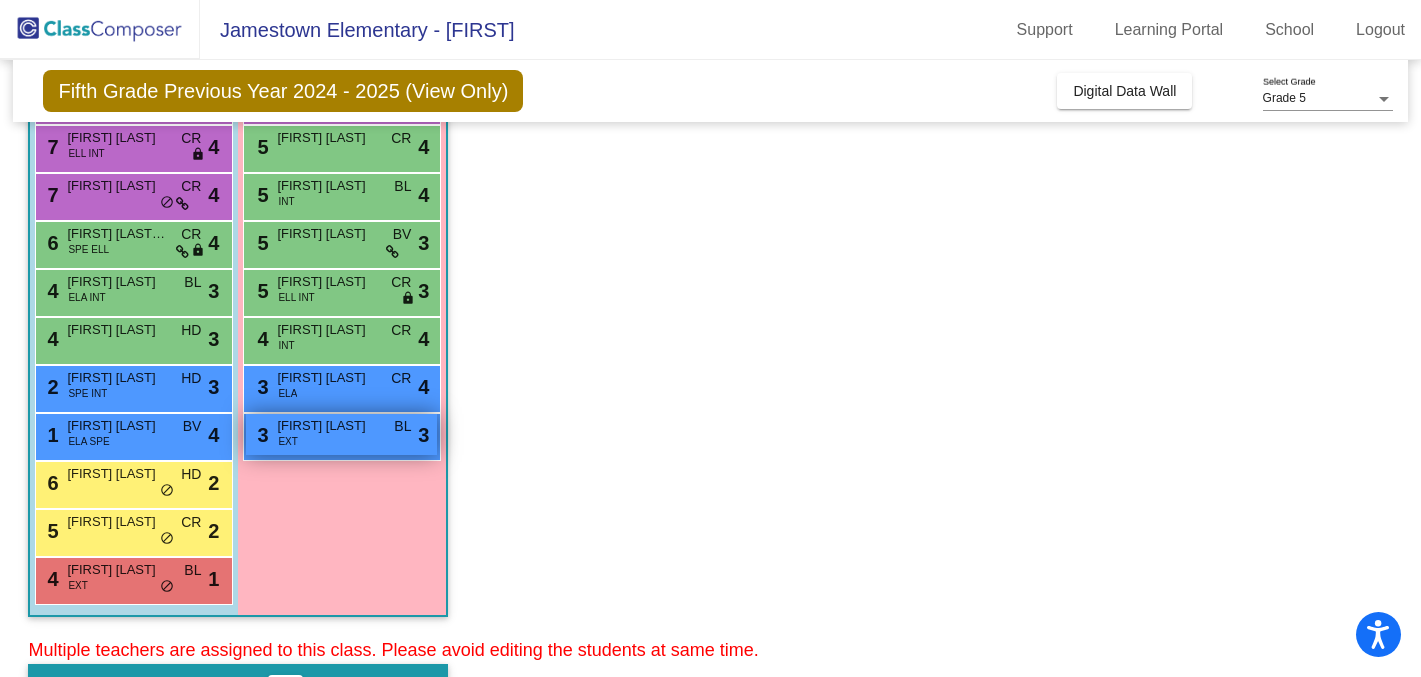 click on "3 [FIRST] [LAST] EXT BL lock do_not_disturb_alt 3" at bounding box center (341, 434) 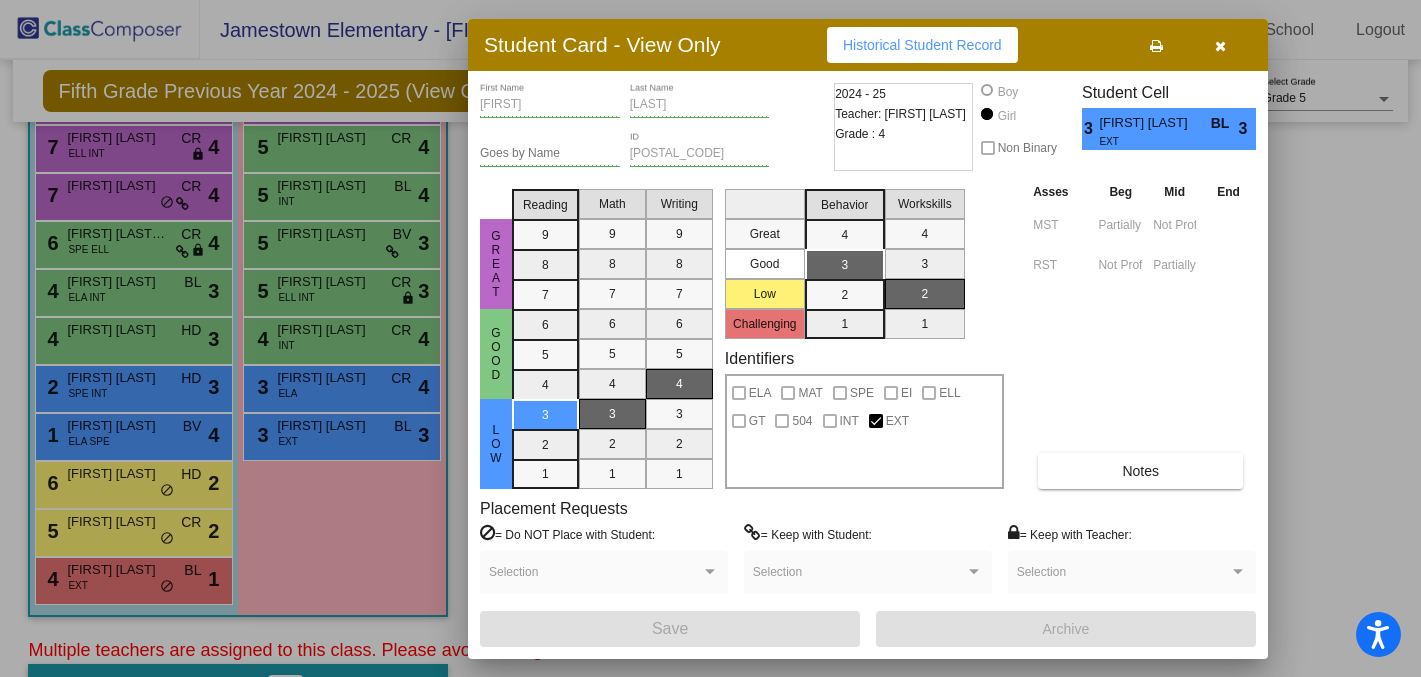 click at bounding box center (710, 338) 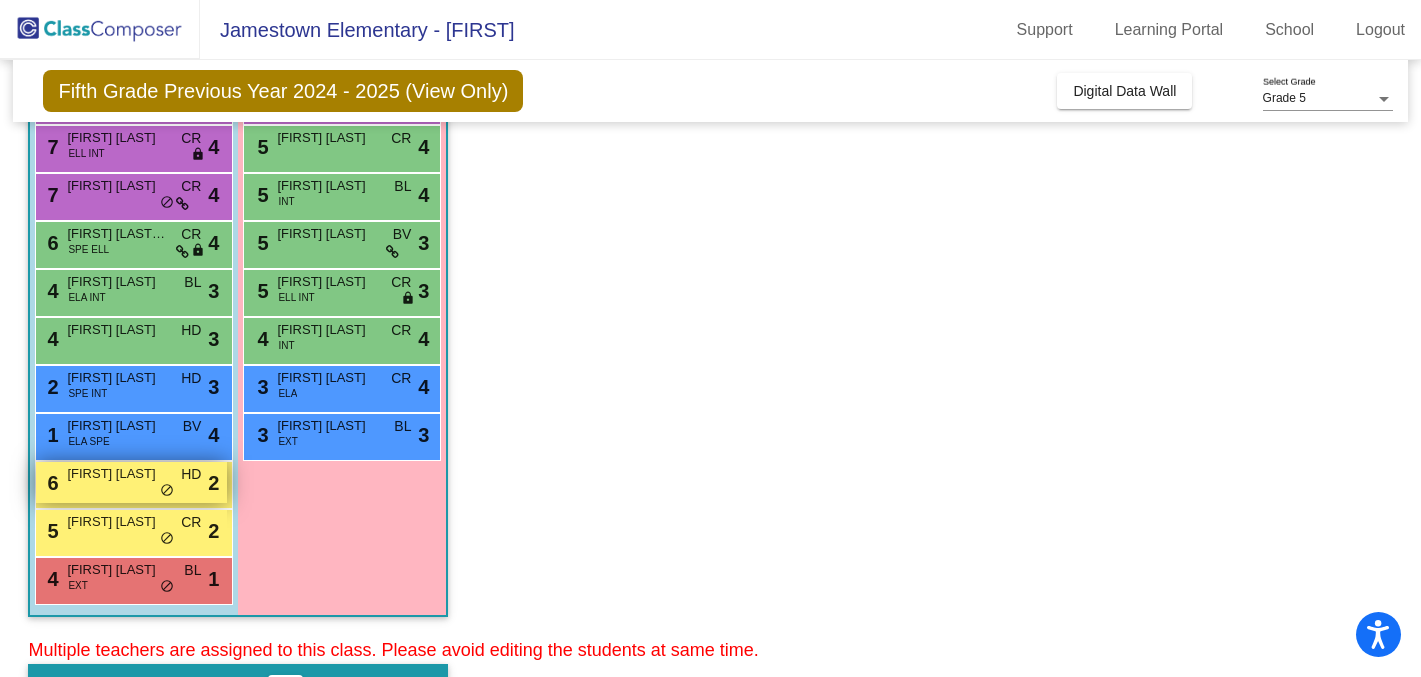 click on "6 [FIRST] [LAST] HD lock do_not_disturb_alt 2" at bounding box center (131, 482) 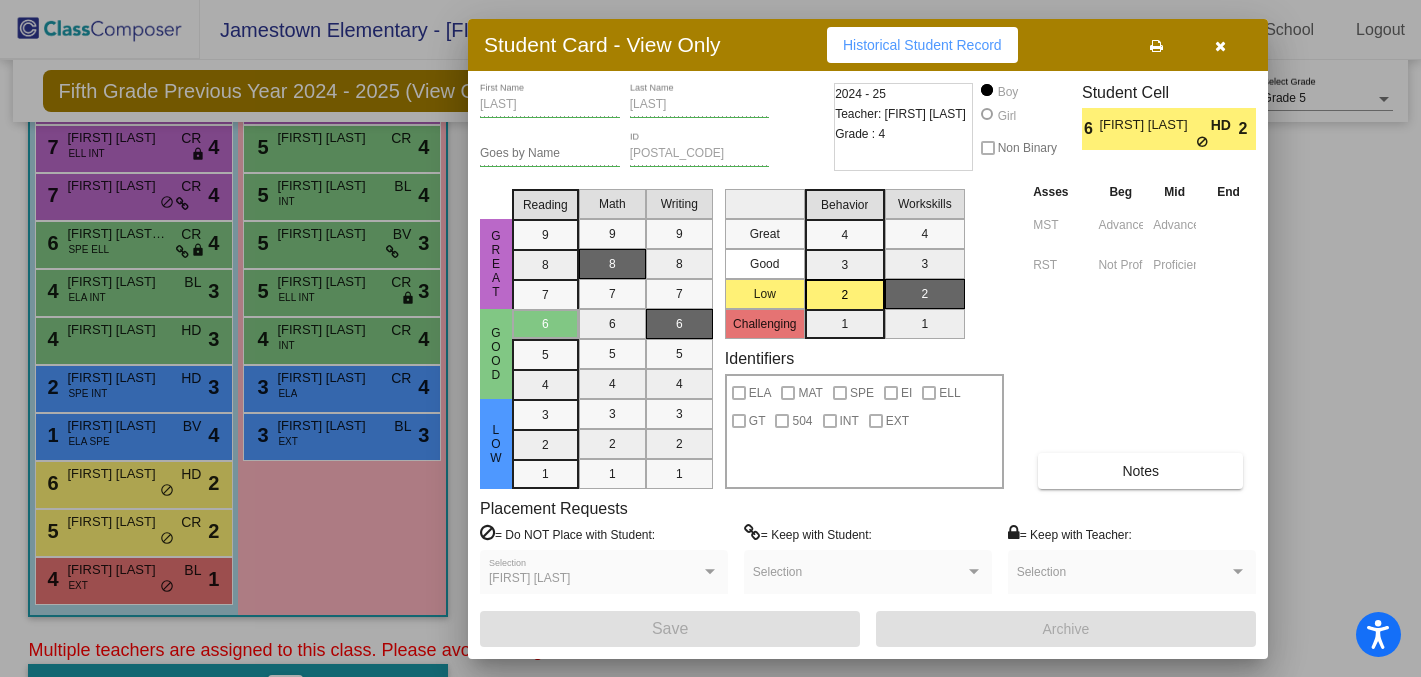 click at bounding box center [710, 338] 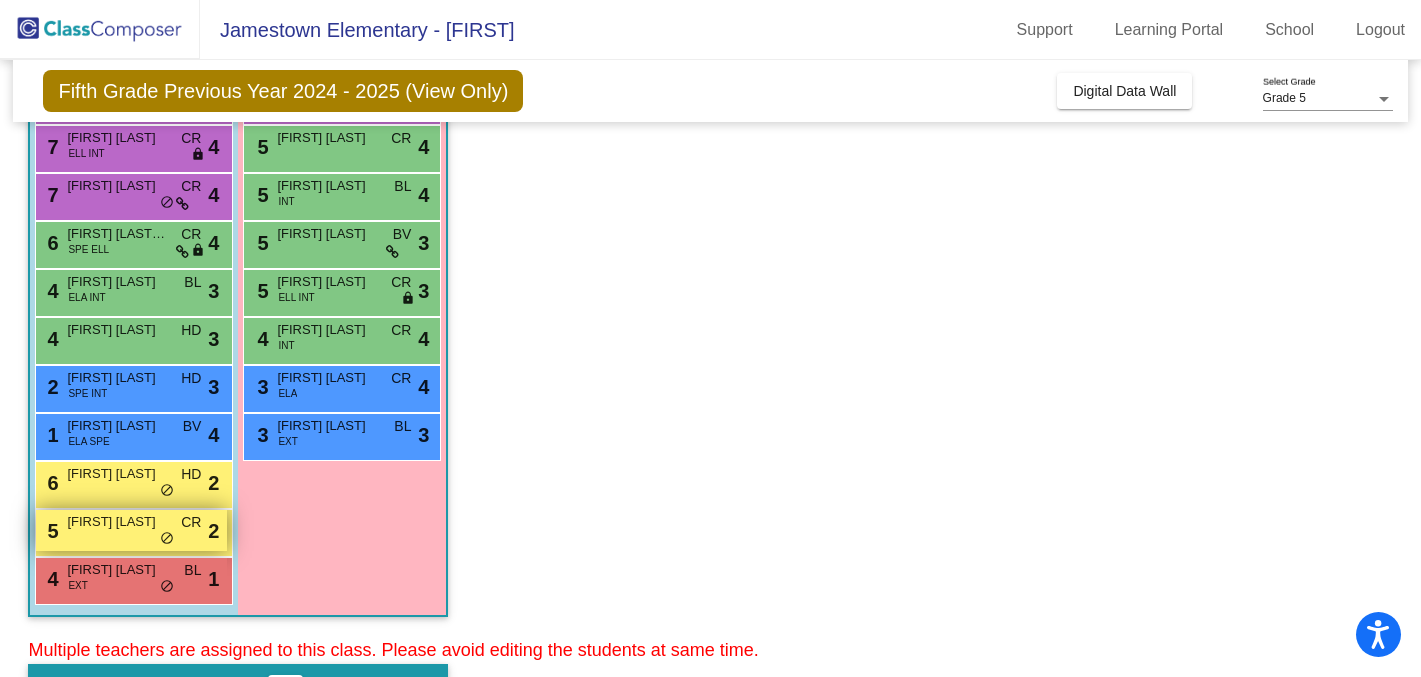 click on "[FIRST] [LAST]" at bounding box center [117, 522] 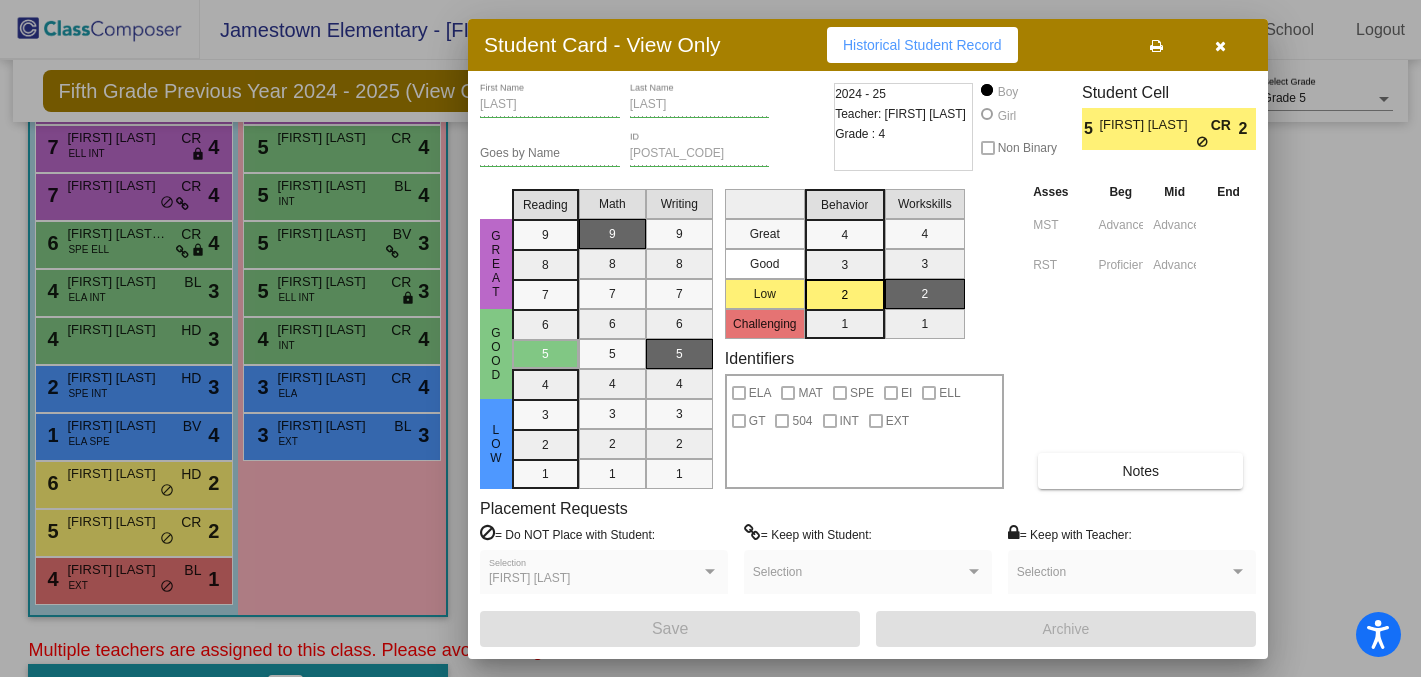 click at bounding box center [710, 338] 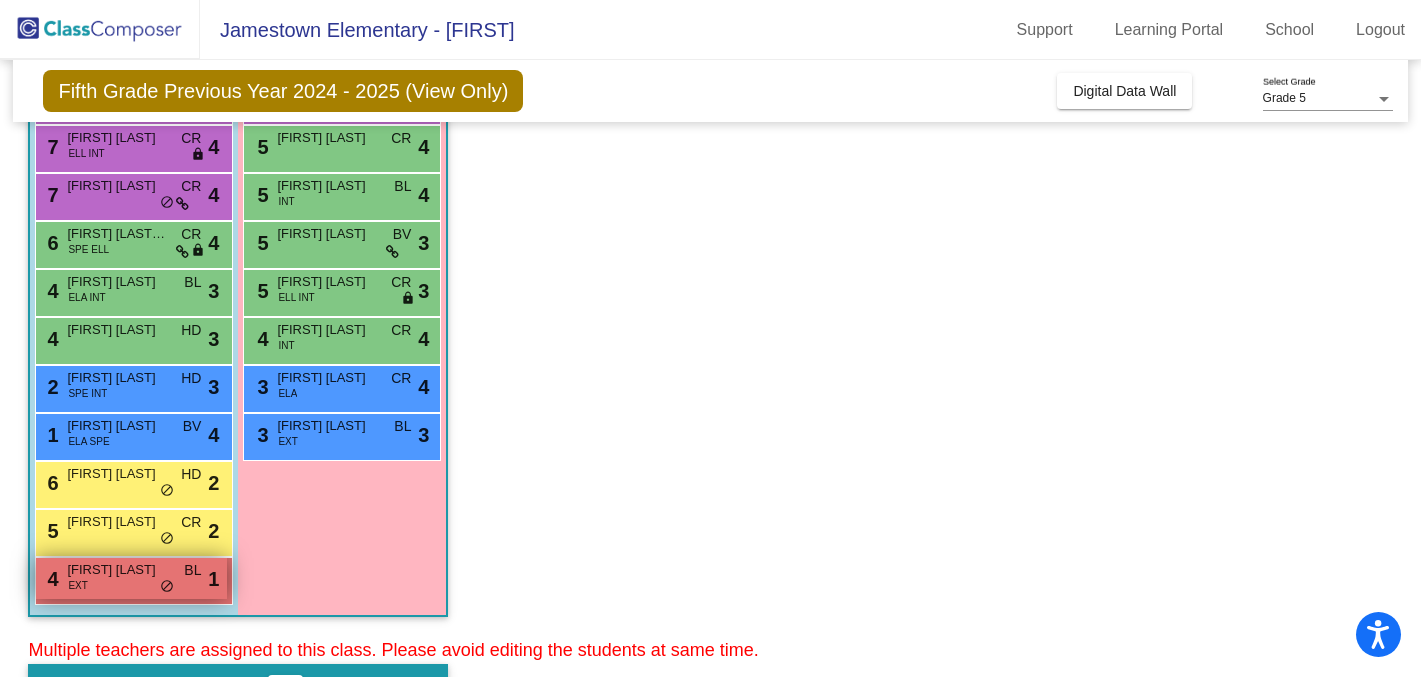 click on "4 [FIRST] [LAST] EXT BL lock do_not_disturb_alt 1" at bounding box center [131, 578] 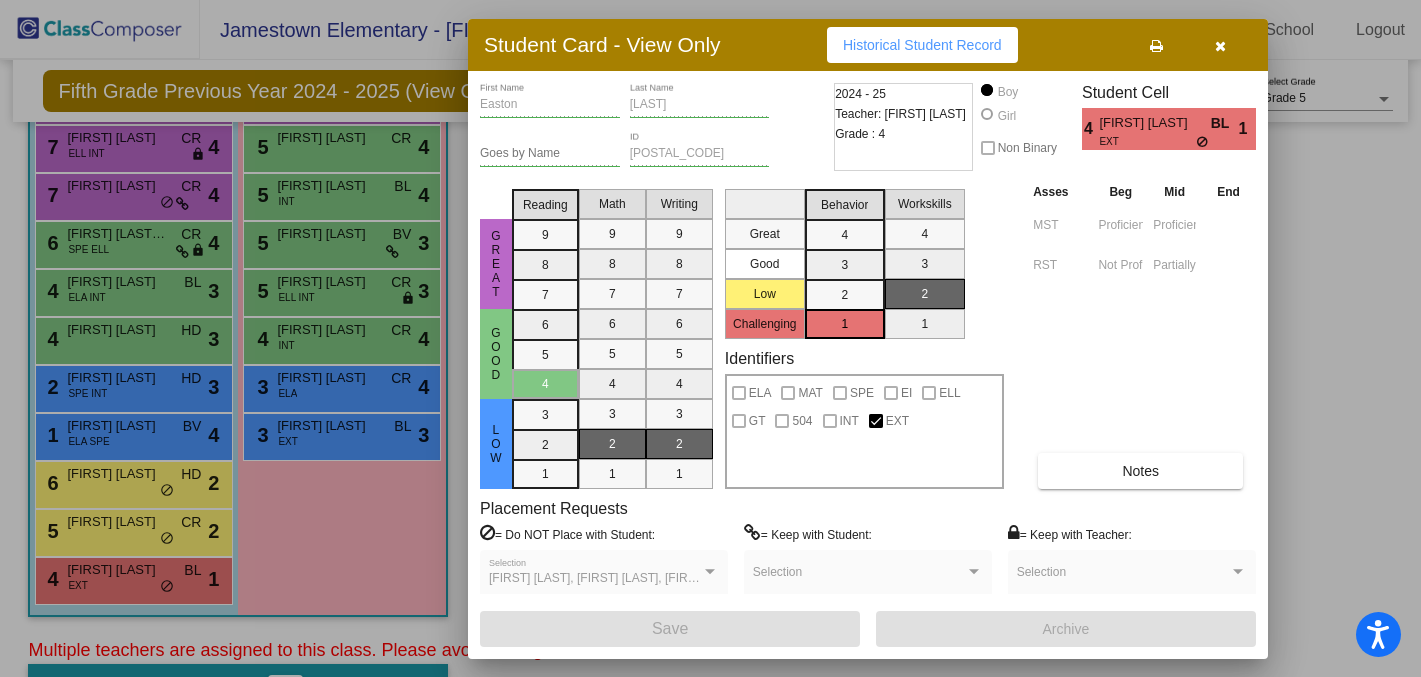 click at bounding box center (710, 338) 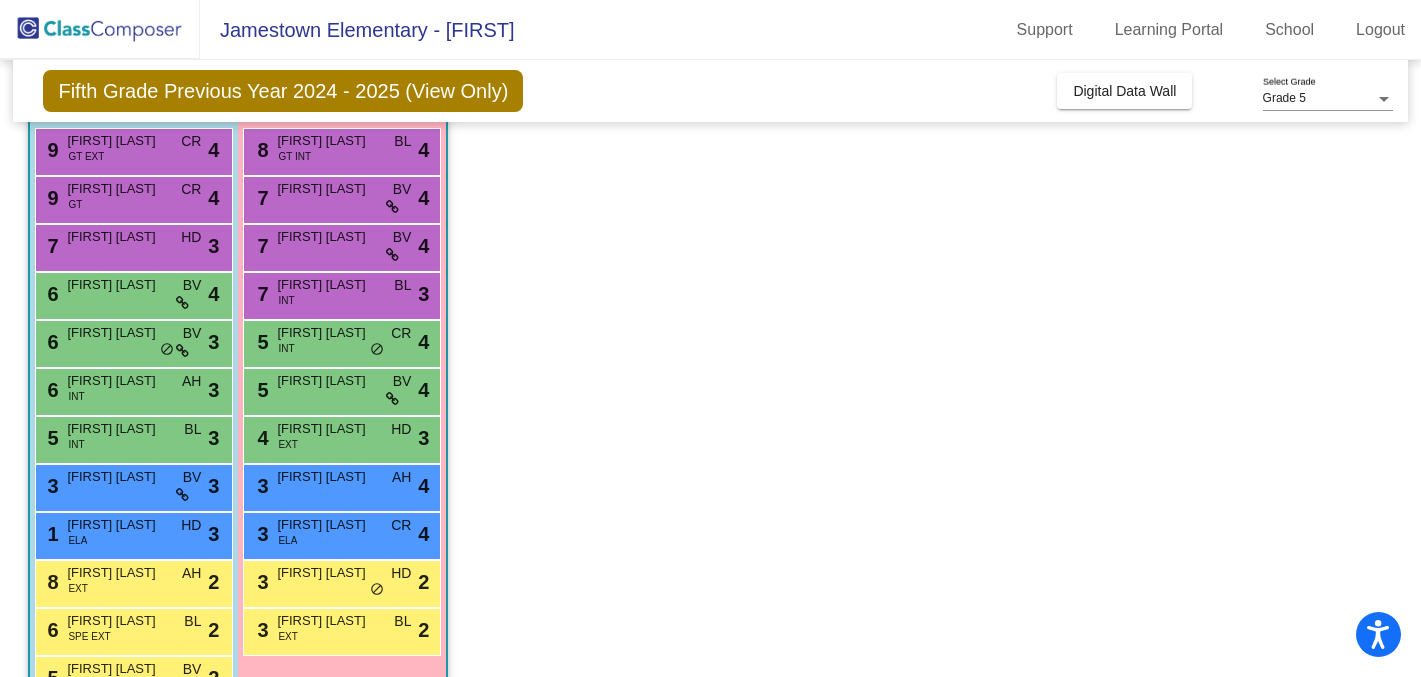 scroll, scrollTop: 1045, scrollLeft: 0, axis: vertical 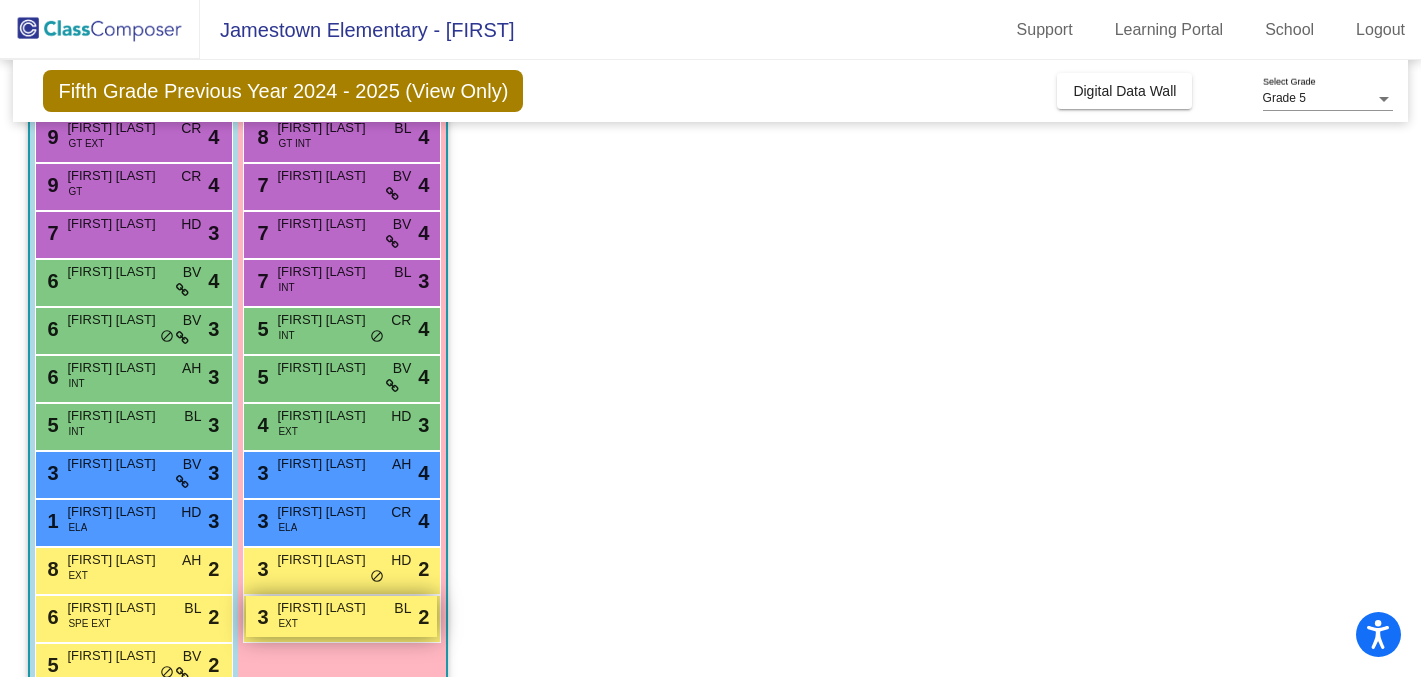 click on "[FIRST] [LAST]" at bounding box center [327, 608] 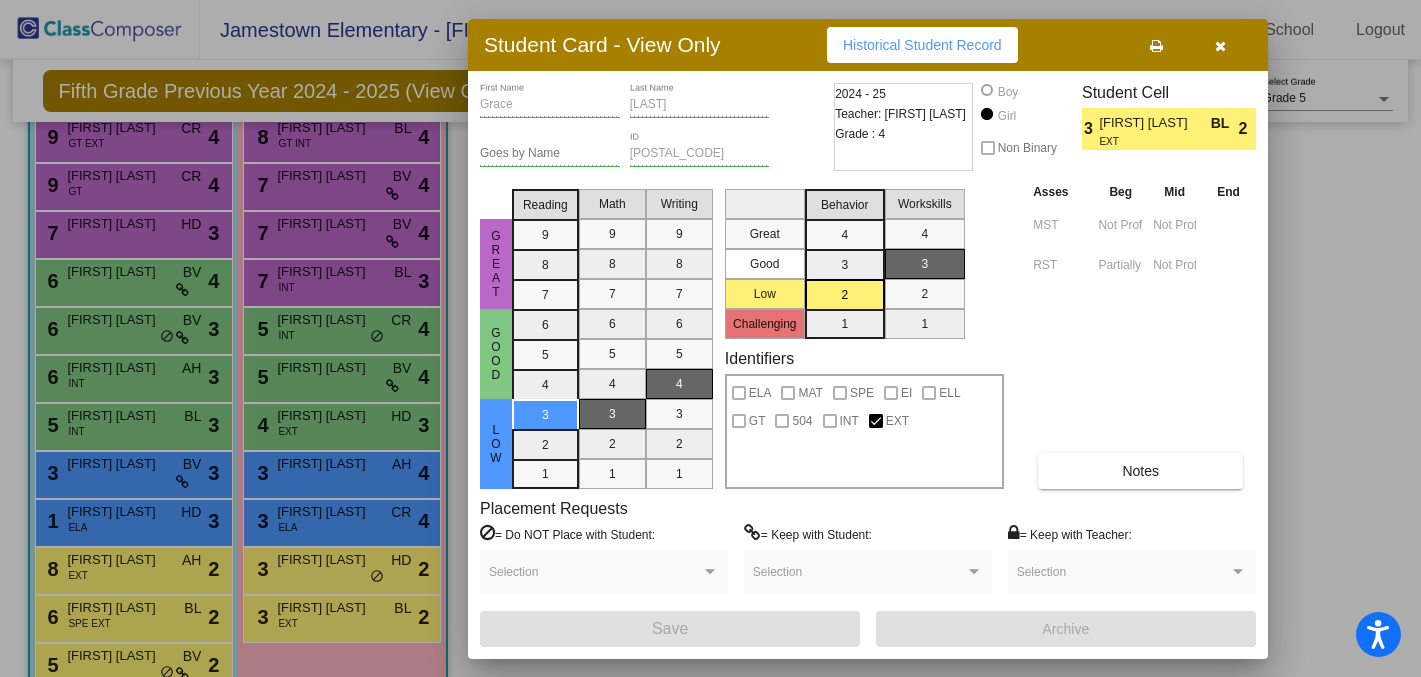 click at bounding box center [710, 338] 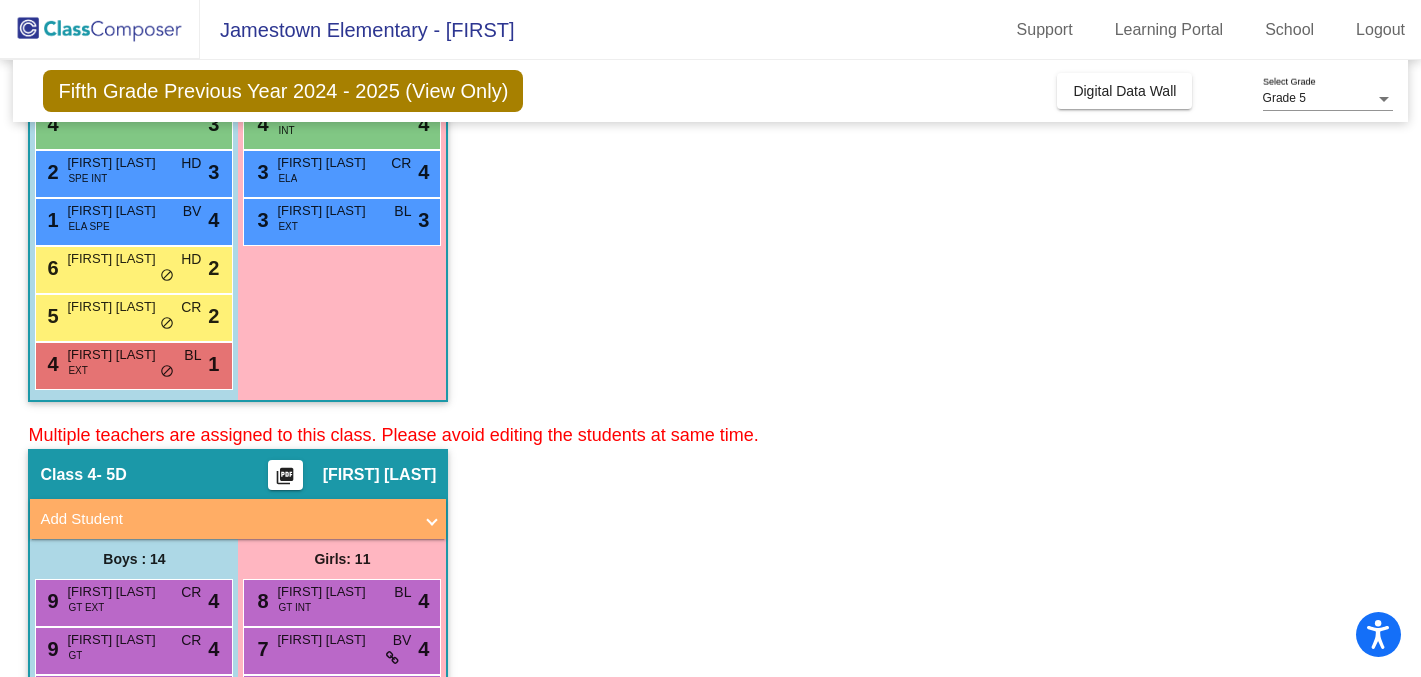 scroll, scrollTop: 511, scrollLeft: 0, axis: vertical 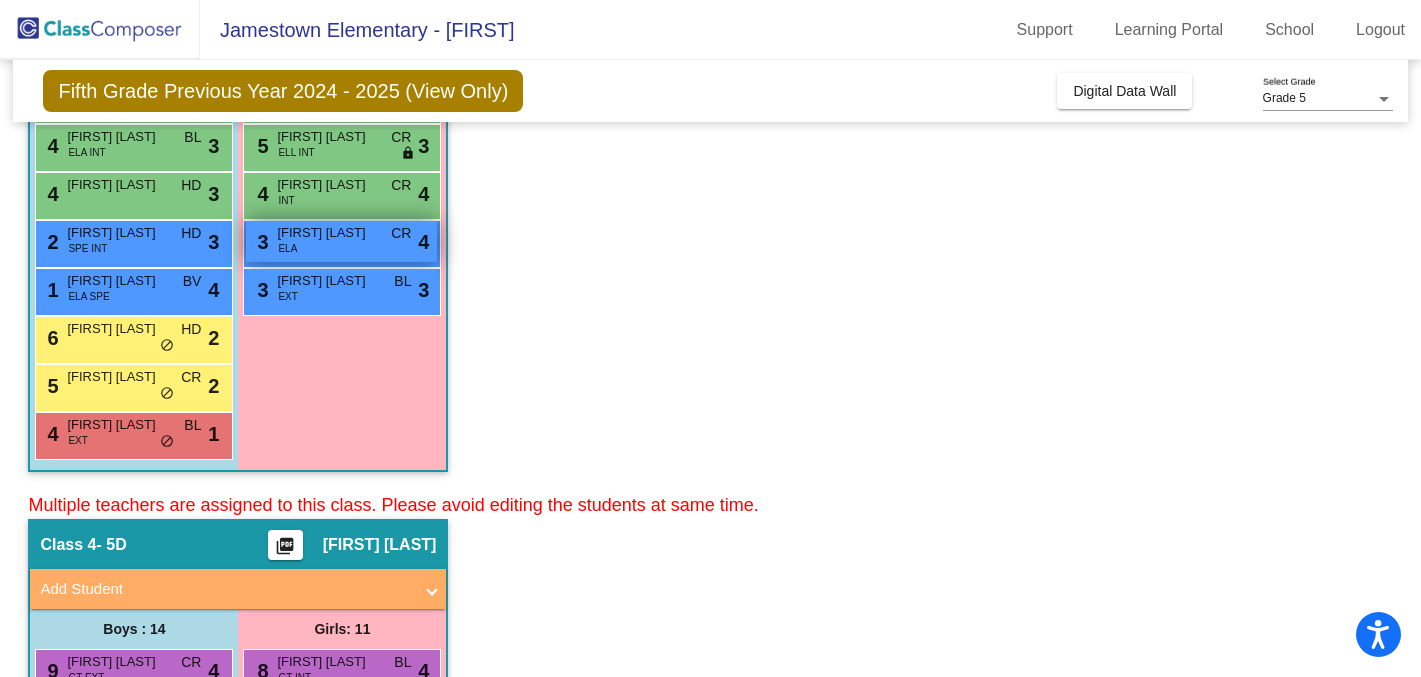 click on "[FIRST] [LAST]" at bounding box center [327, 233] 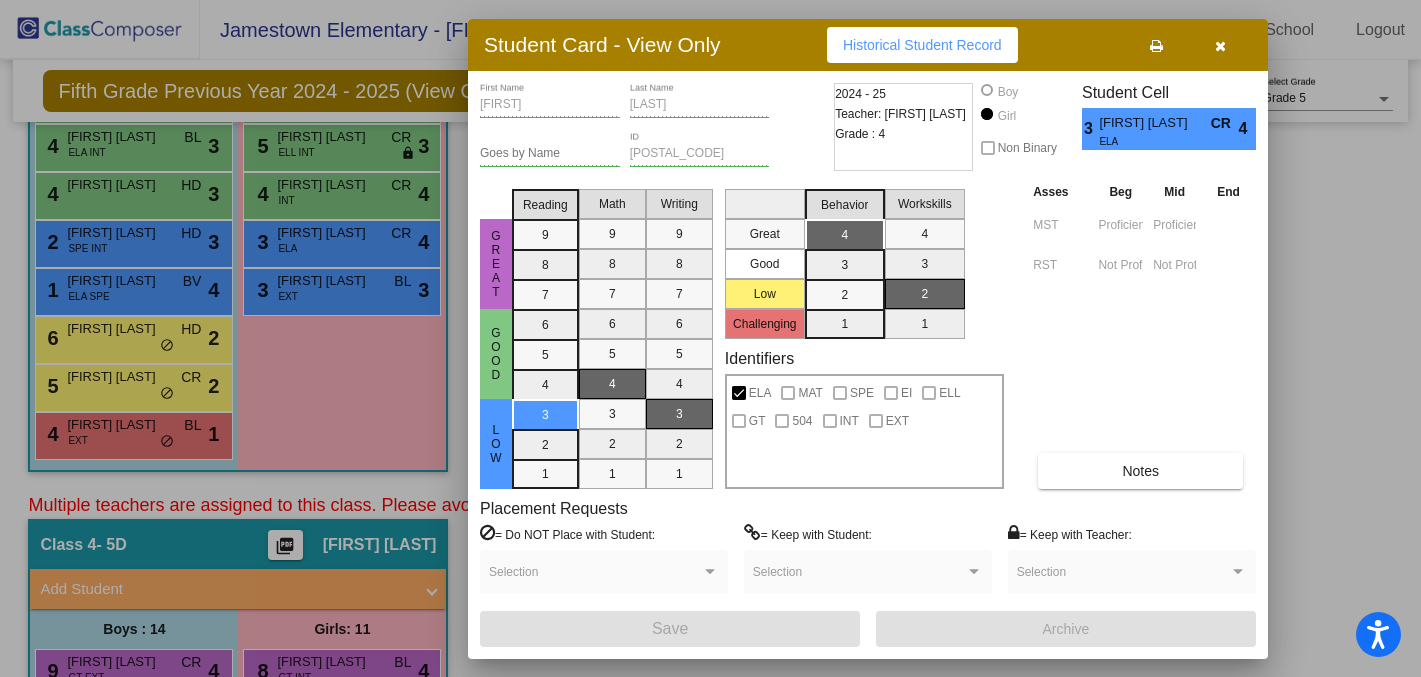 click at bounding box center [710, 338] 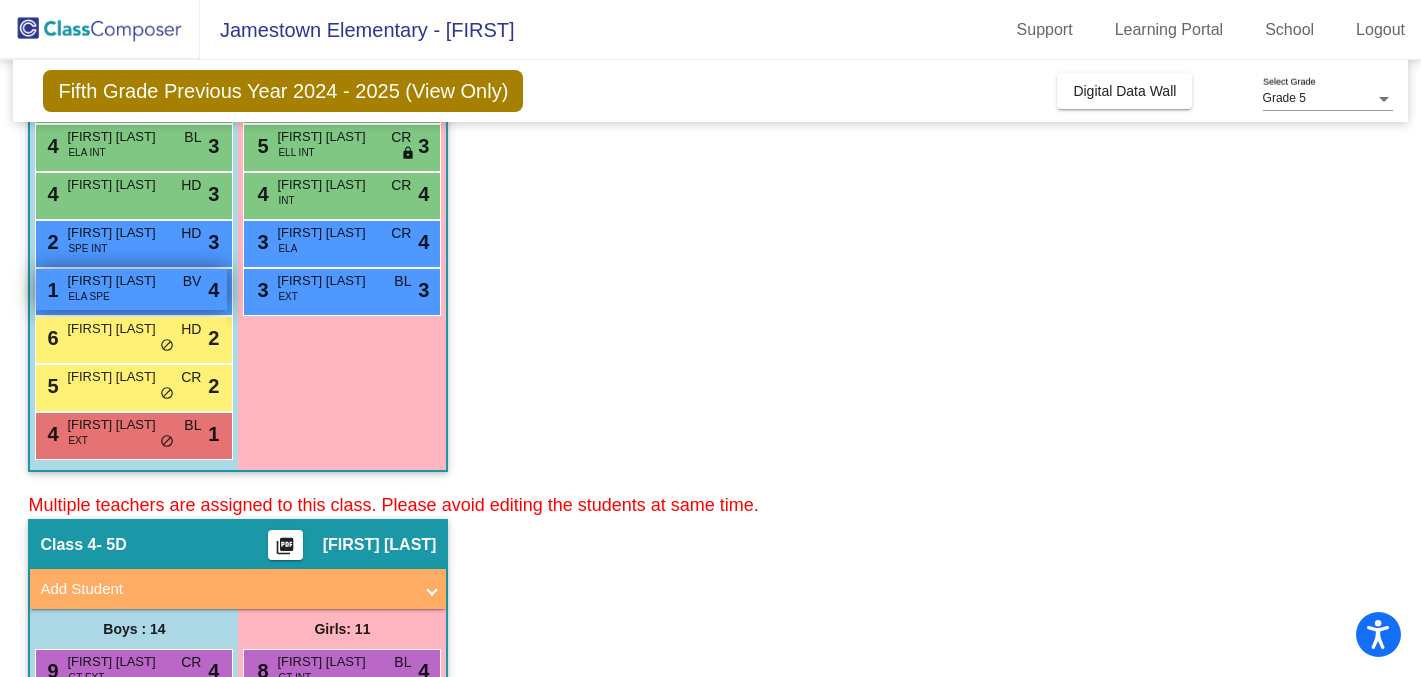 click on "1 [FIRST] [LAST] ELA SPE BV lock do_not_disturb_alt 4" at bounding box center [131, 289] 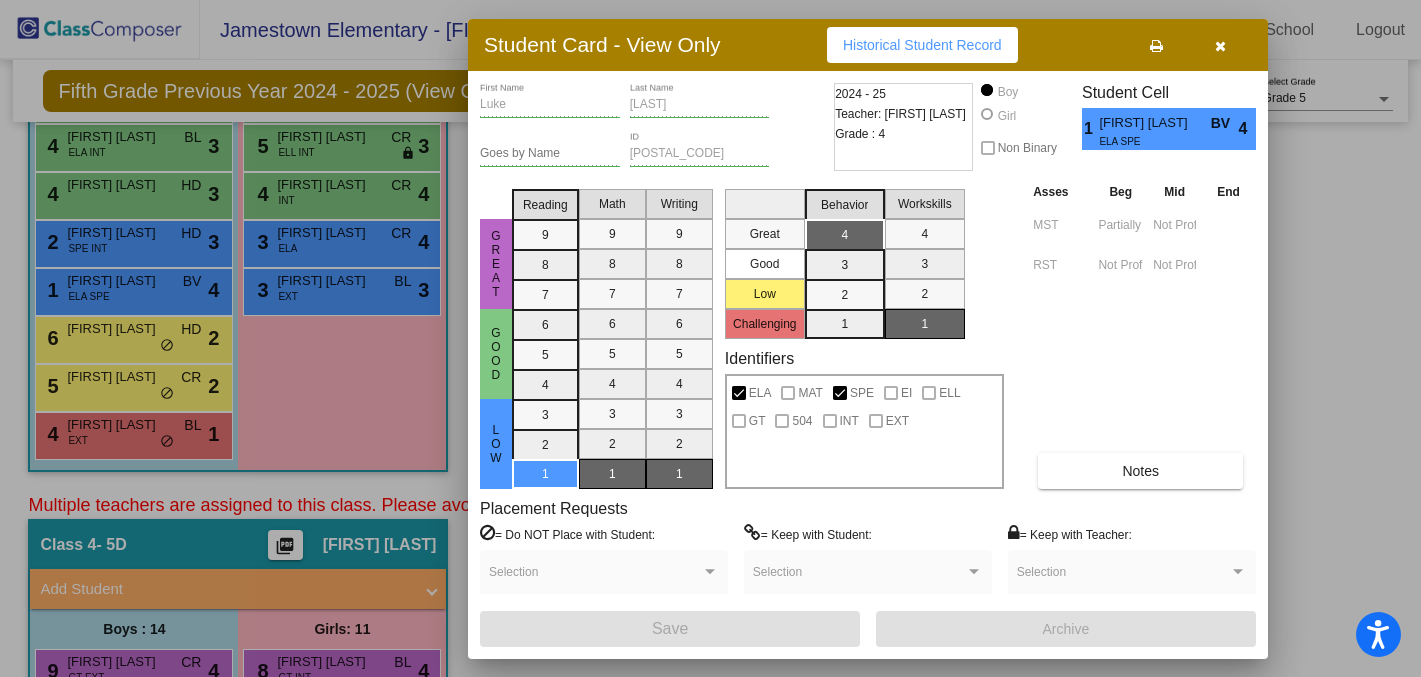 click at bounding box center [710, 338] 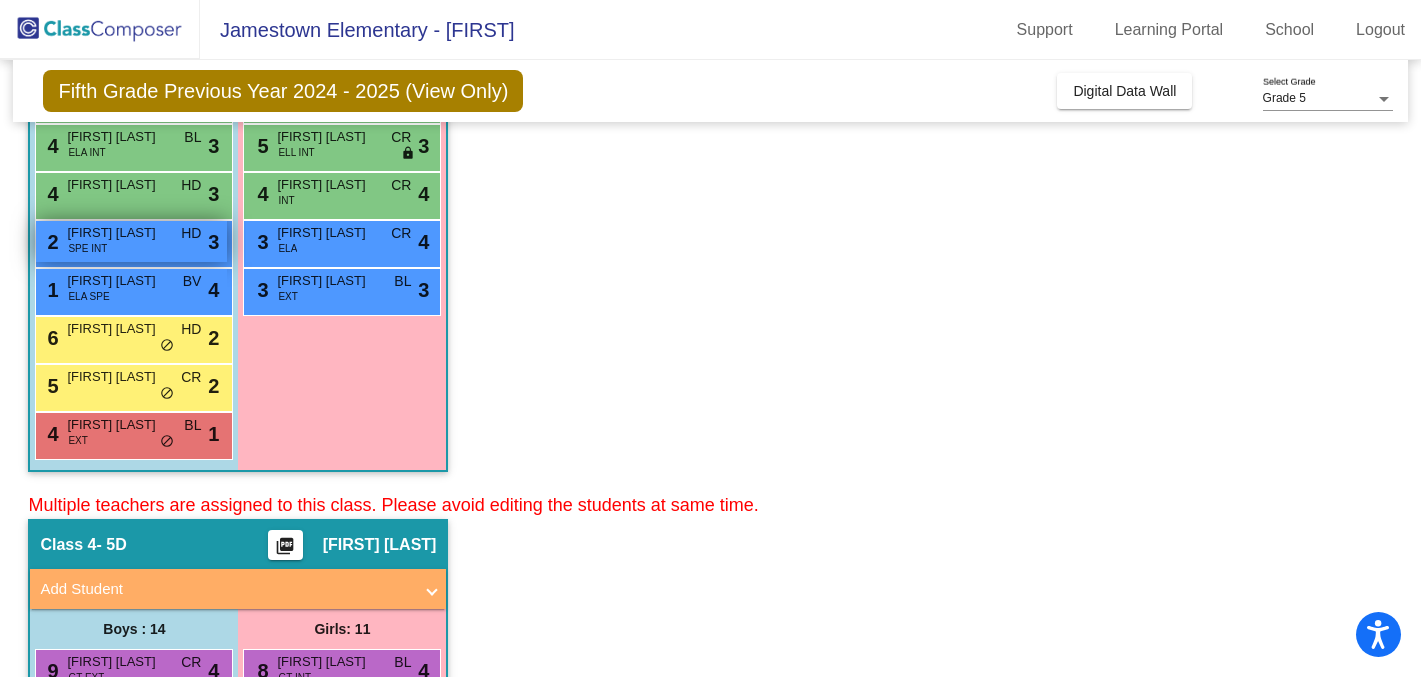 click on "2 [FIRST] [LAST] SPE INT HD lock do_not_disturb_alt 3" at bounding box center (131, 241) 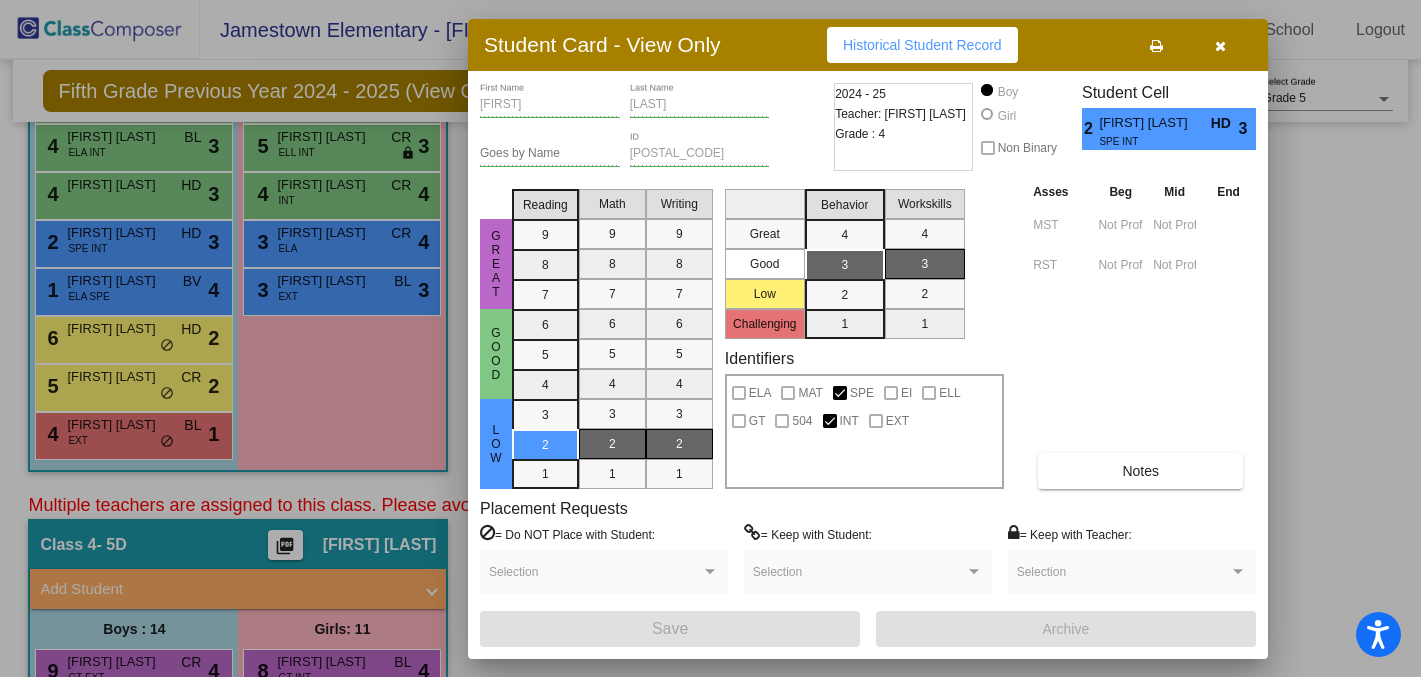 click at bounding box center (710, 338) 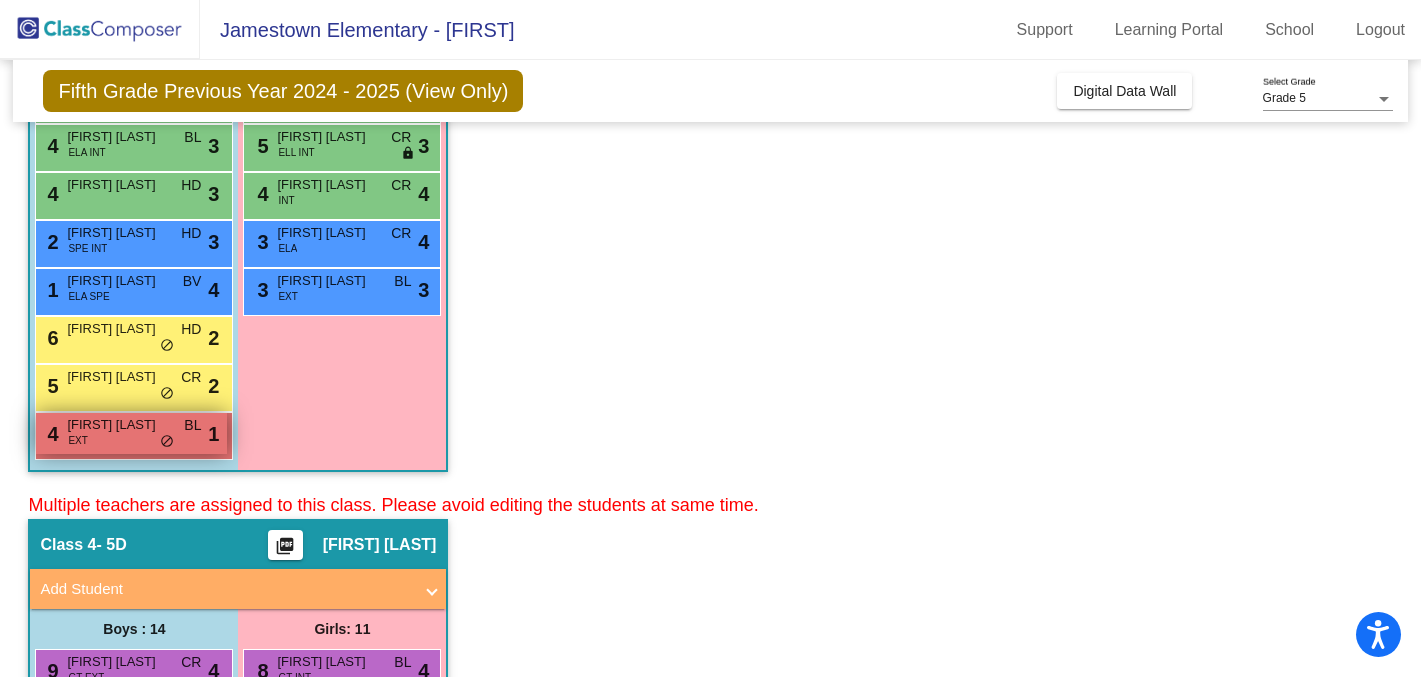 click on "[FIRST] [LAST]" at bounding box center (117, 425) 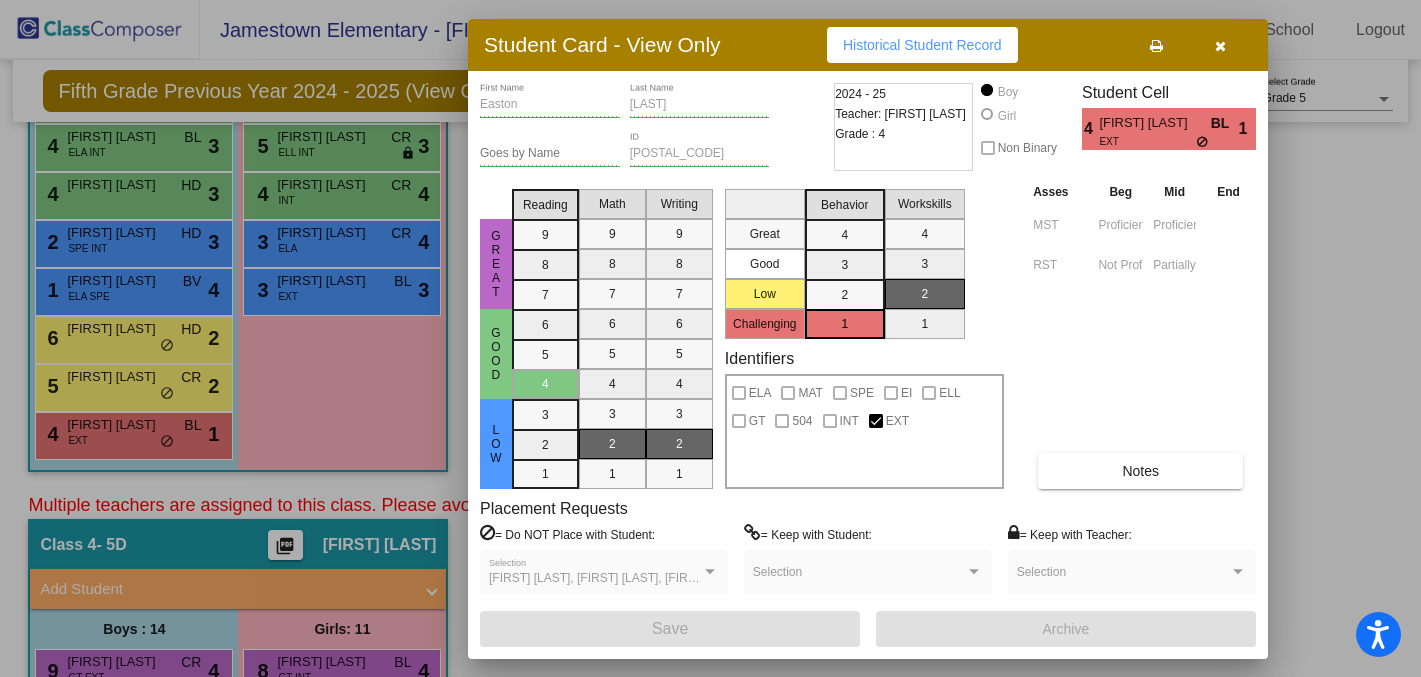 click at bounding box center (710, 338) 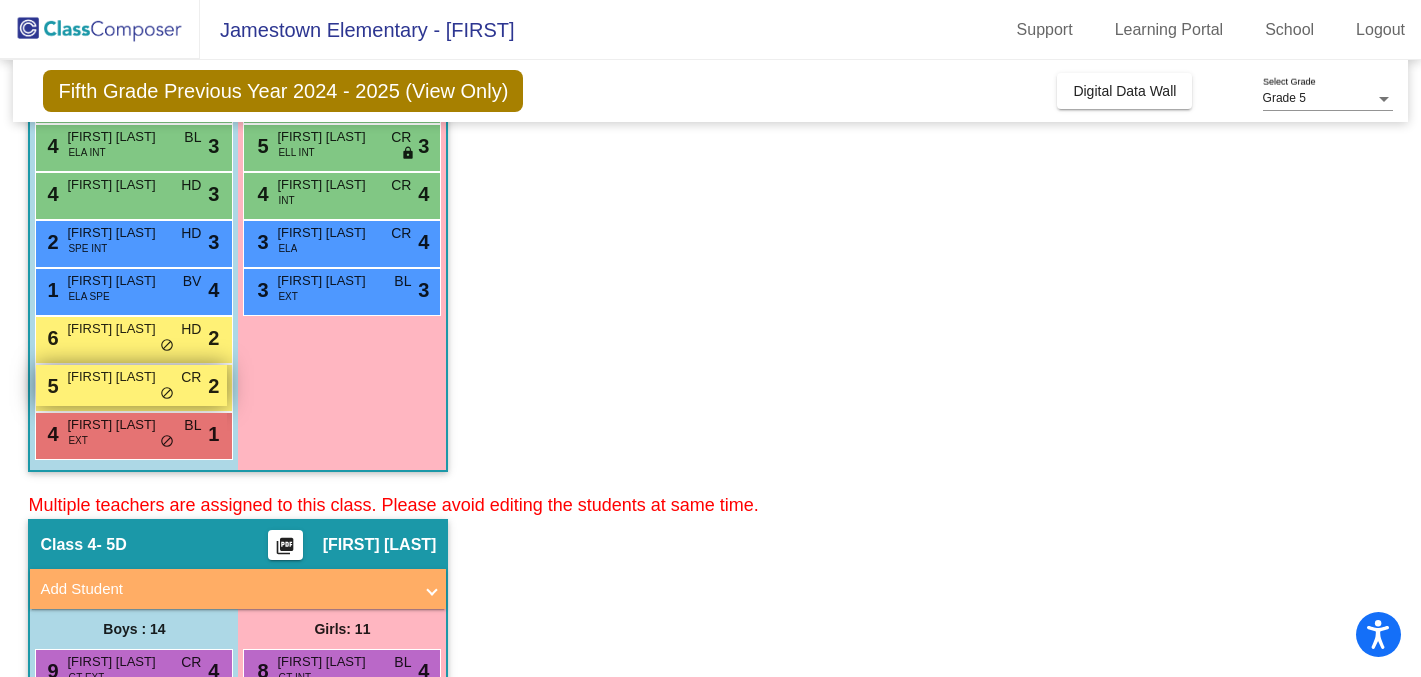 click on "[FIRST] [LAST]" at bounding box center (117, 377) 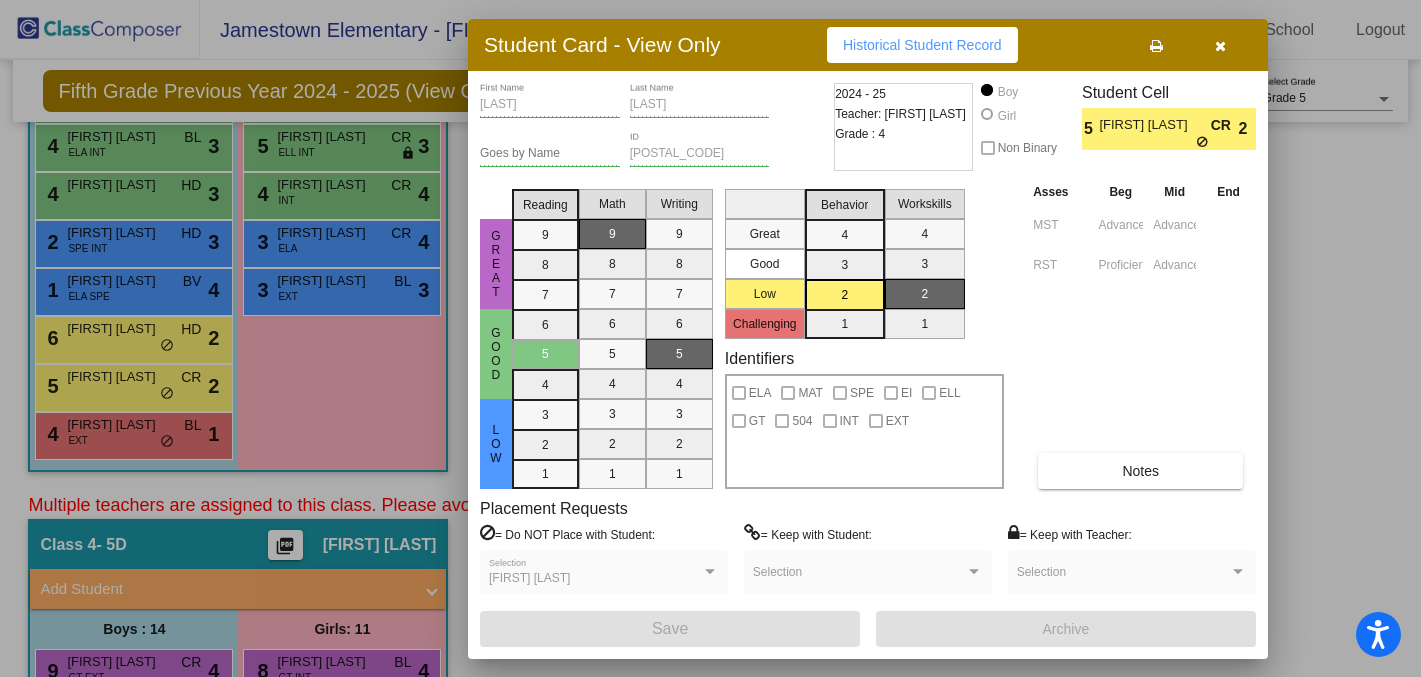 click at bounding box center (710, 338) 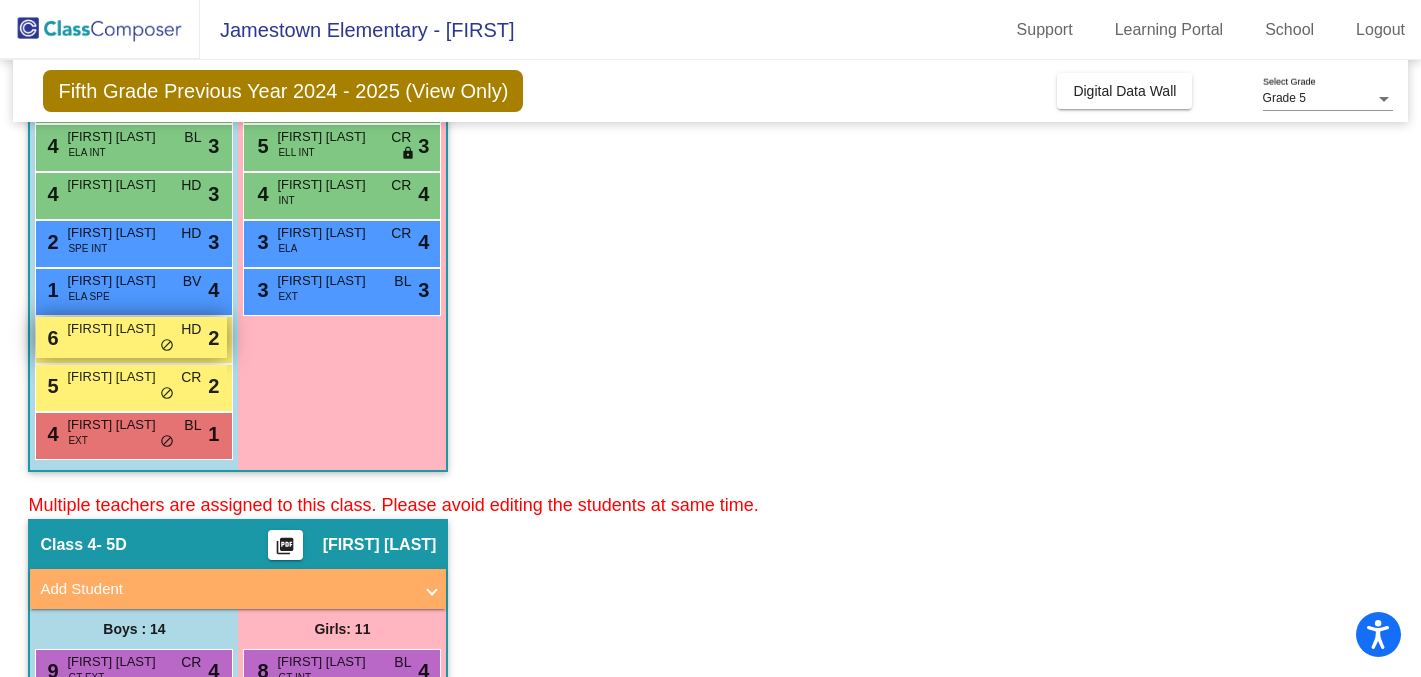 click on "[FIRST] [LAST]" at bounding box center (117, 329) 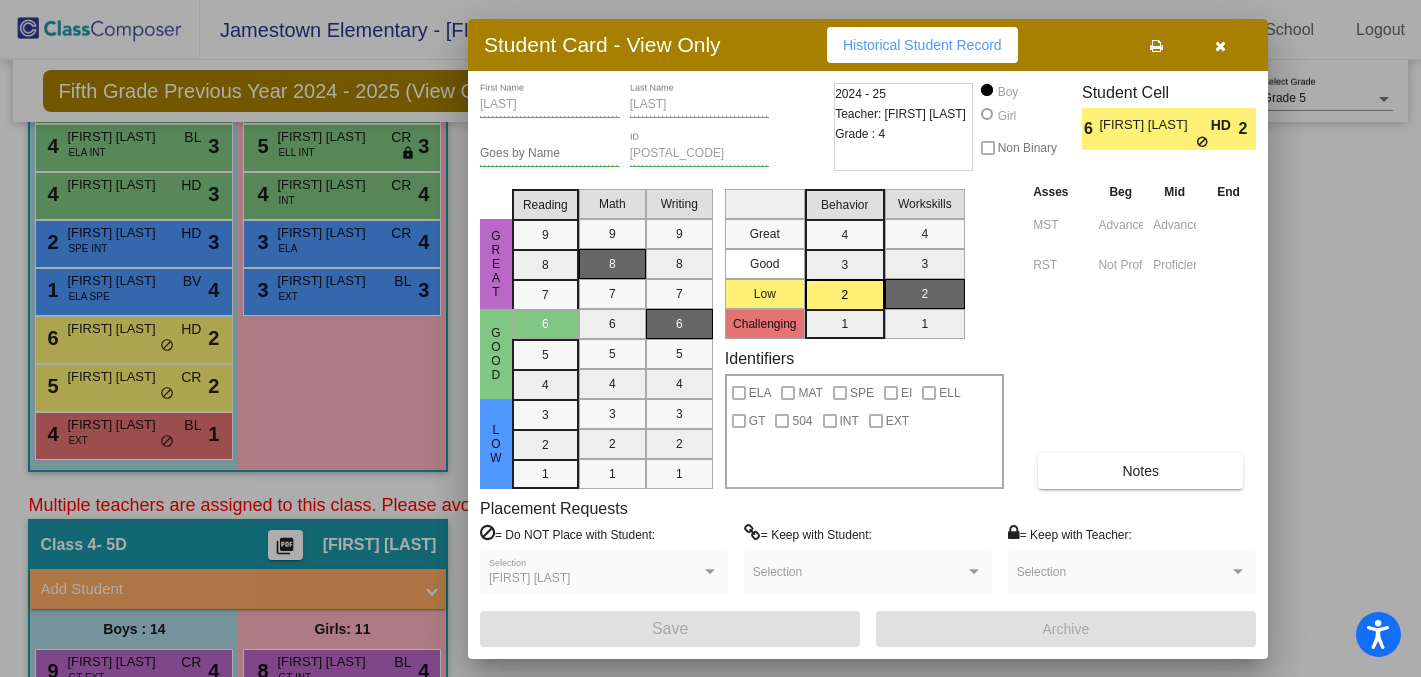 click at bounding box center [710, 338] 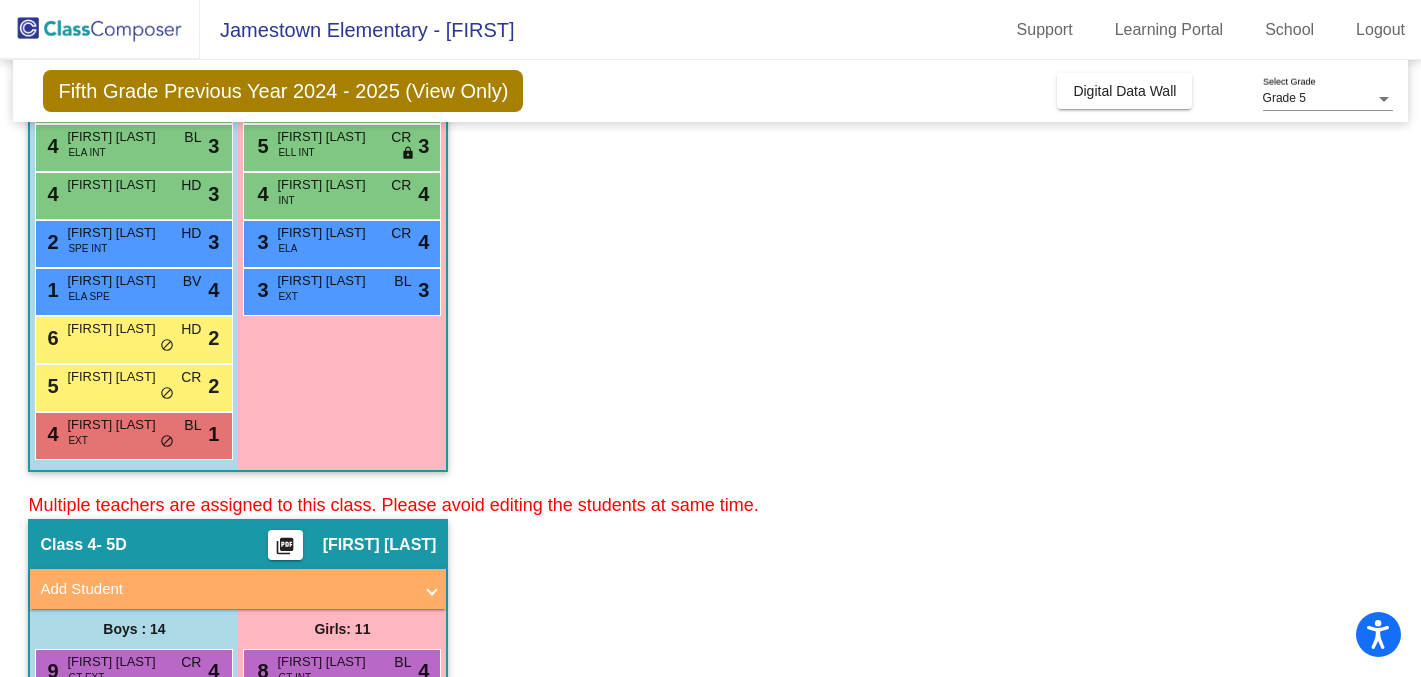 click on "1 [FIRST] [LAST] ELA SPE BV lock do_not_disturb_alt 4" at bounding box center (131, 289) 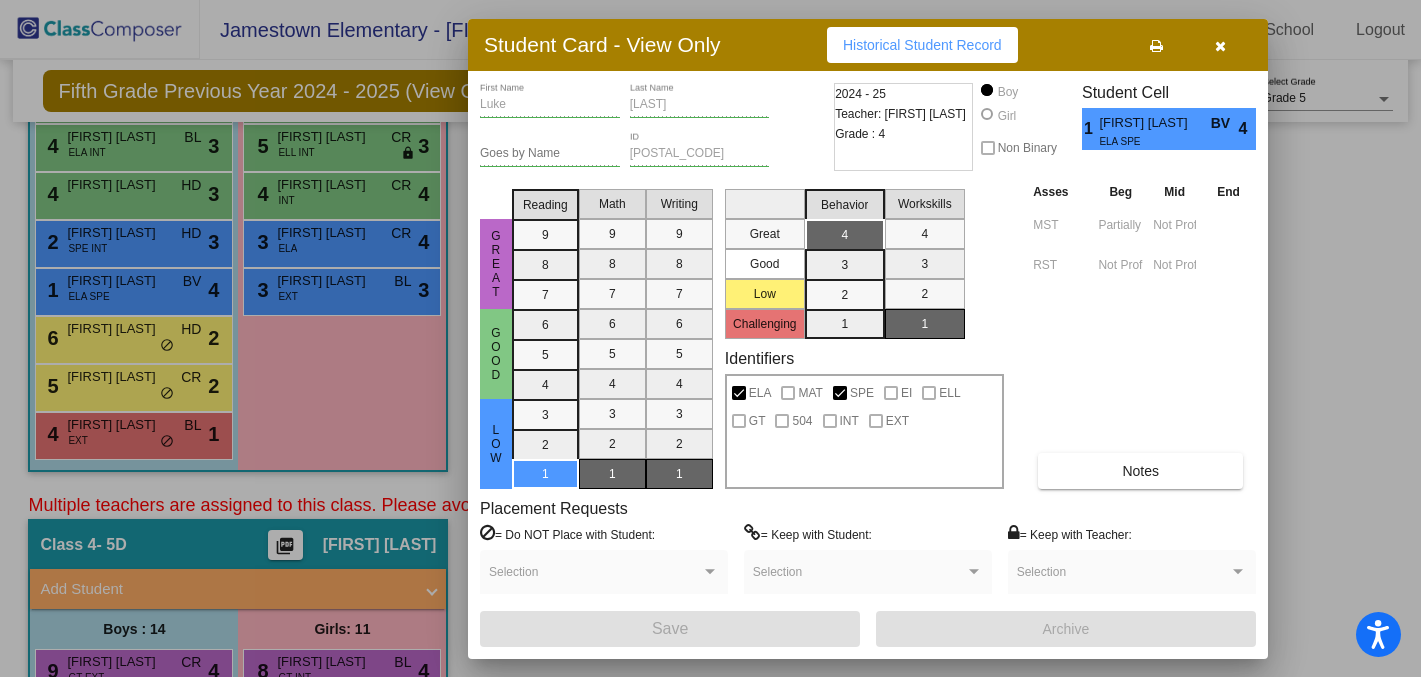 click at bounding box center [710, 338] 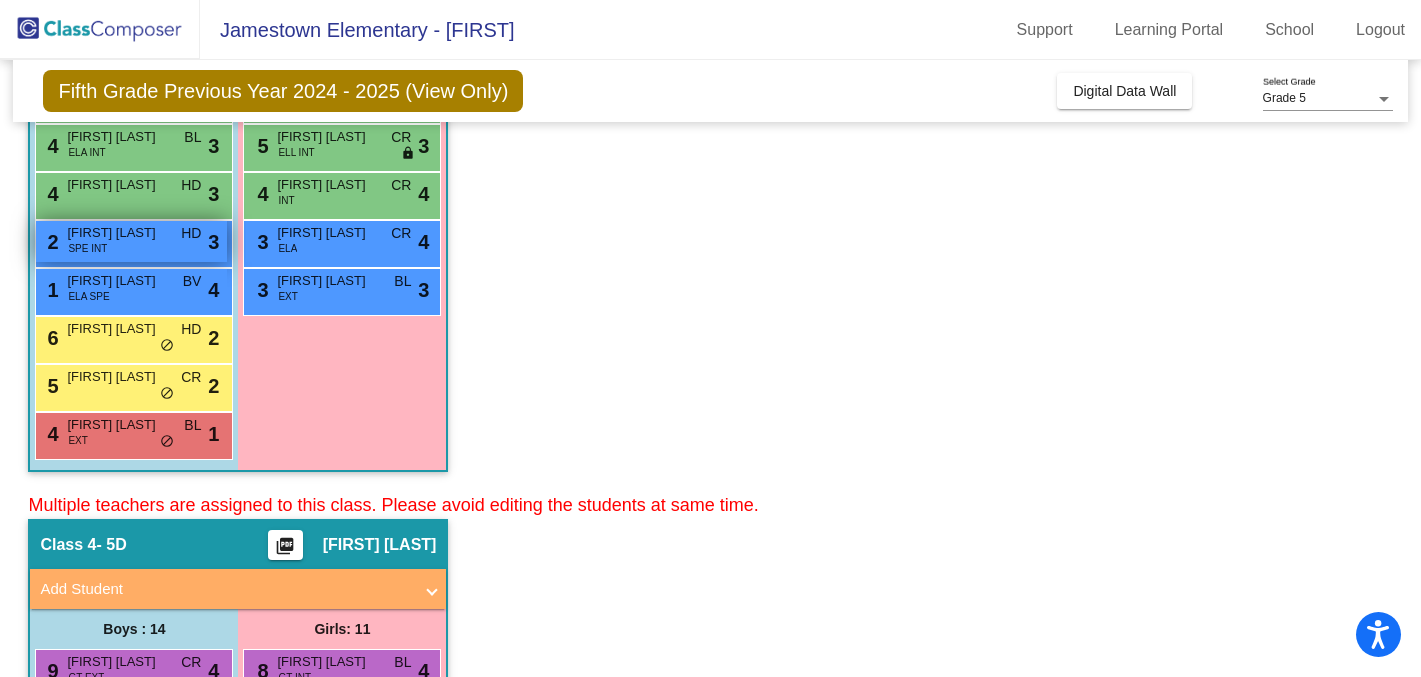 click on "2 [FIRST] [LAST] SPE INT HD lock do_not_disturb_alt 3" at bounding box center (131, 241) 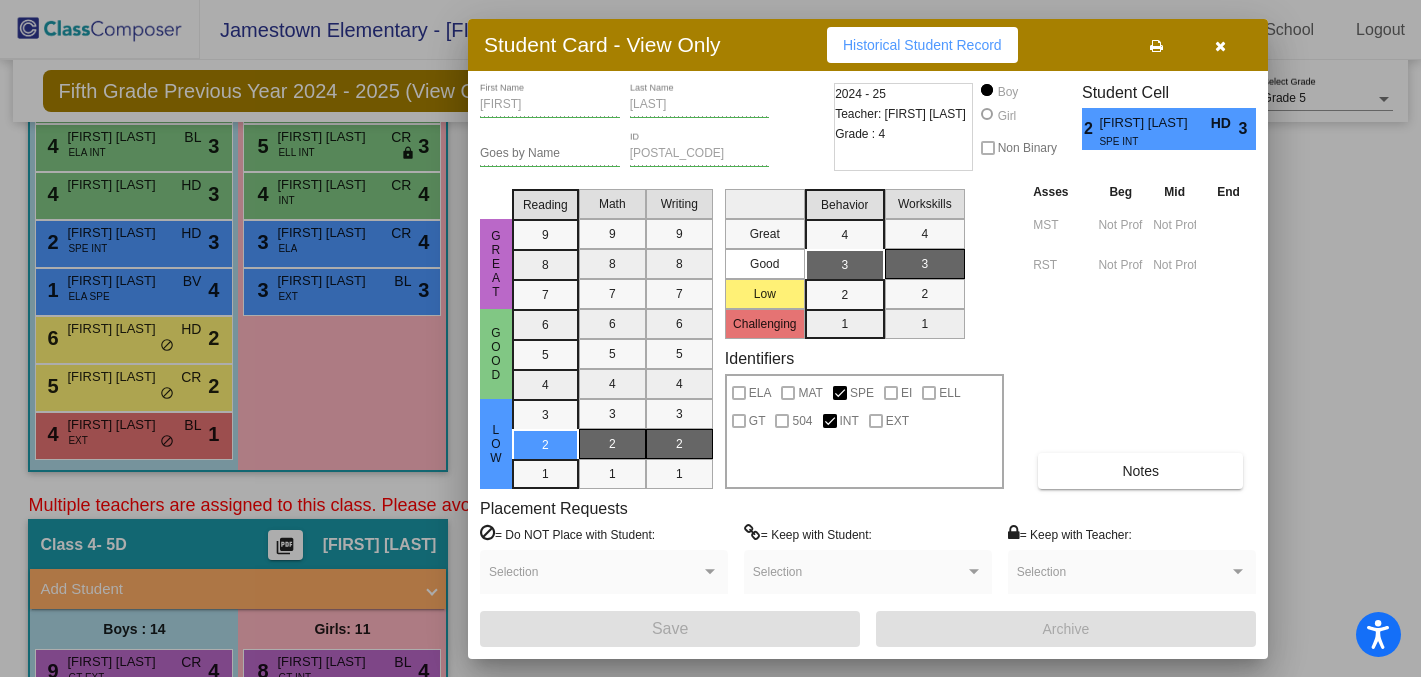 click at bounding box center [710, 338] 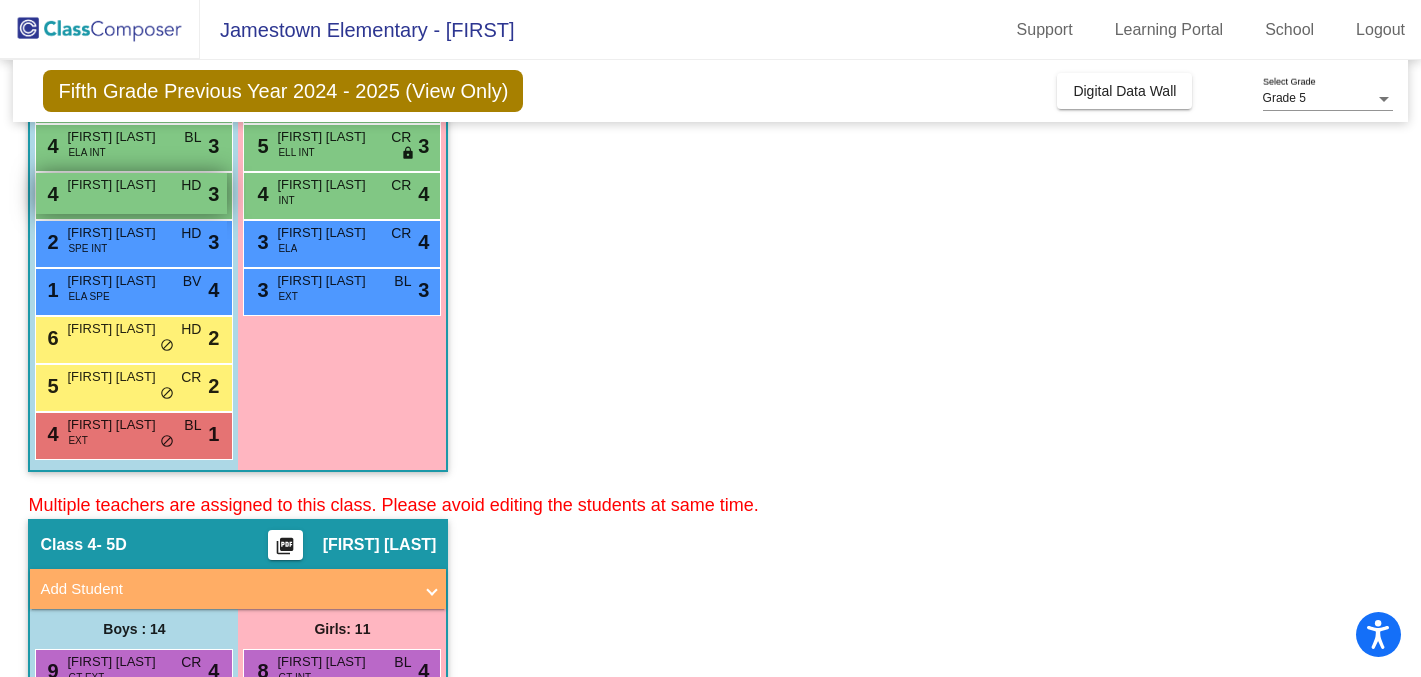 click on "4 [FIRST] [LAST] HD lock do_not_disturb_alt 3" at bounding box center [131, 193] 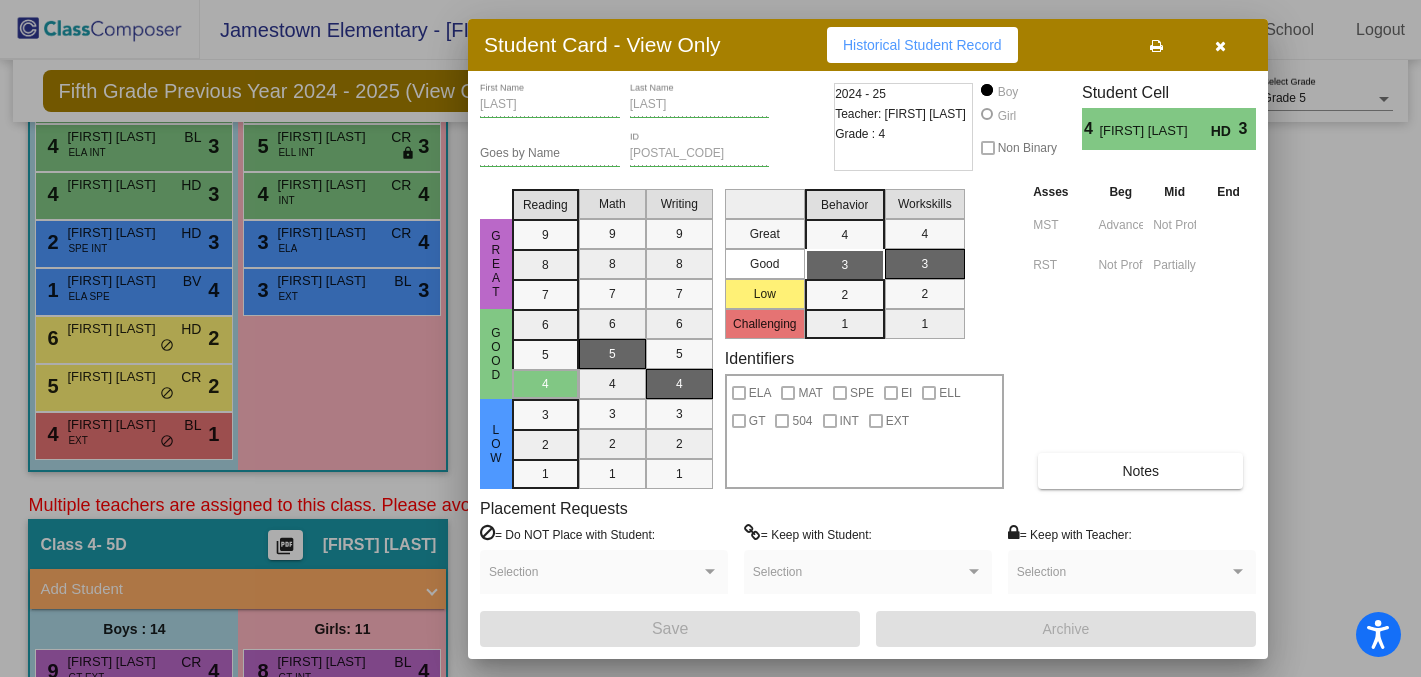 click at bounding box center (710, 338) 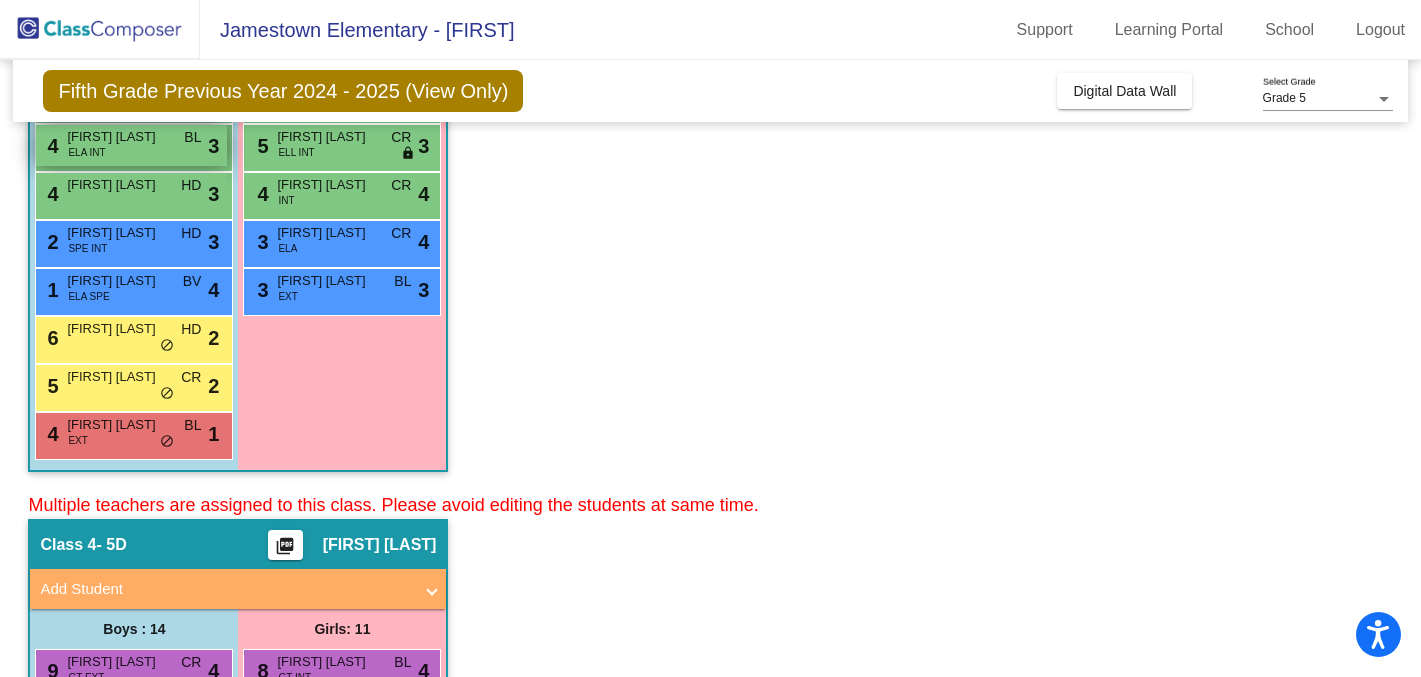 click on "[FIRST] [LAST]" at bounding box center (117, 137) 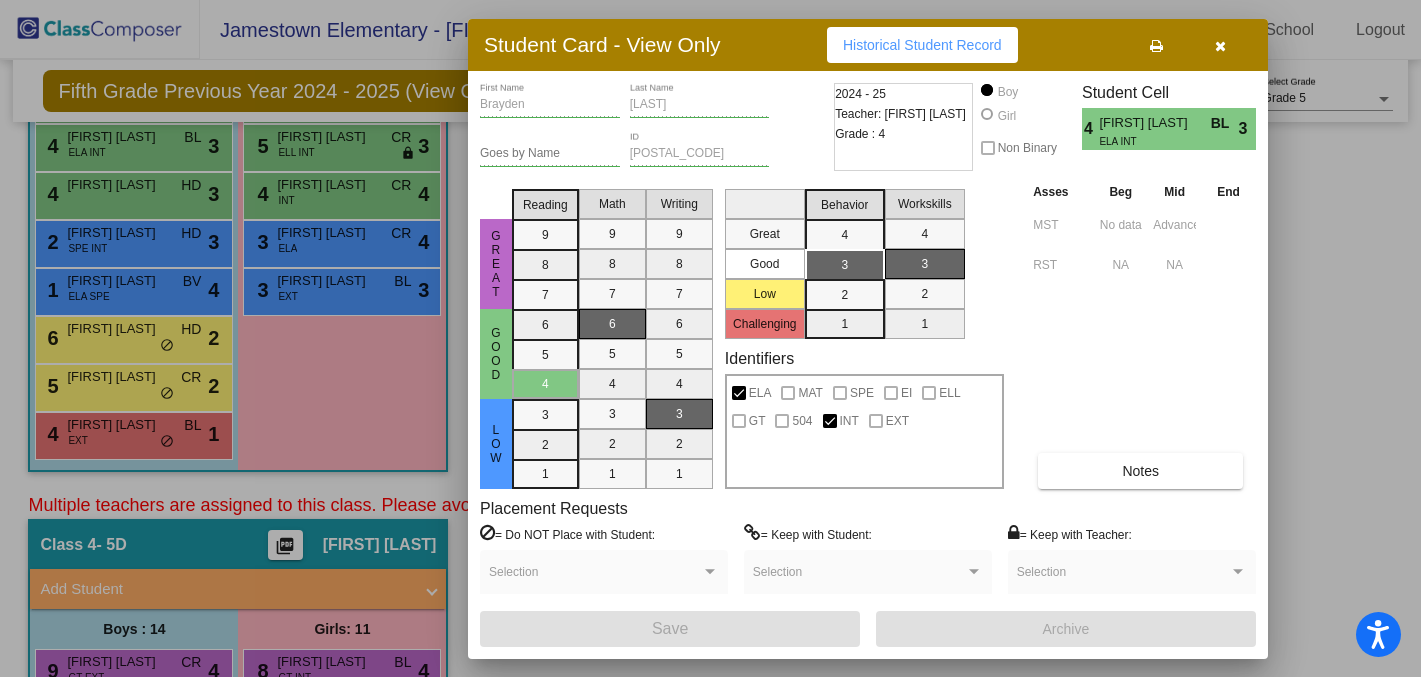 click at bounding box center (710, 338) 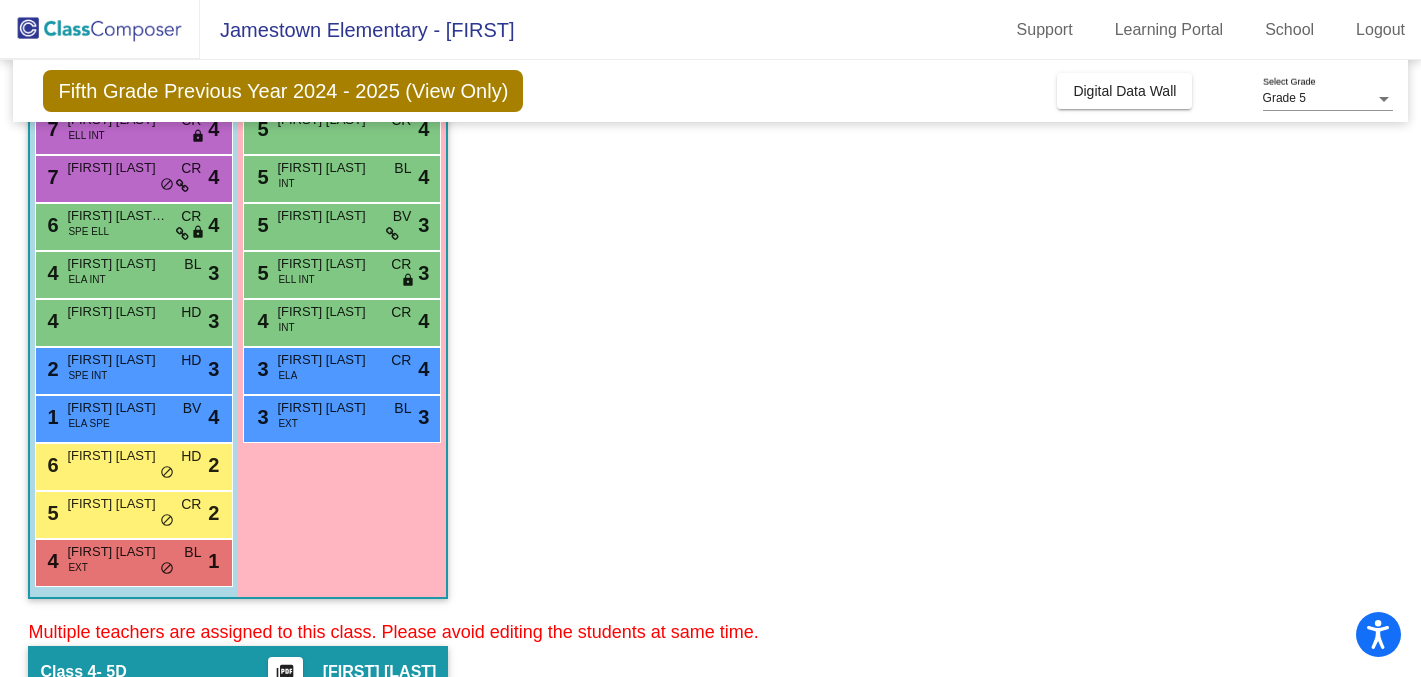 scroll, scrollTop: 372, scrollLeft: 0, axis: vertical 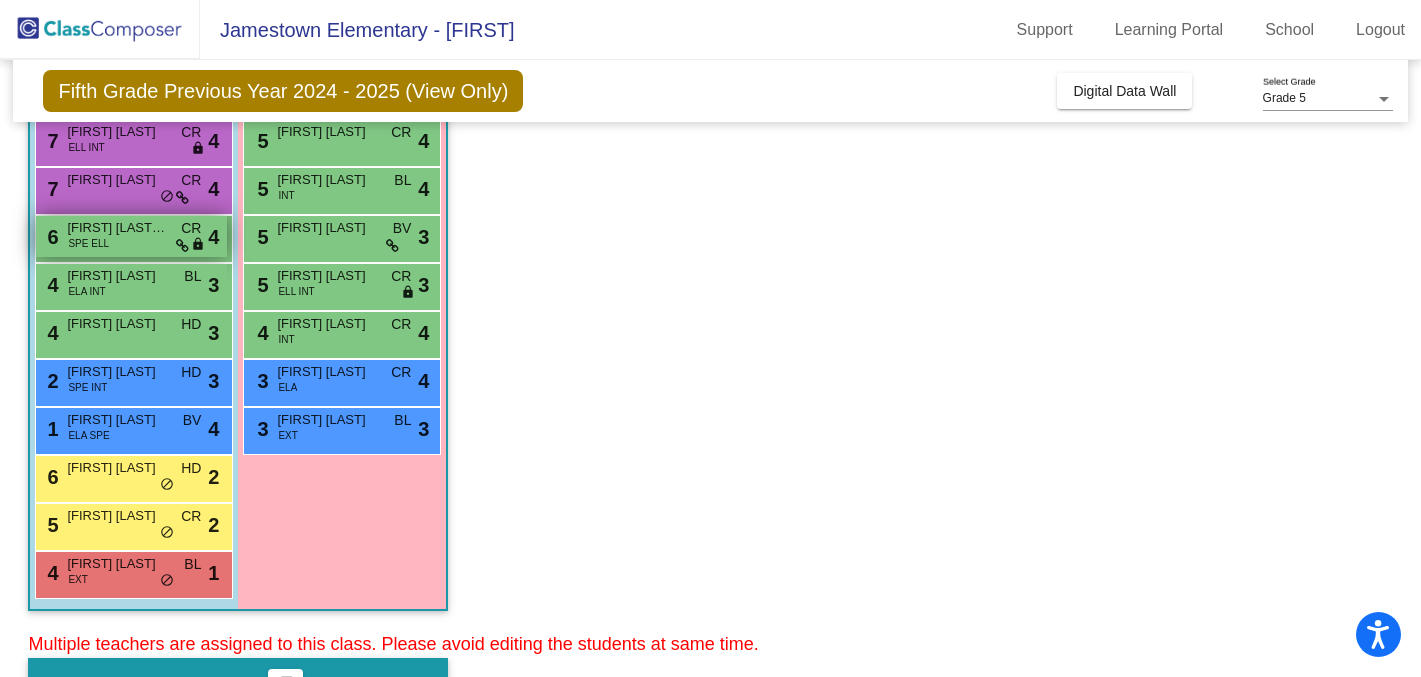 click on "[FIRST] [LAST]-[LAST]" at bounding box center (117, 228) 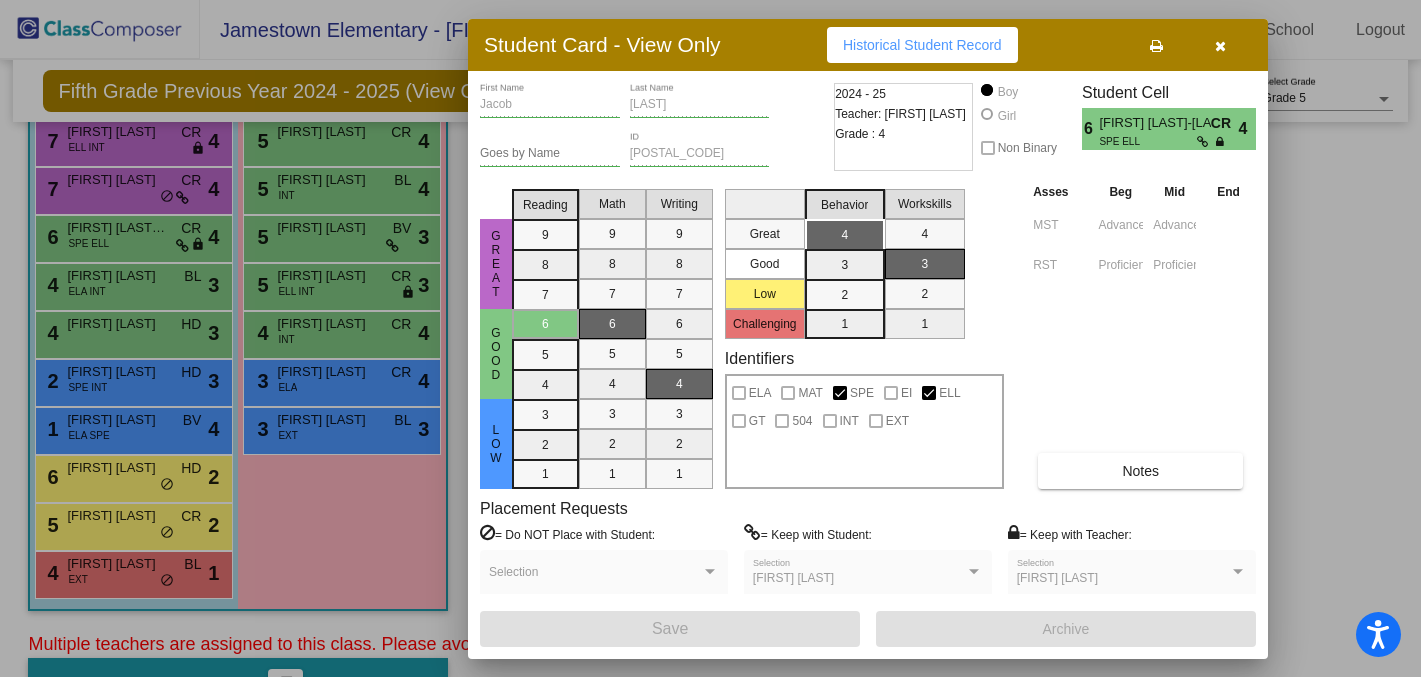 click at bounding box center (710, 338) 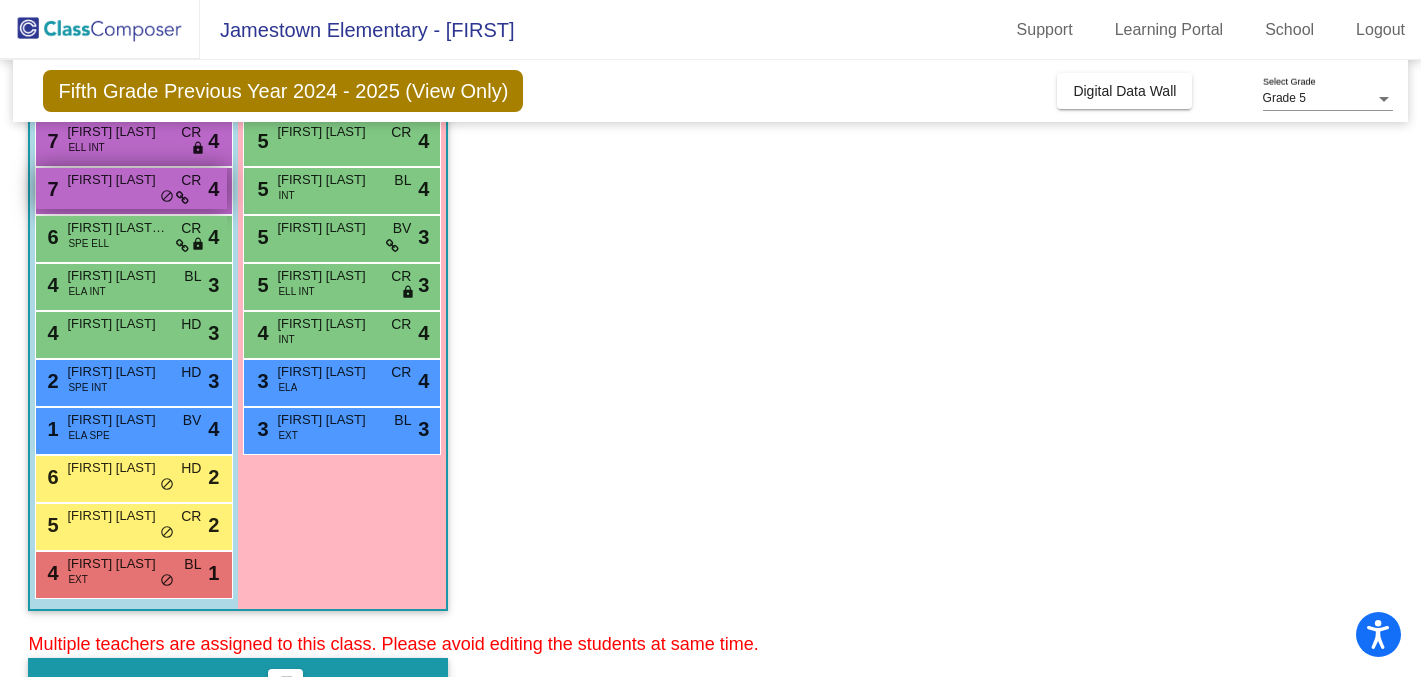 click on "[FIRST] [LAST]" at bounding box center [117, 180] 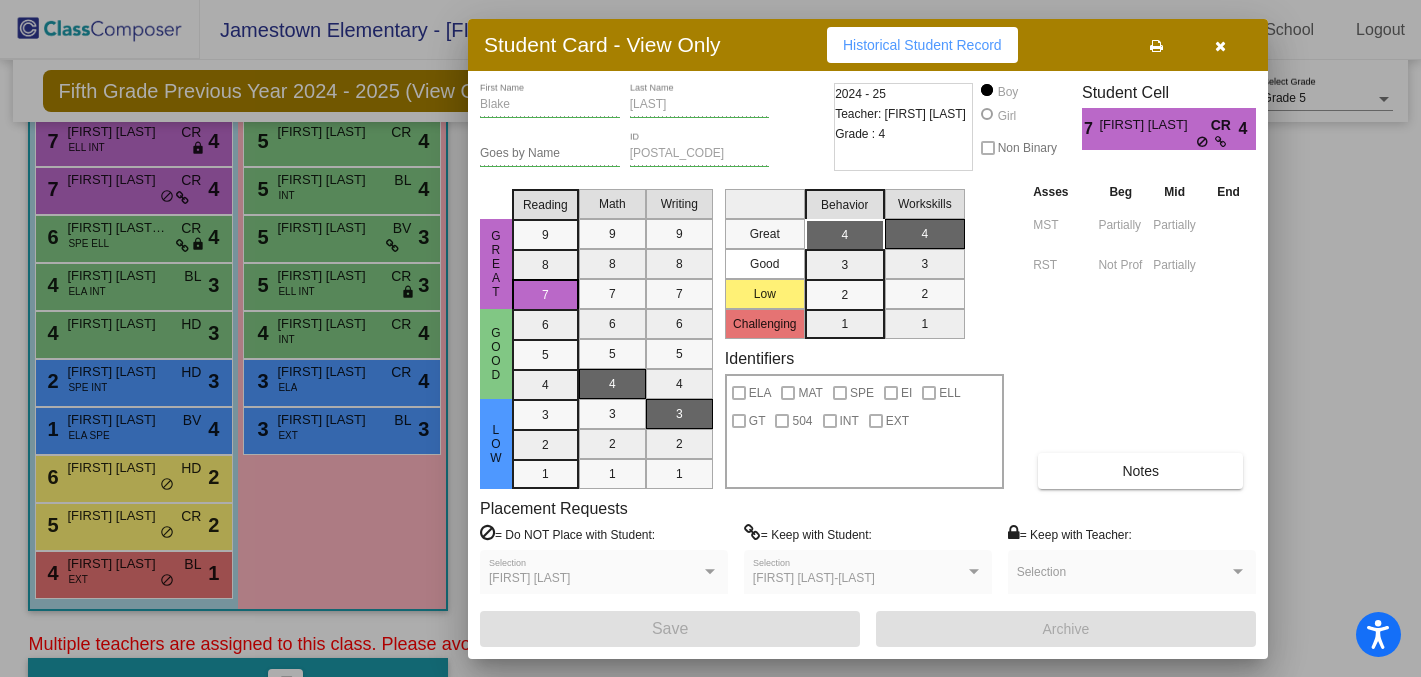 click at bounding box center [710, 338] 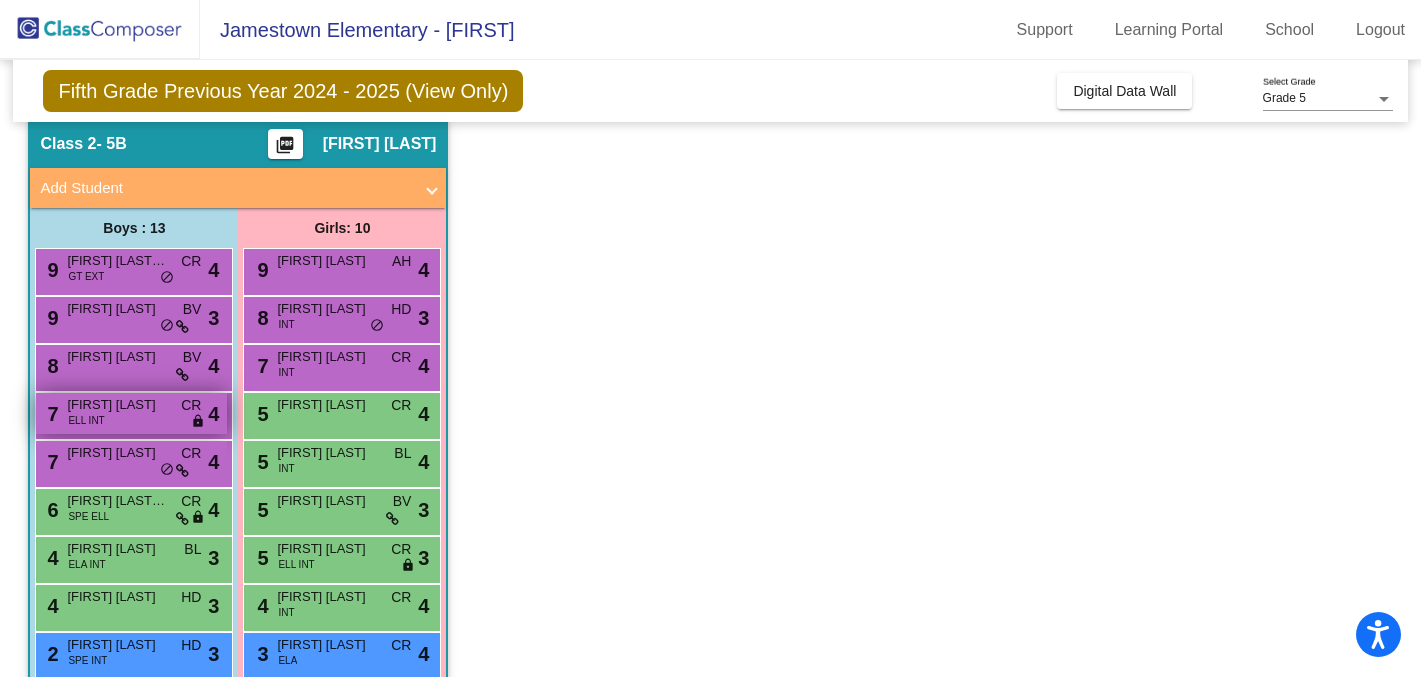 scroll, scrollTop: 74, scrollLeft: 0, axis: vertical 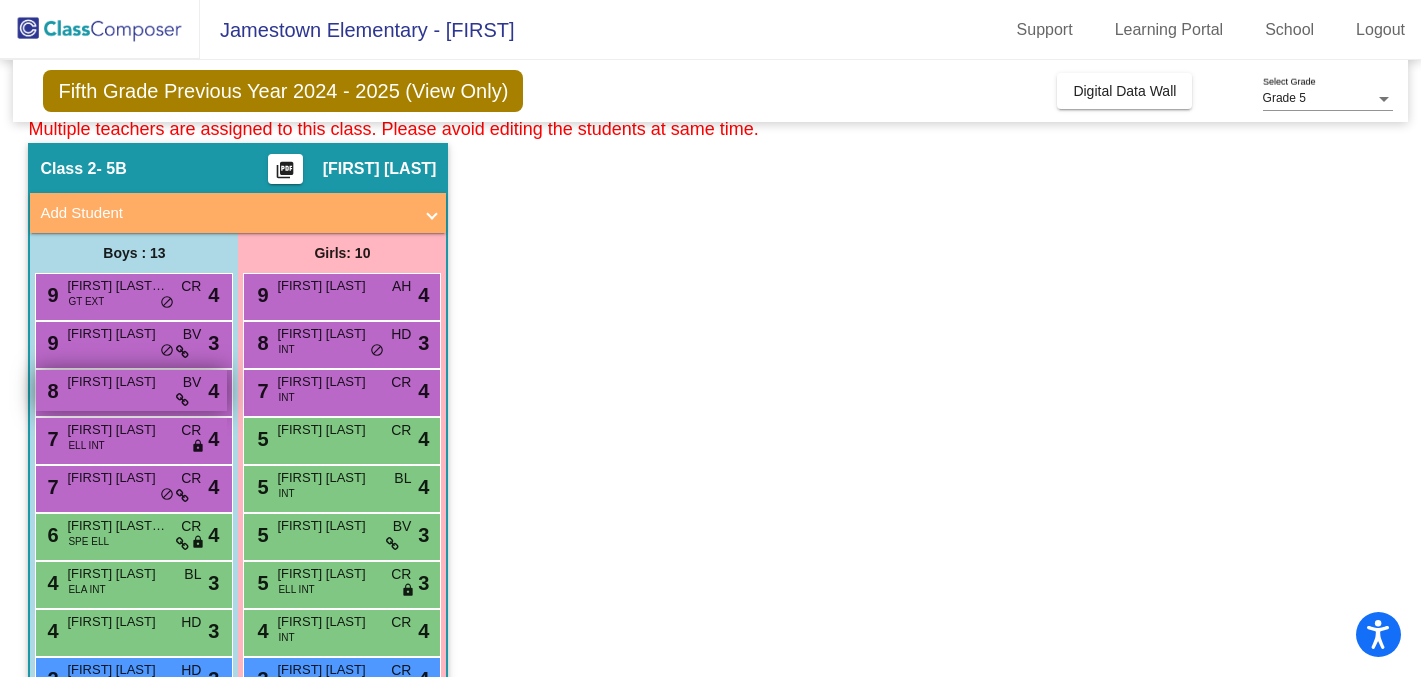 click on "8 [FIRST] [LAST] BV lock do_not_disturb_alt 4" at bounding box center [131, 390] 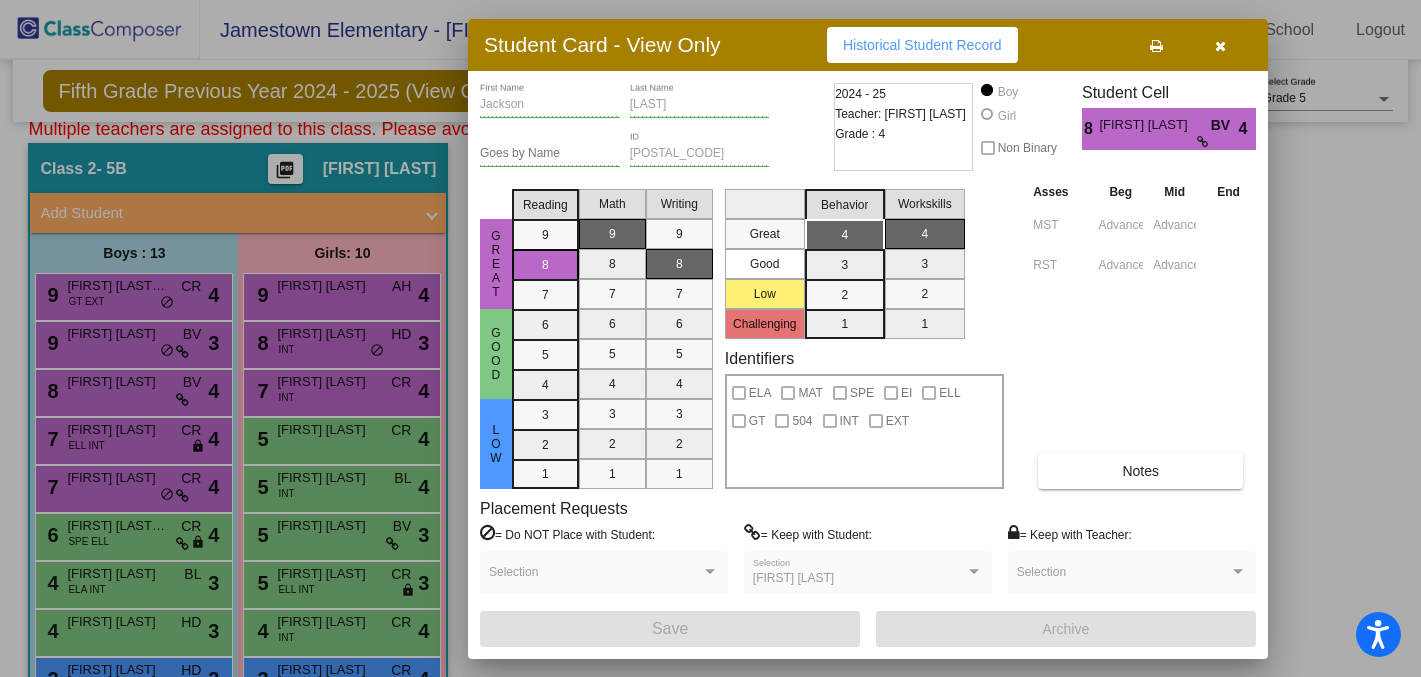 click at bounding box center (710, 338) 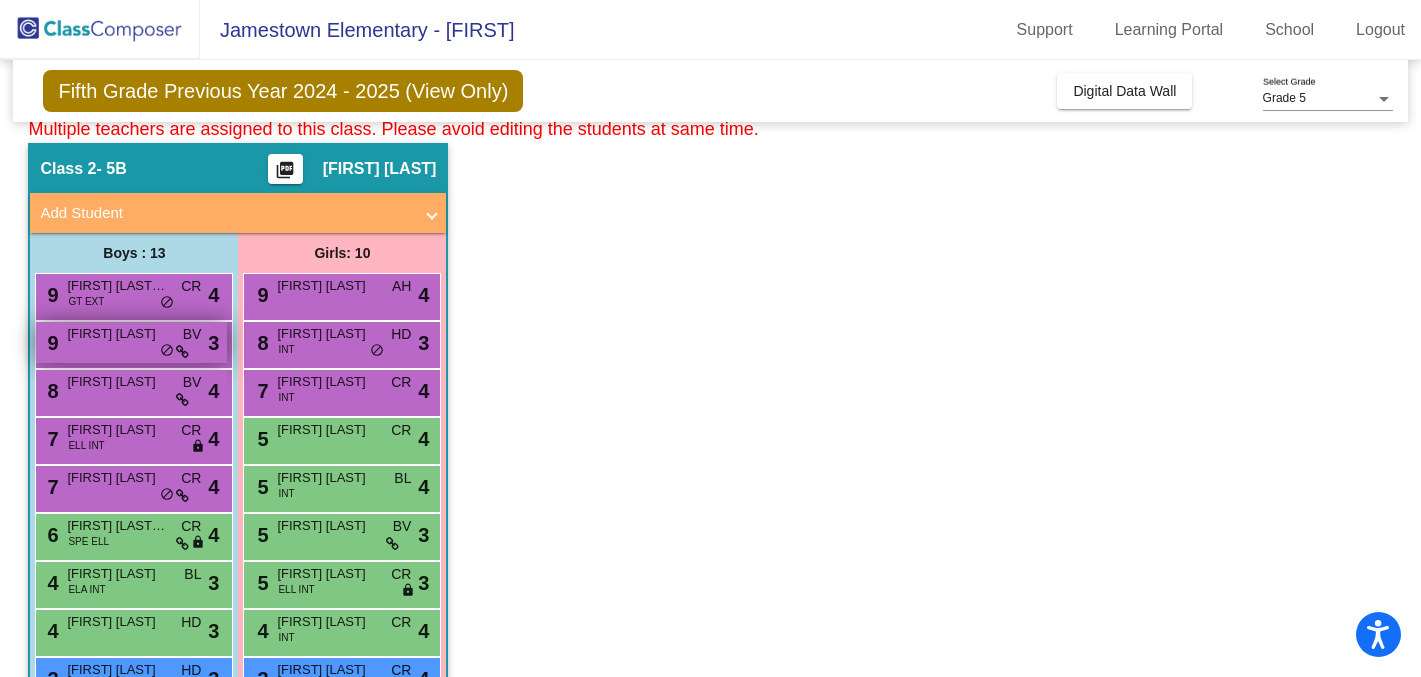 click on "9 [FIRST] [LAST] BV lock do_not_disturb_alt 3" at bounding box center [131, 342] 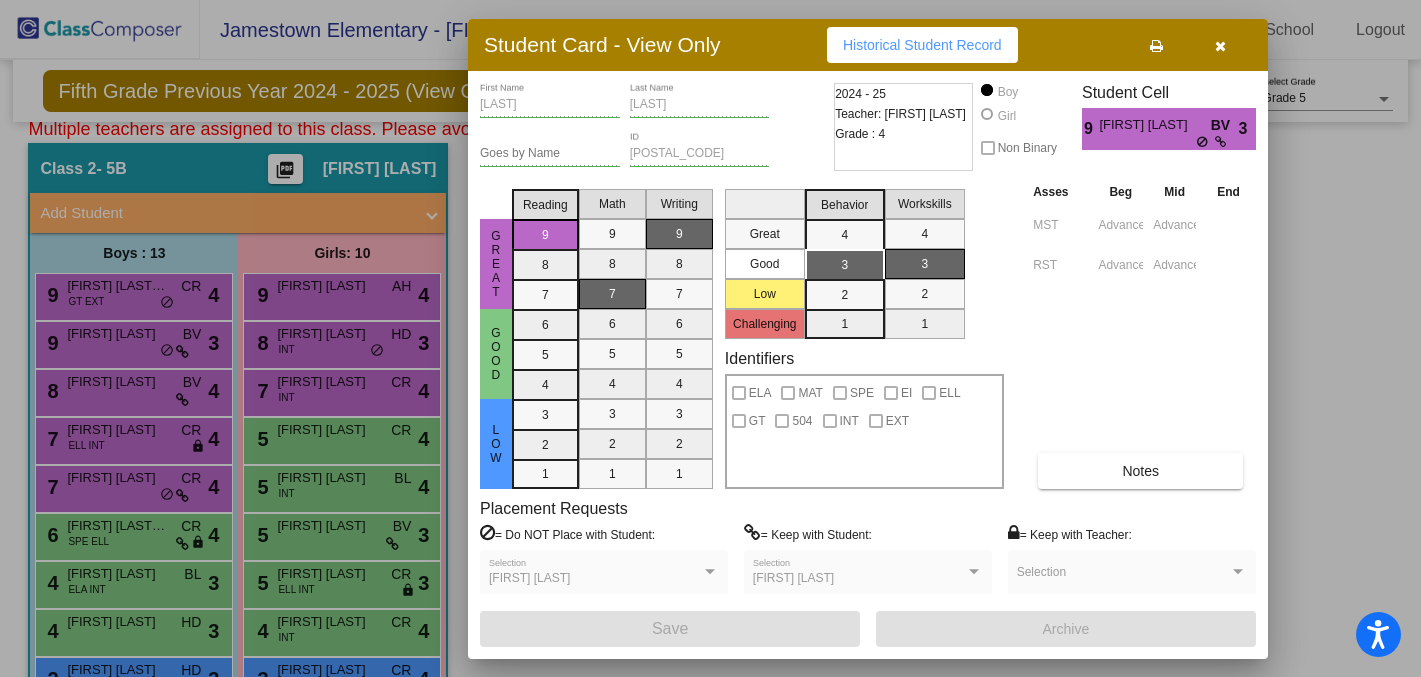 click at bounding box center [710, 338] 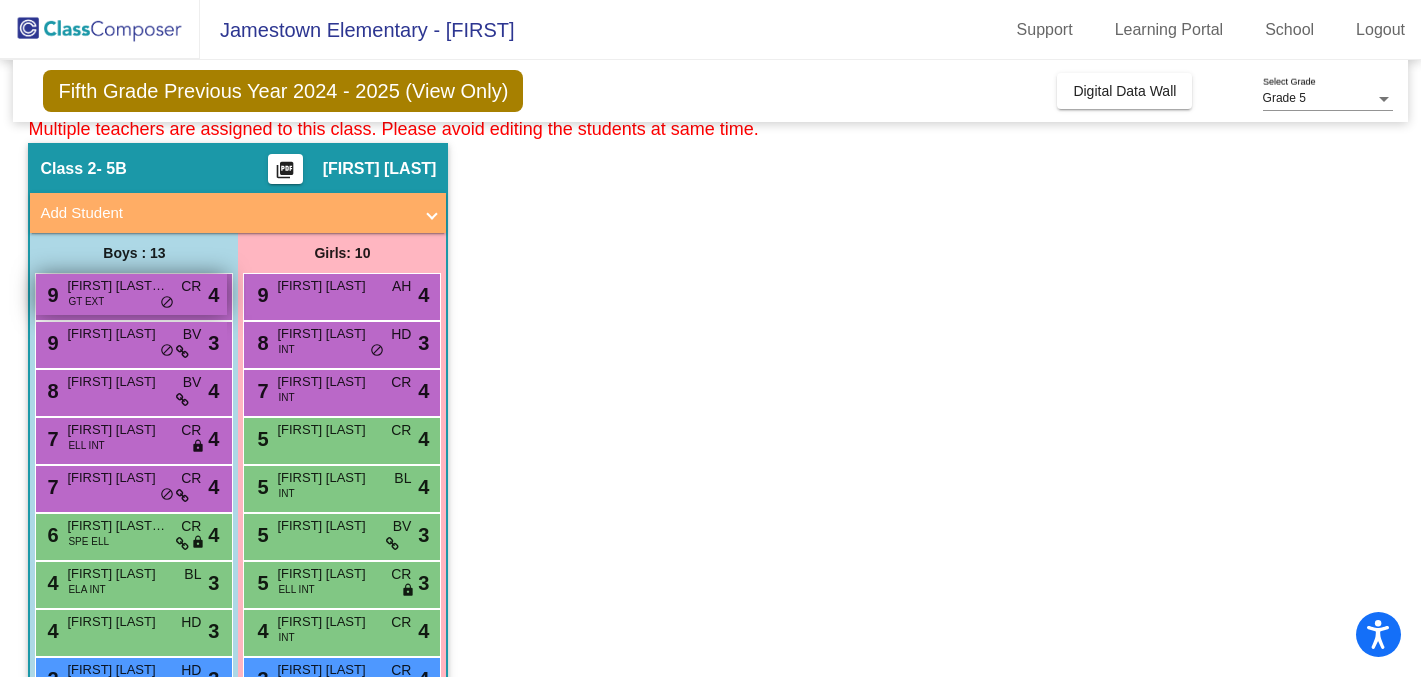 click on "9 [FIRST] [LAST] [LAST] GT EXT CR lock do_not_disturb_alt 4" at bounding box center (131, 294) 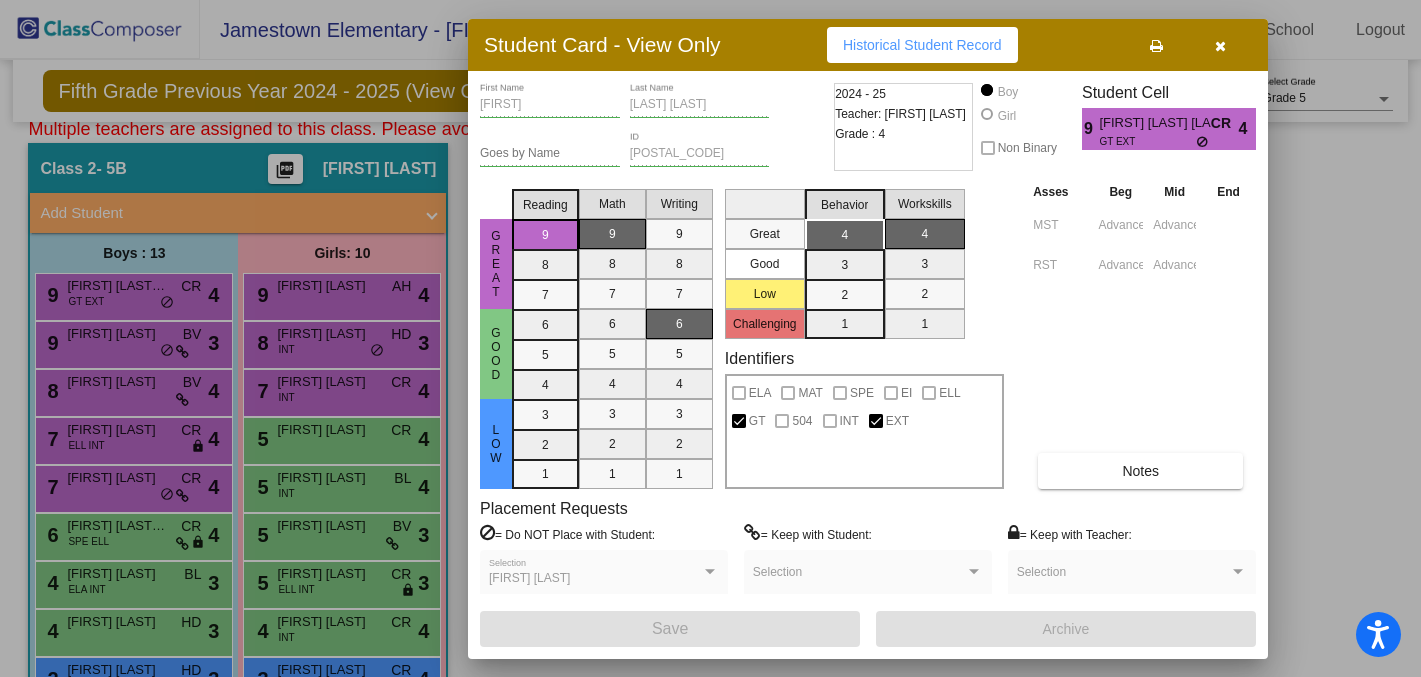 click at bounding box center [710, 338] 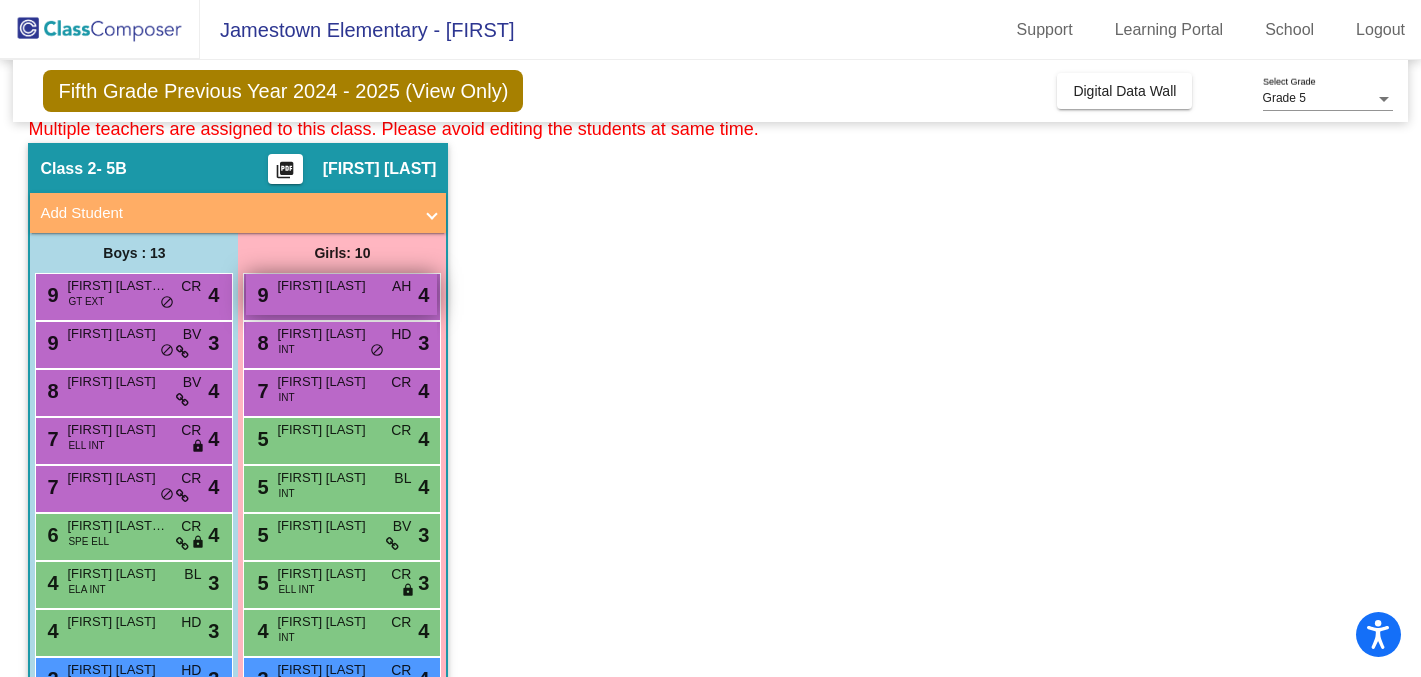click on "[FIRST] [LAST]" at bounding box center [327, 286] 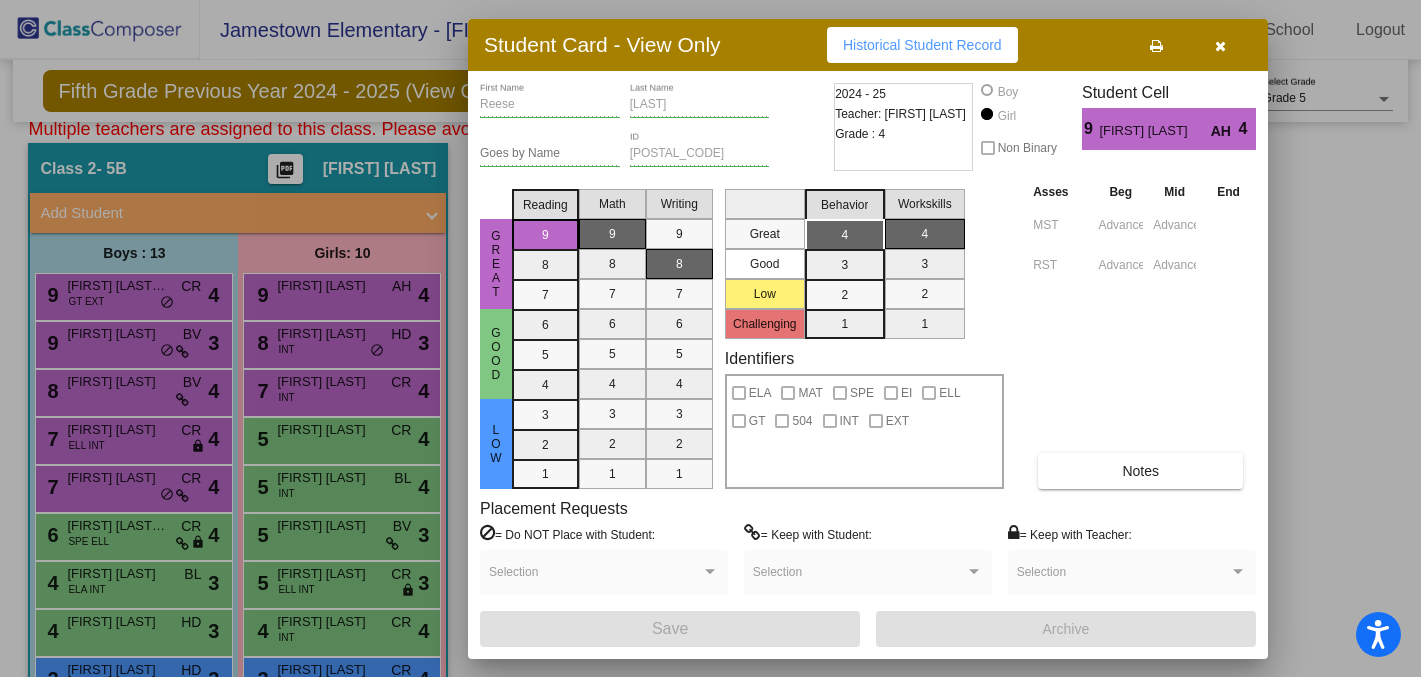 click at bounding box center (710, 338) 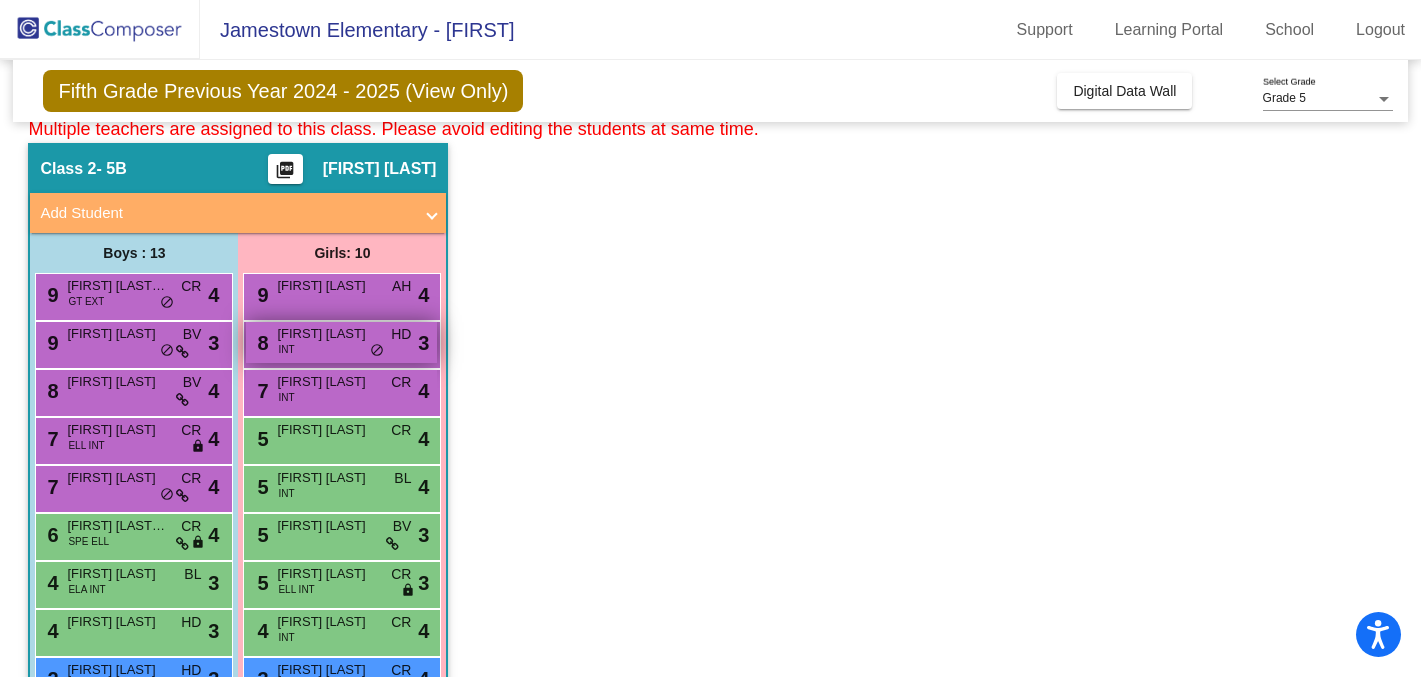 click on "[FIRST] [LAST]" at bounding box center (327, 334) 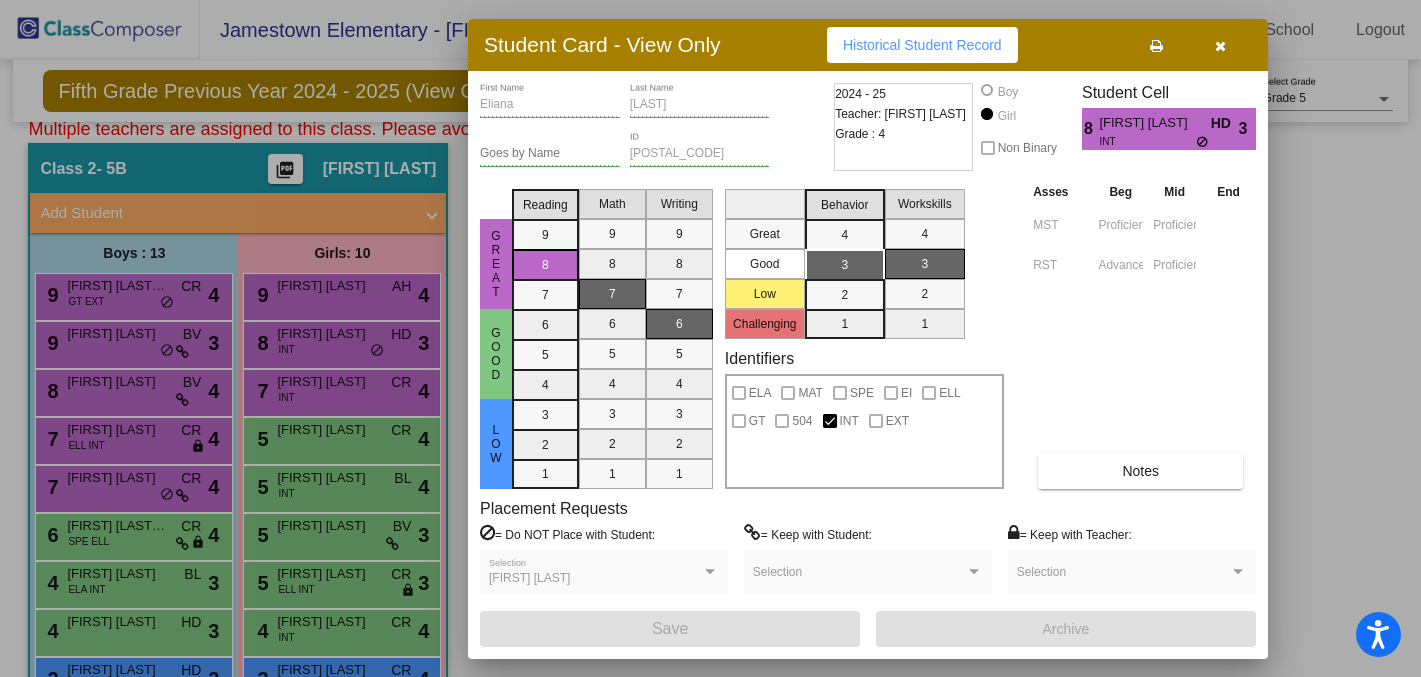 click at bounding box center [710, 338] 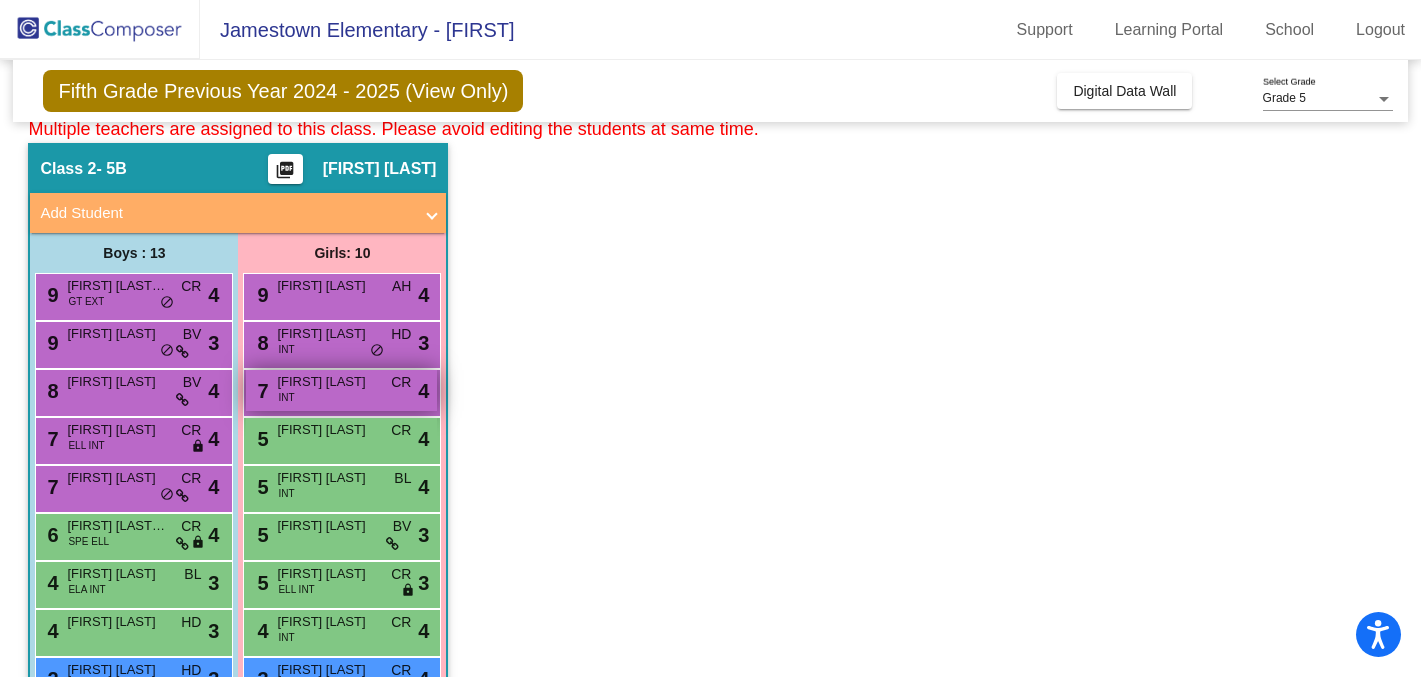 click on "[FIRST] [LAST]" at bounding box center (327, 382) 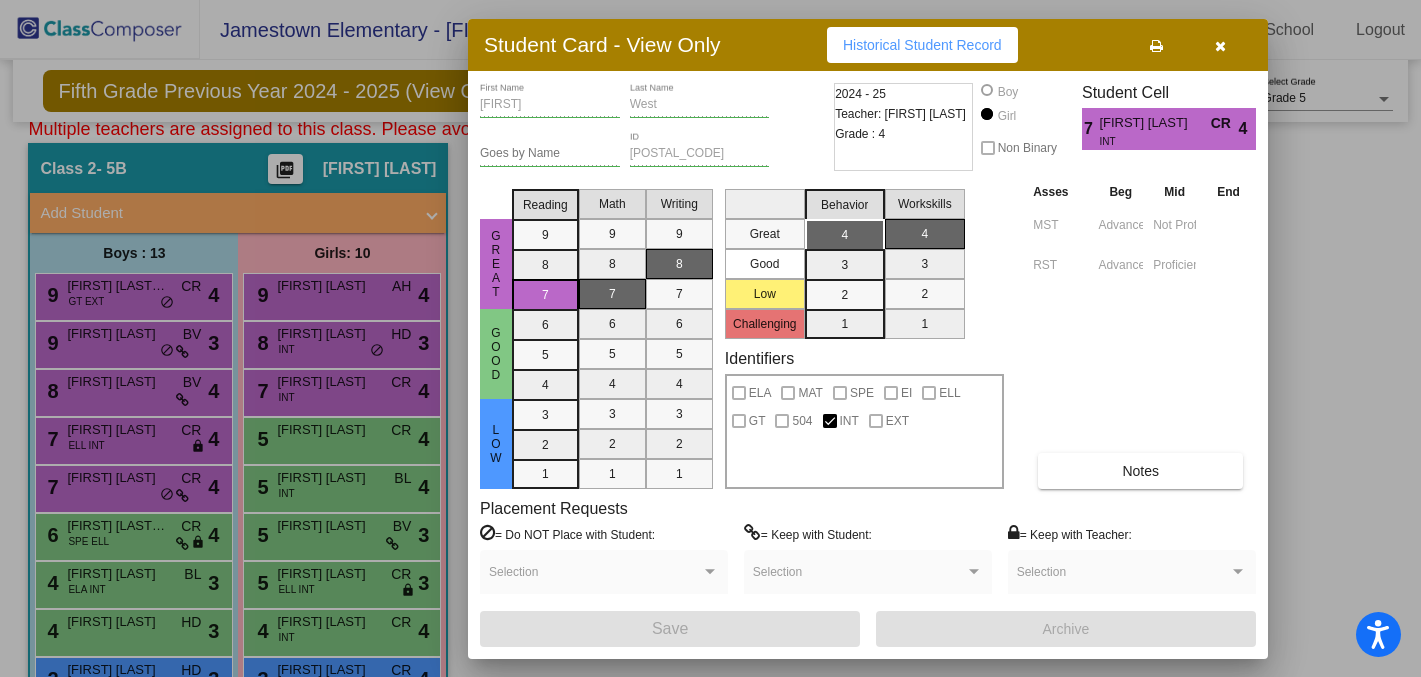click at bounding box center (710, 338) 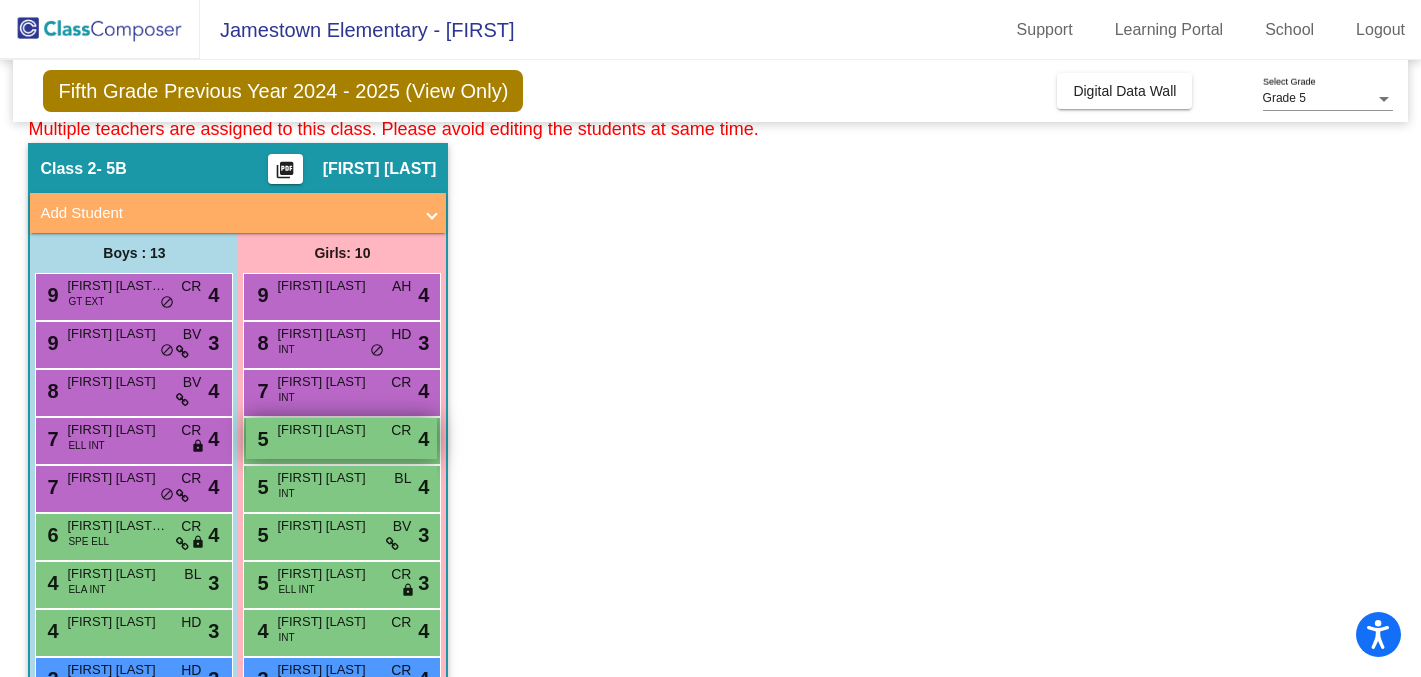 click on "[FIRST] [LAST]" at bounding box center (327, 430) 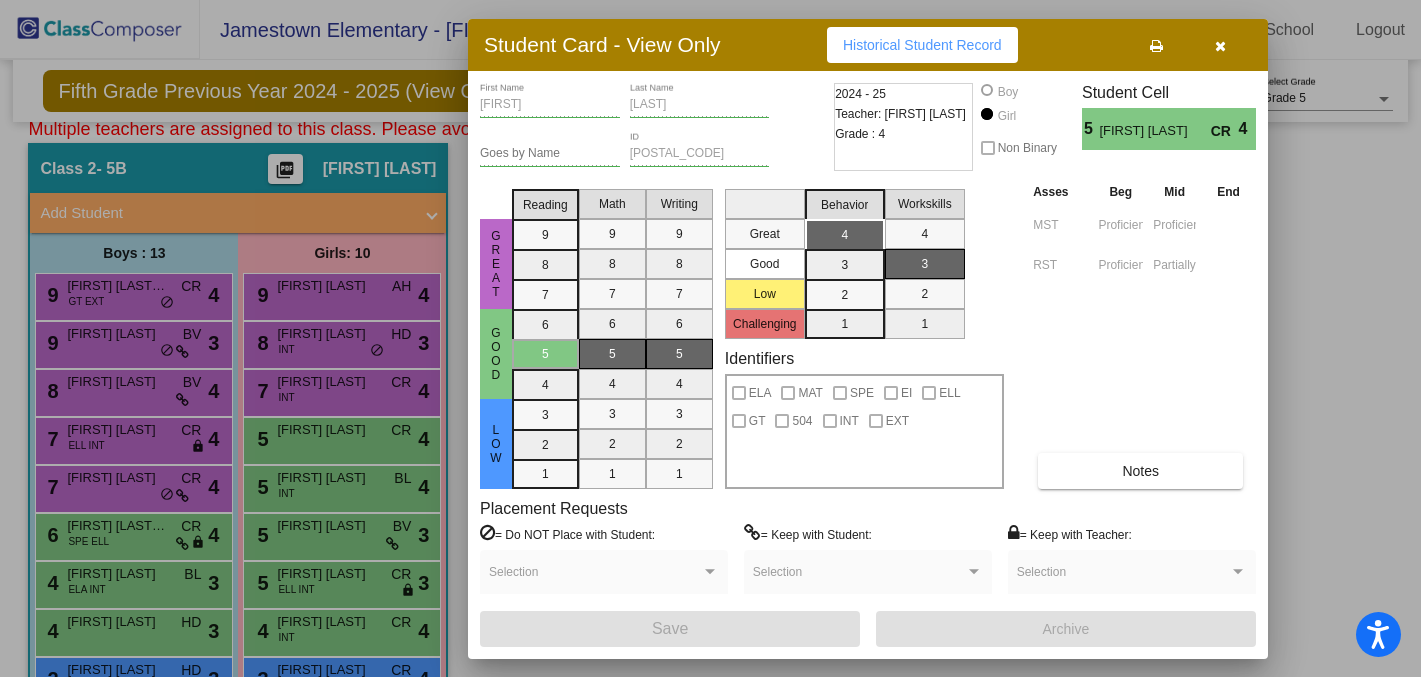 click at bounding box center (710, 338) 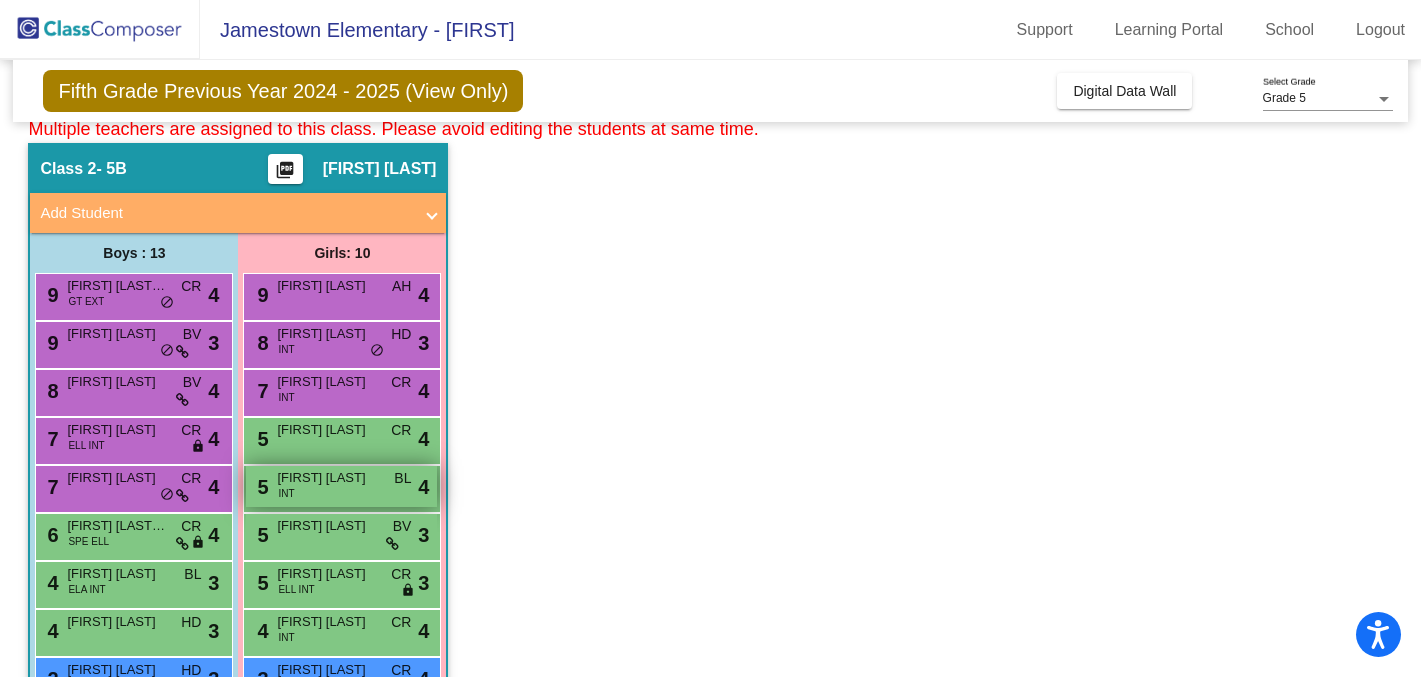 click on "[FIRST] [LAST]" at bounding box center (327, 478) 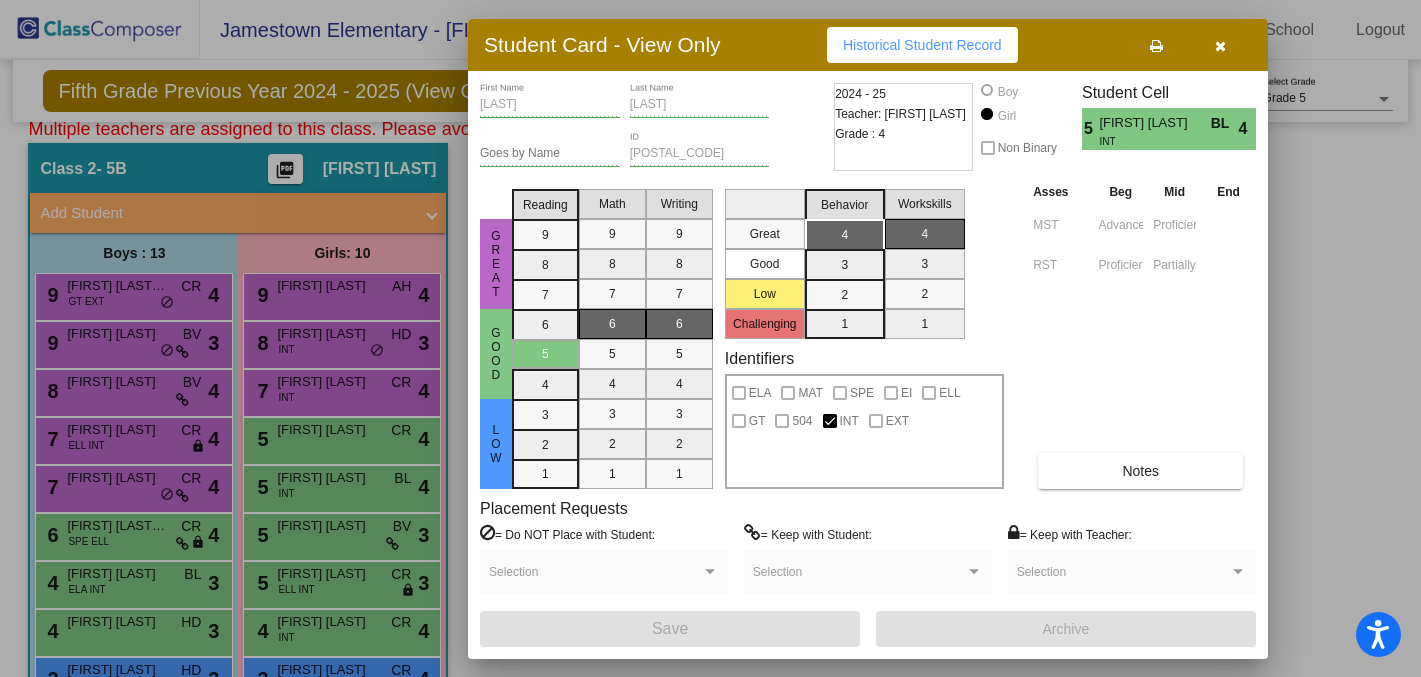 click at bounding box center (710, 338) 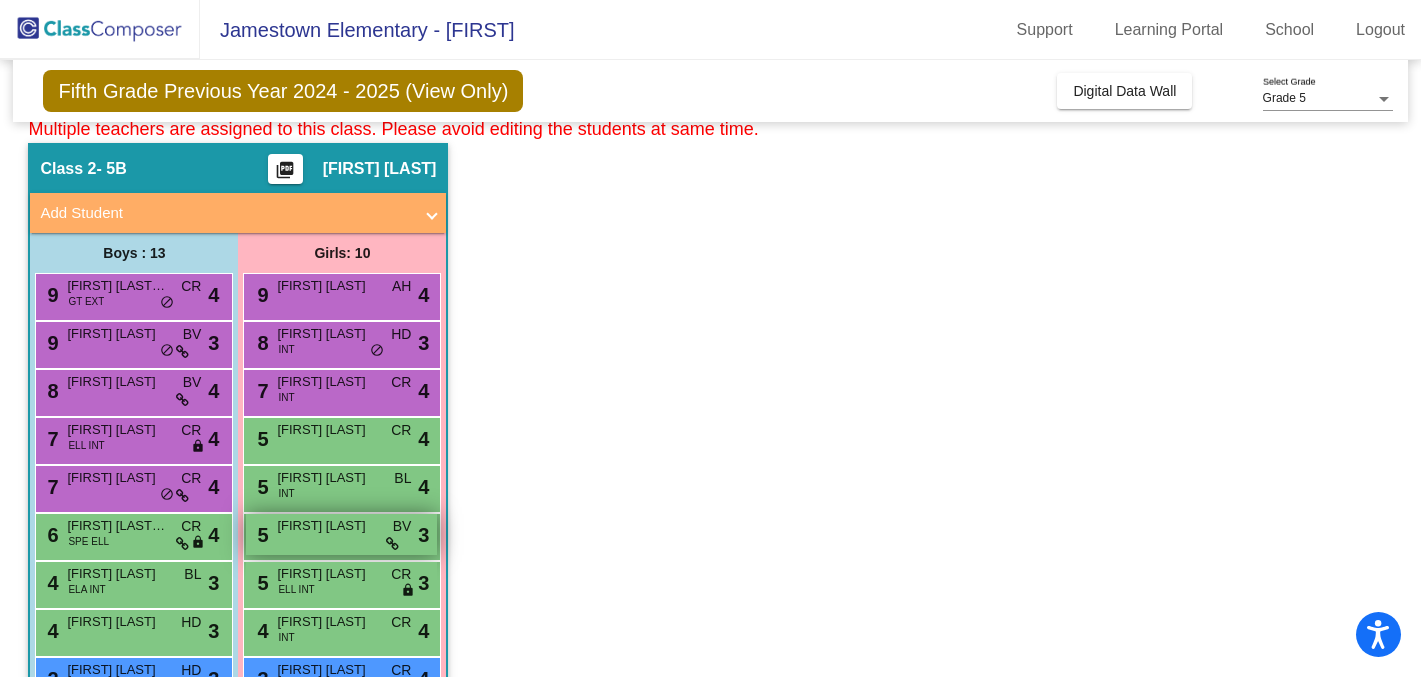 click on "5 [FIRST] [LAST] BV lock do_not_disturb_alt 3" at bounding box center [341, 534] 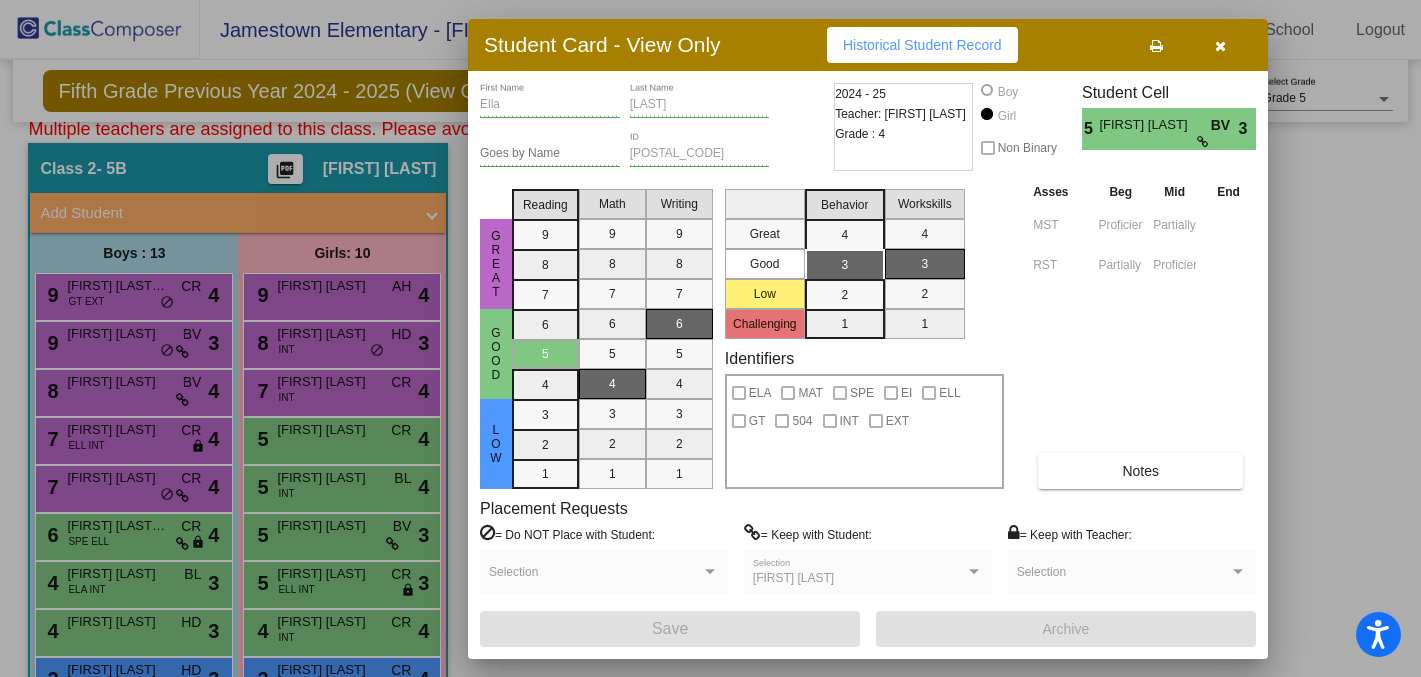 scroll, scrollTop: 0, scrollLeft: 0, axis: both 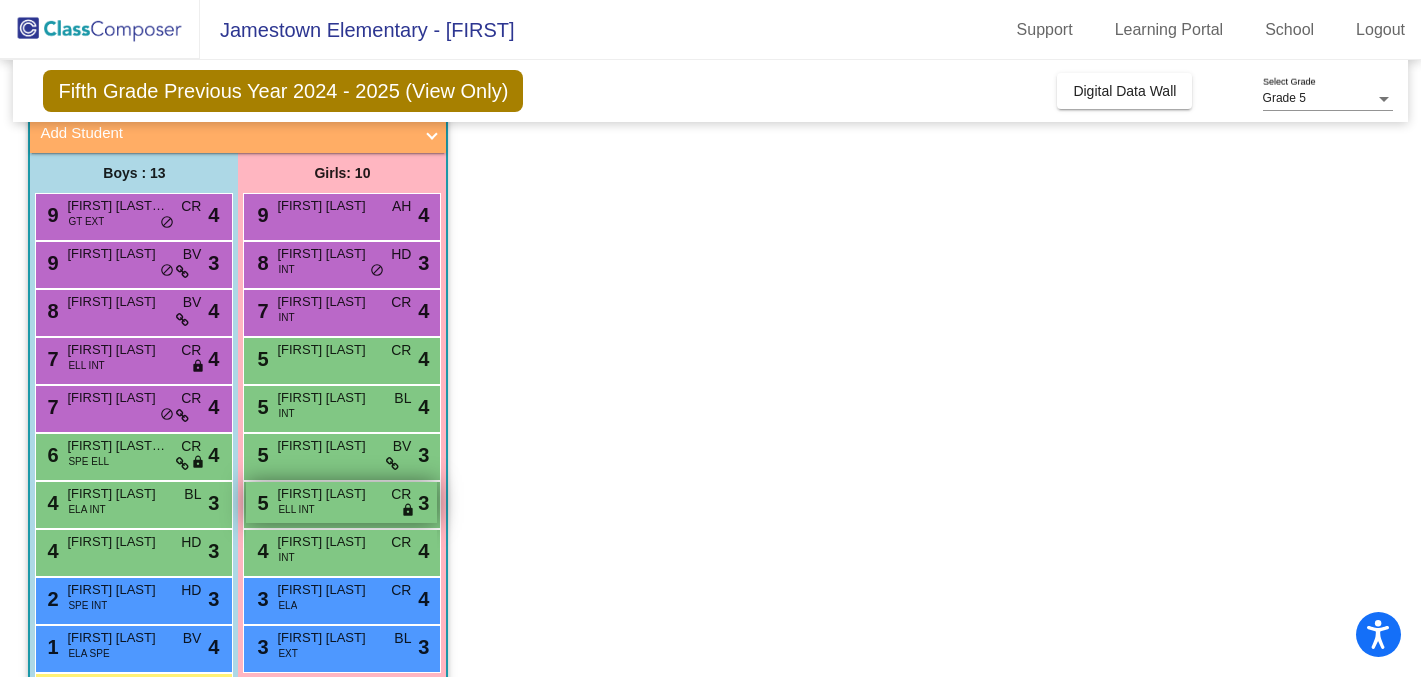 click on "5 [FIRST] [LAST] ELL INT CR lock do_not_disturb_alt 3" at bounding box center [341, 502] 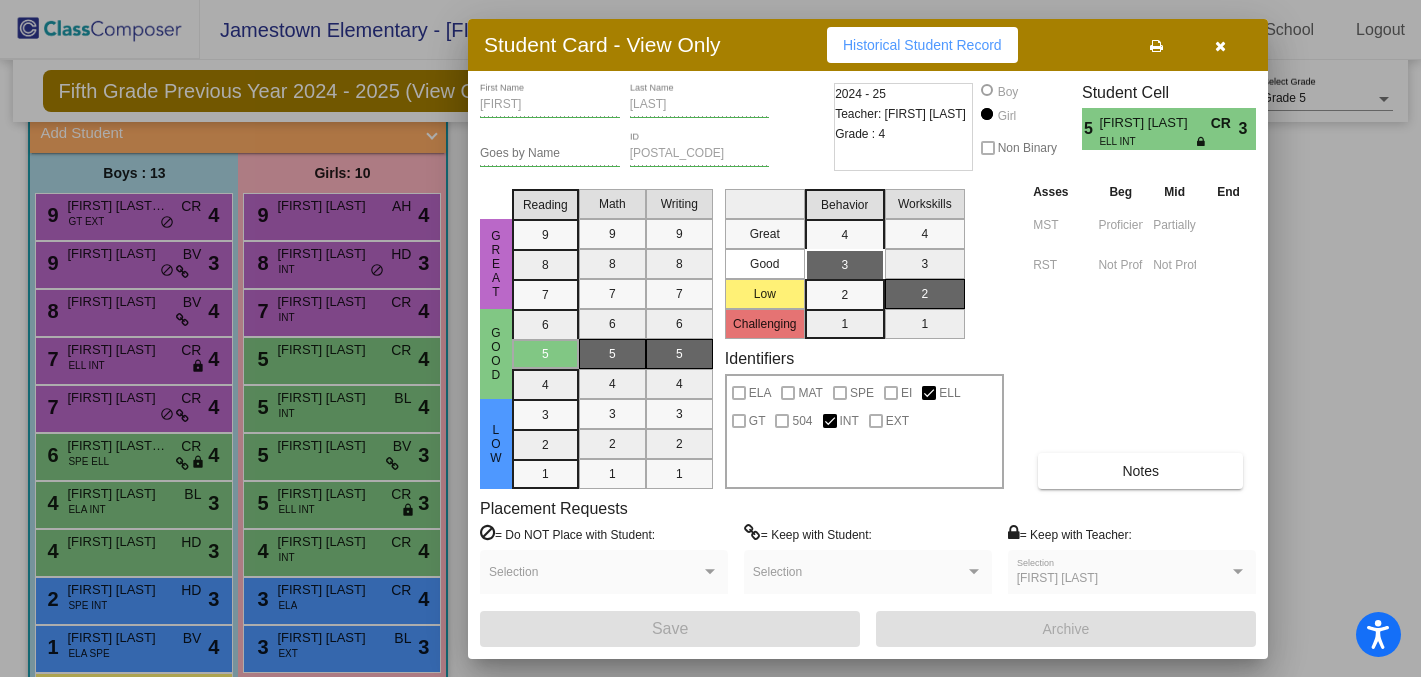 click at bounding box center (710, 338) 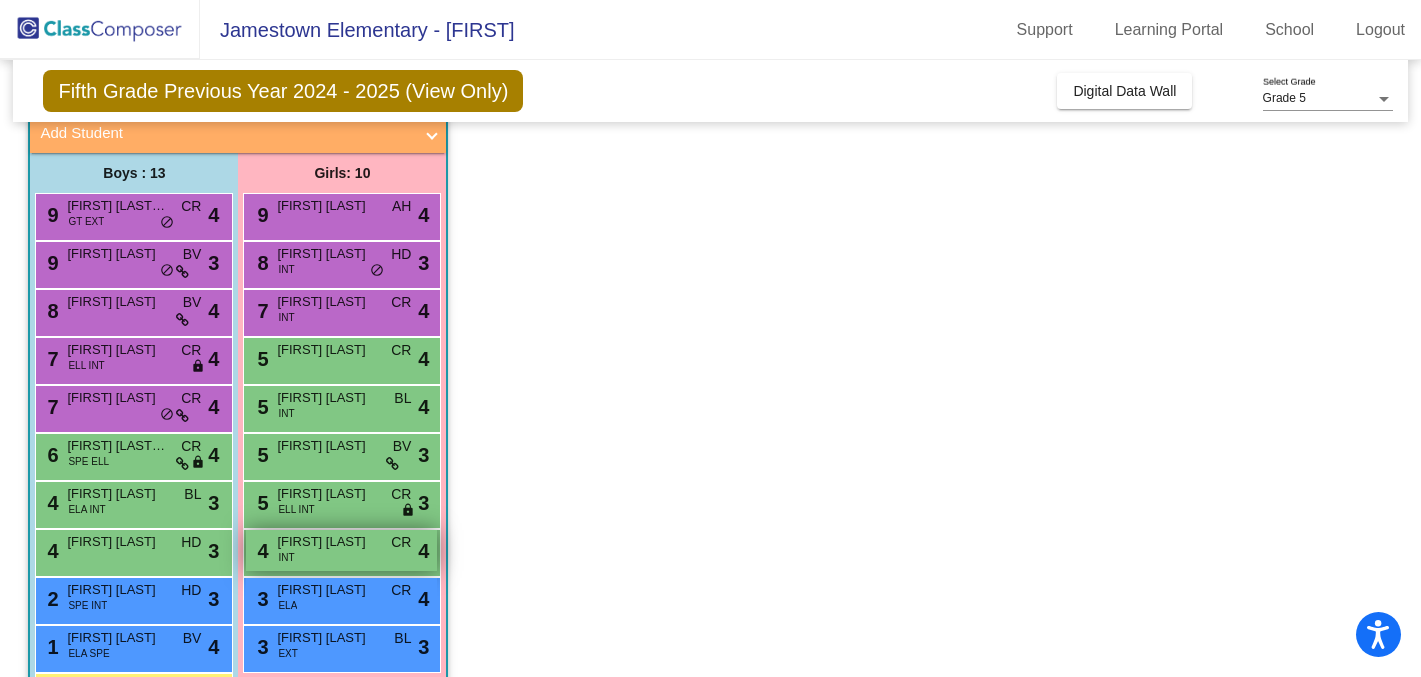 click on "4 [FIRST] [LAST] INT CR lock do_not_disturb_alt 4" at bounding box center (341, 550) 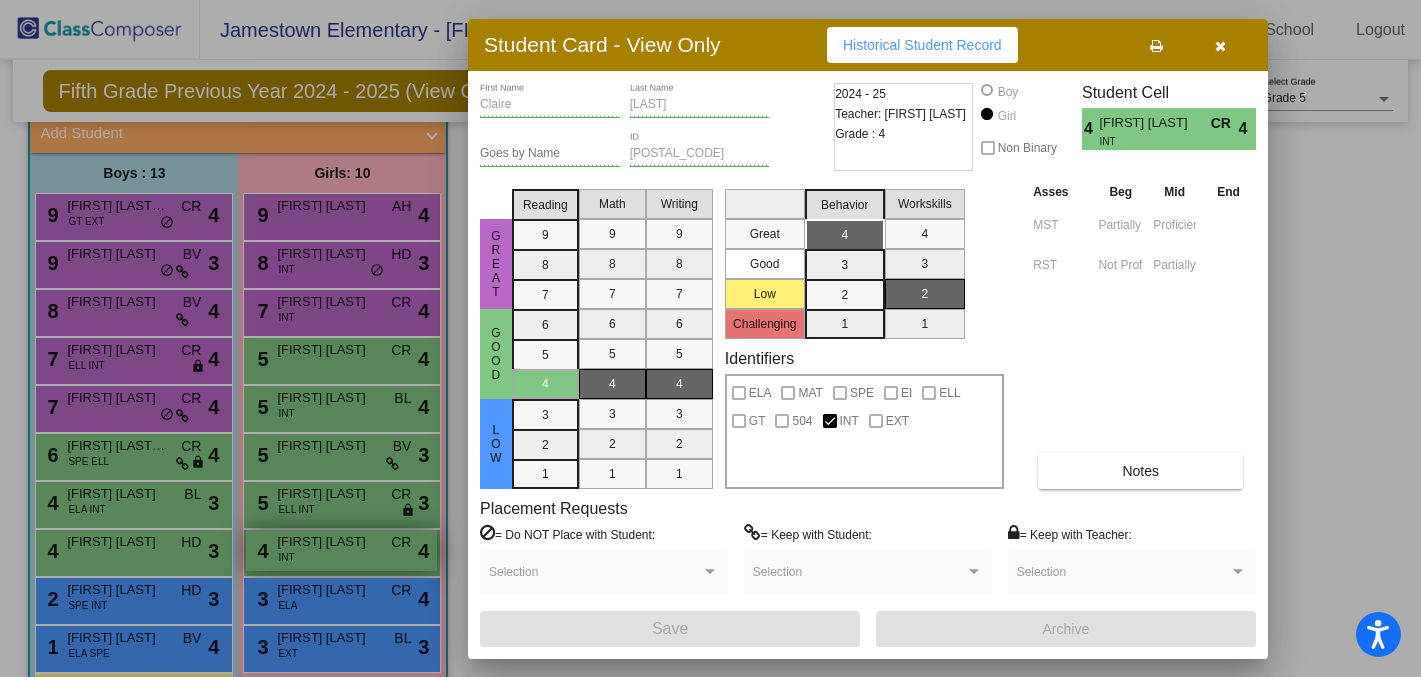 click at bounding box center (710, 338) 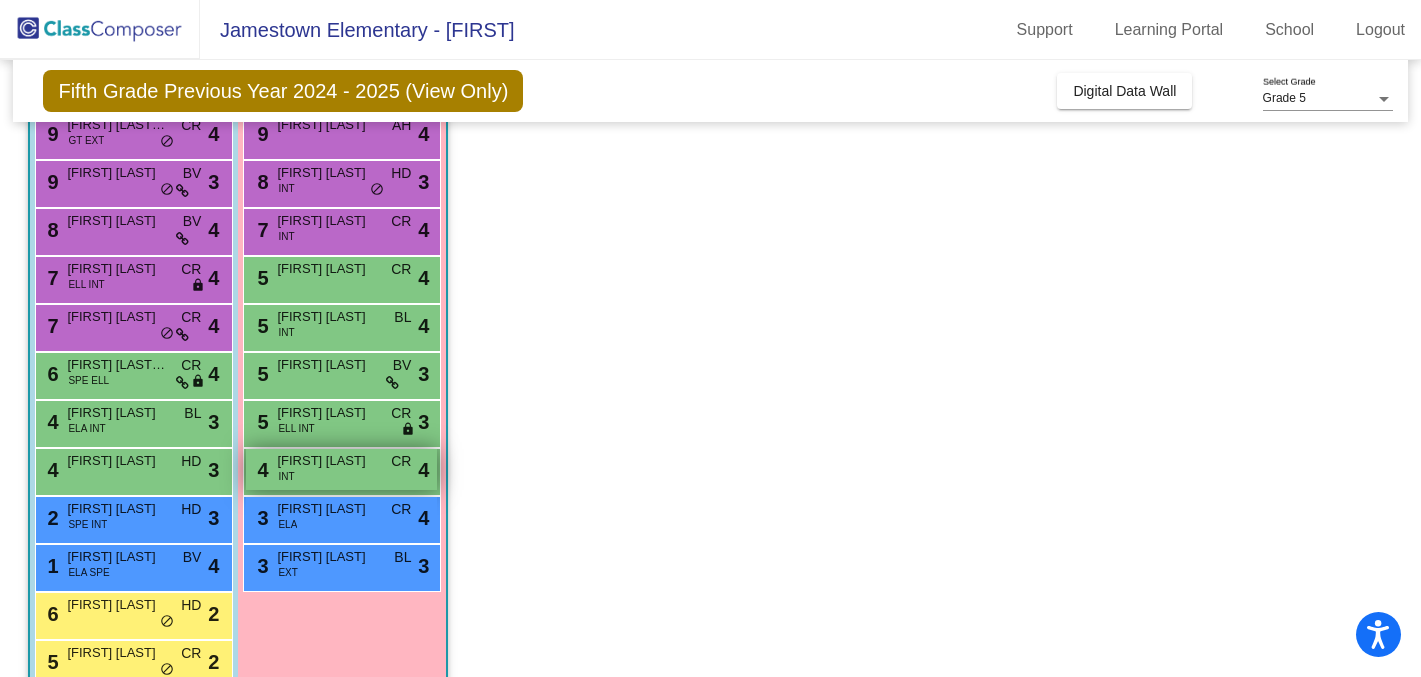 scroll, scrollTop: 232, scrollLeft: 0, axis: vertical 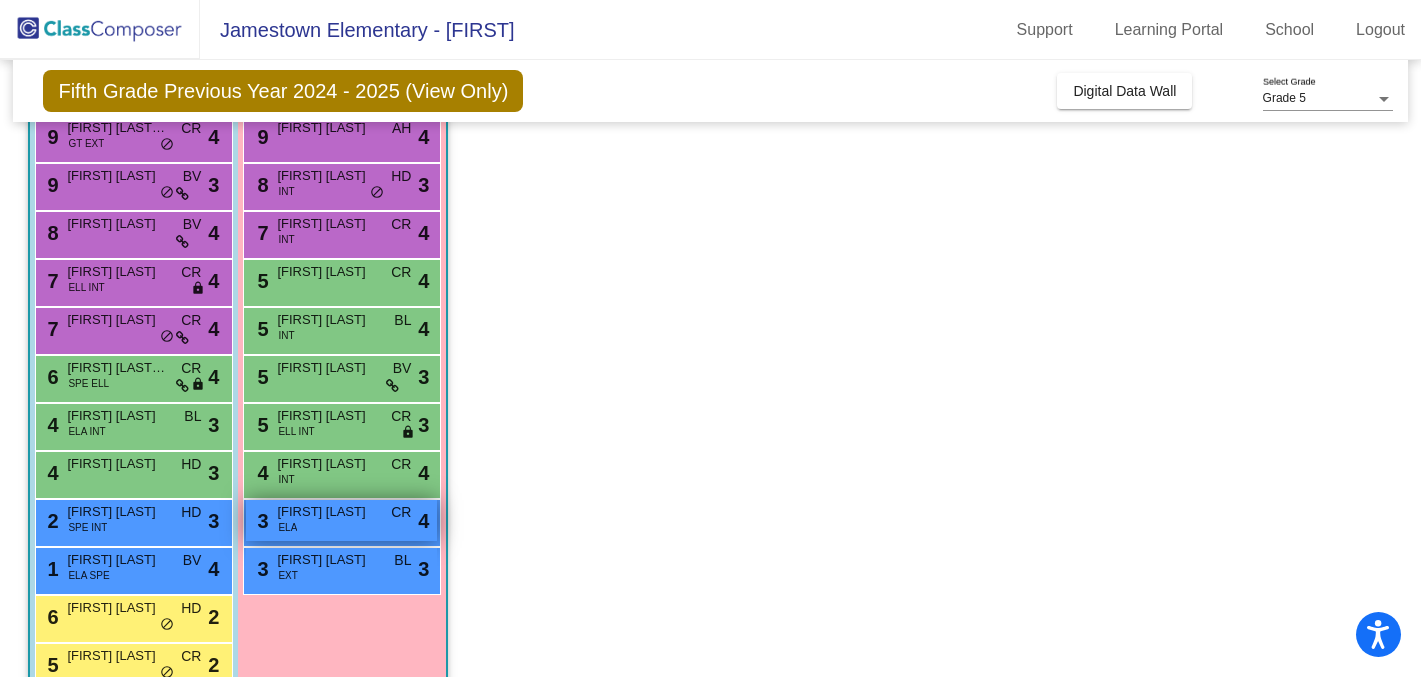 click on "3 [FIRST] [LAST] ELA CR lock do_not_disturb_alt 4" at bounding box center (341, 520) 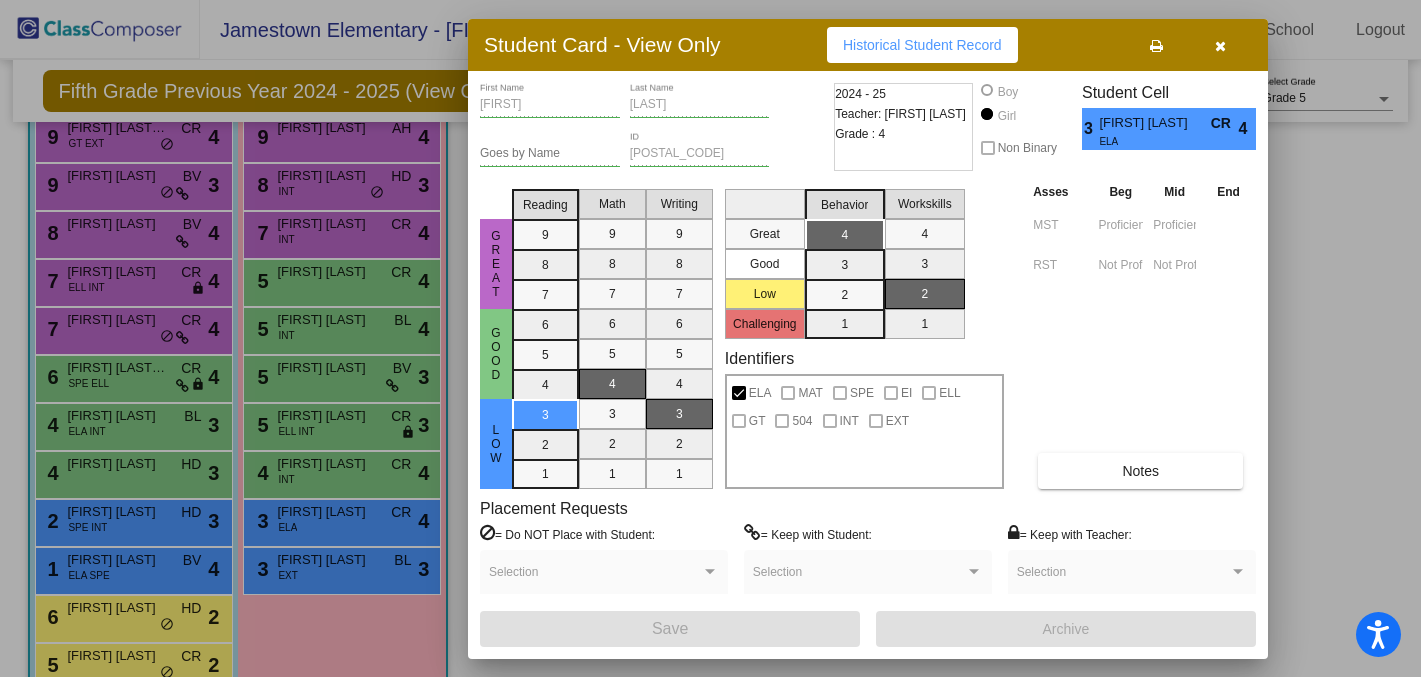 click at bounding box center (710, 338) 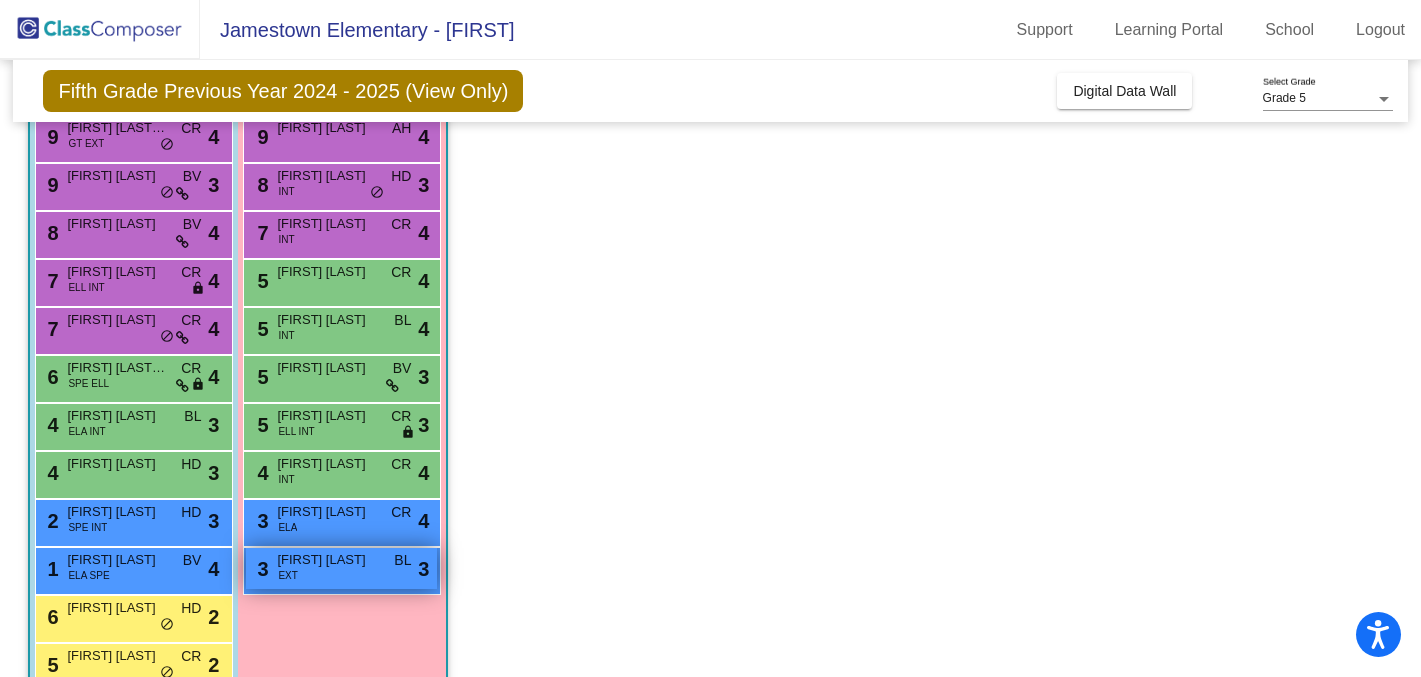 click on "3 [FIRST] [LAST] EXT BL lock do_not_disturb_alt 3" at bounding box center [341, 568] 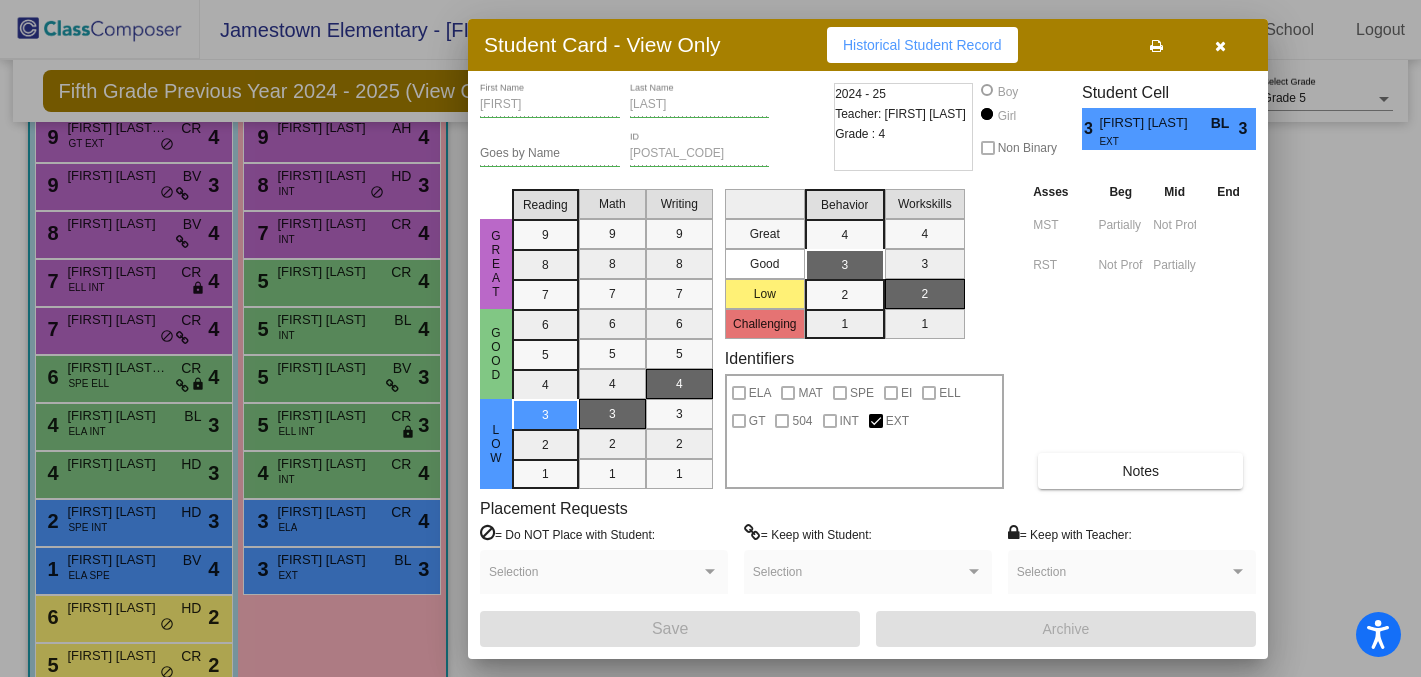click at bounding box center [710, 338] 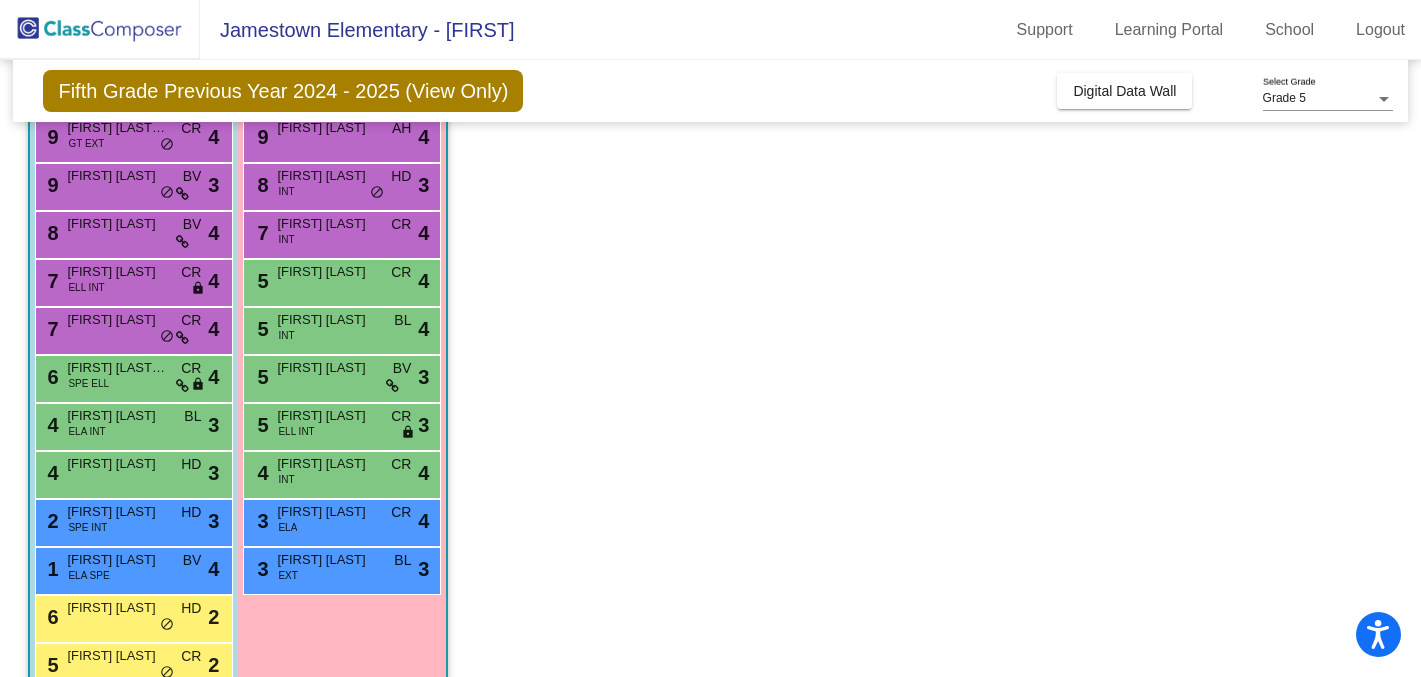 click on "Girls: 10 9 [FIRST] [LAST] AH lock do_not_disturb_alt 4 8 [FIRST] [LAST] INT HD lock do_not_disturb_alt 3 7 [FIRST] [LAST] INT CR lock do_not_disturb_alt 4 5 [FIRST] CR lock do_not_disturb_alt 4 5 [LAST] [LAST] INT BL lock do_not_disturb_alt 4 5 [FIRST] [LAST] BV lock do_not_disturb_alt 3 5 [FIRST] [LAST] ELL INT CR lock do_not_disturb_alt 3 4 [FIRST] [LAST] INT CR lock do_not_disturb_alt 4 3 [FIRST] [LAST] ELA CR lock do_not_disturb_alt 4 3 [FIRST] [LAST] EXT BL lock do_not_disturb_alt 3" at bounding box center [0, 0] 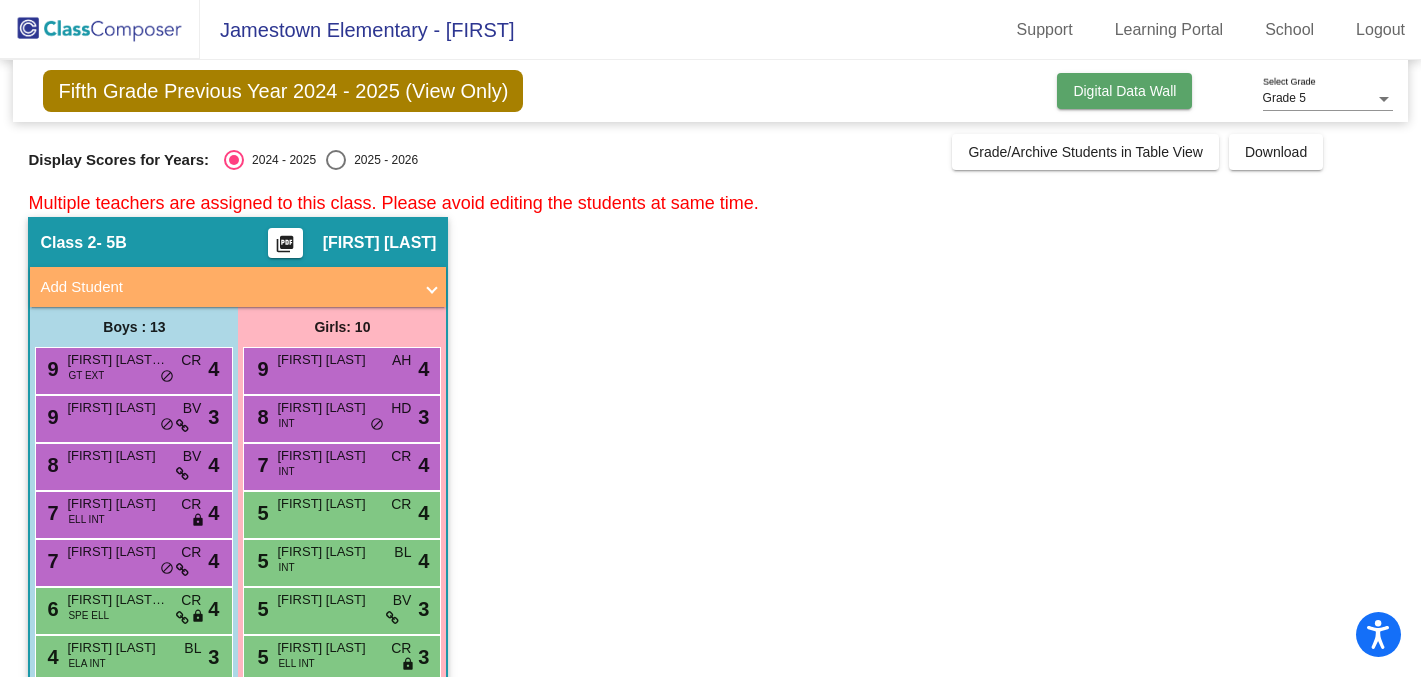 click on "Digital Data Wall" 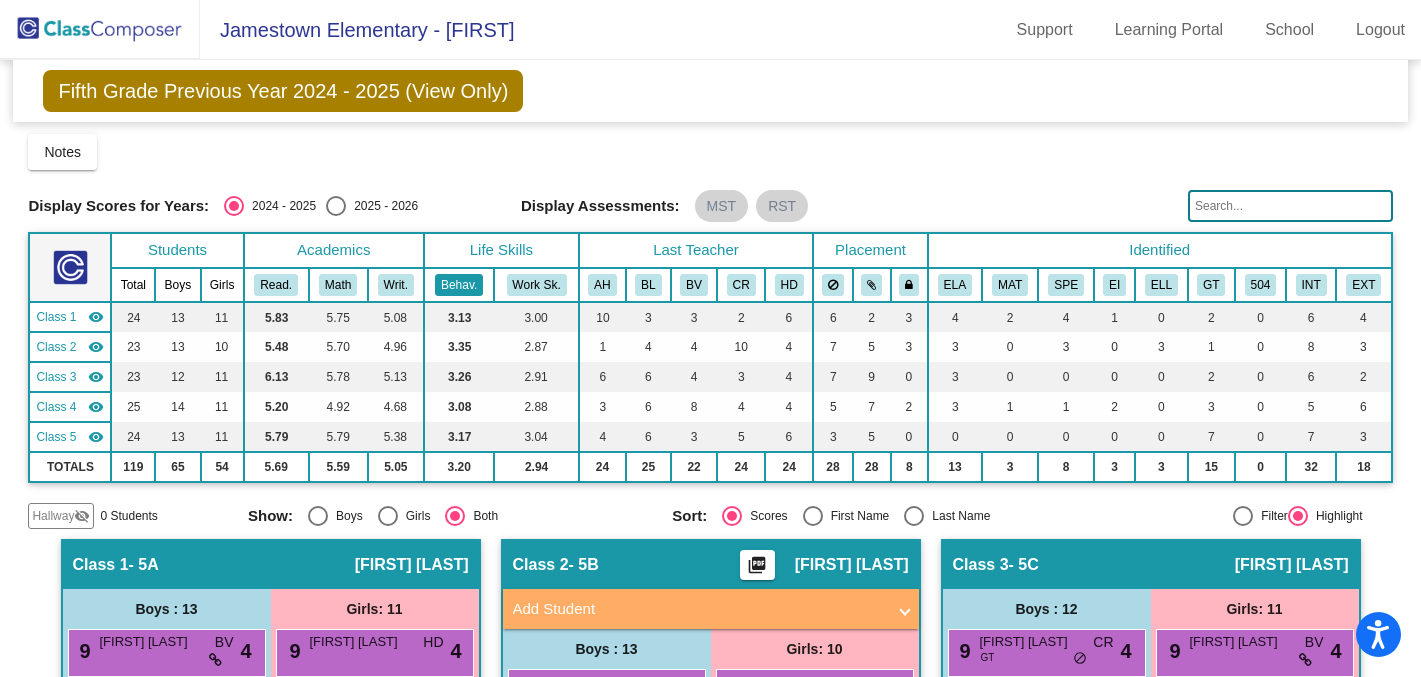 click on "Behav." 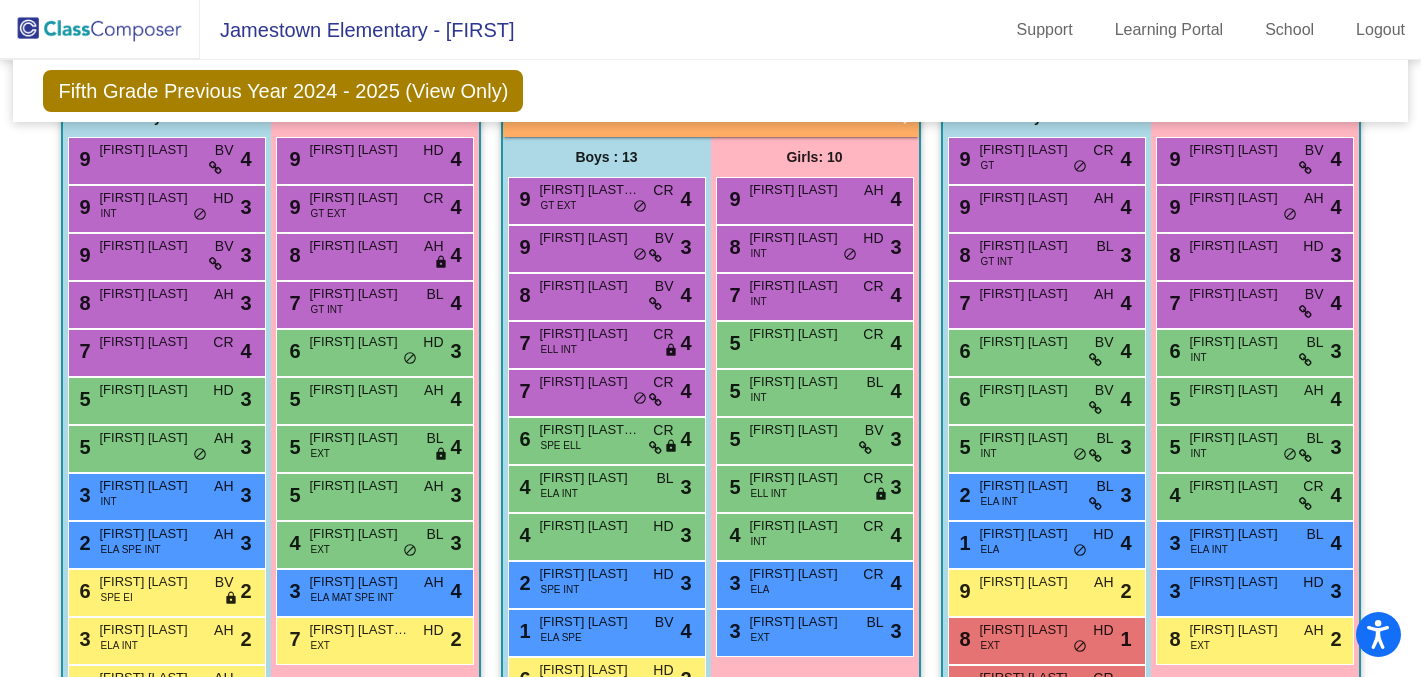 scroll, scrollTop: 30, scrollLeft: 0, axis: vertical 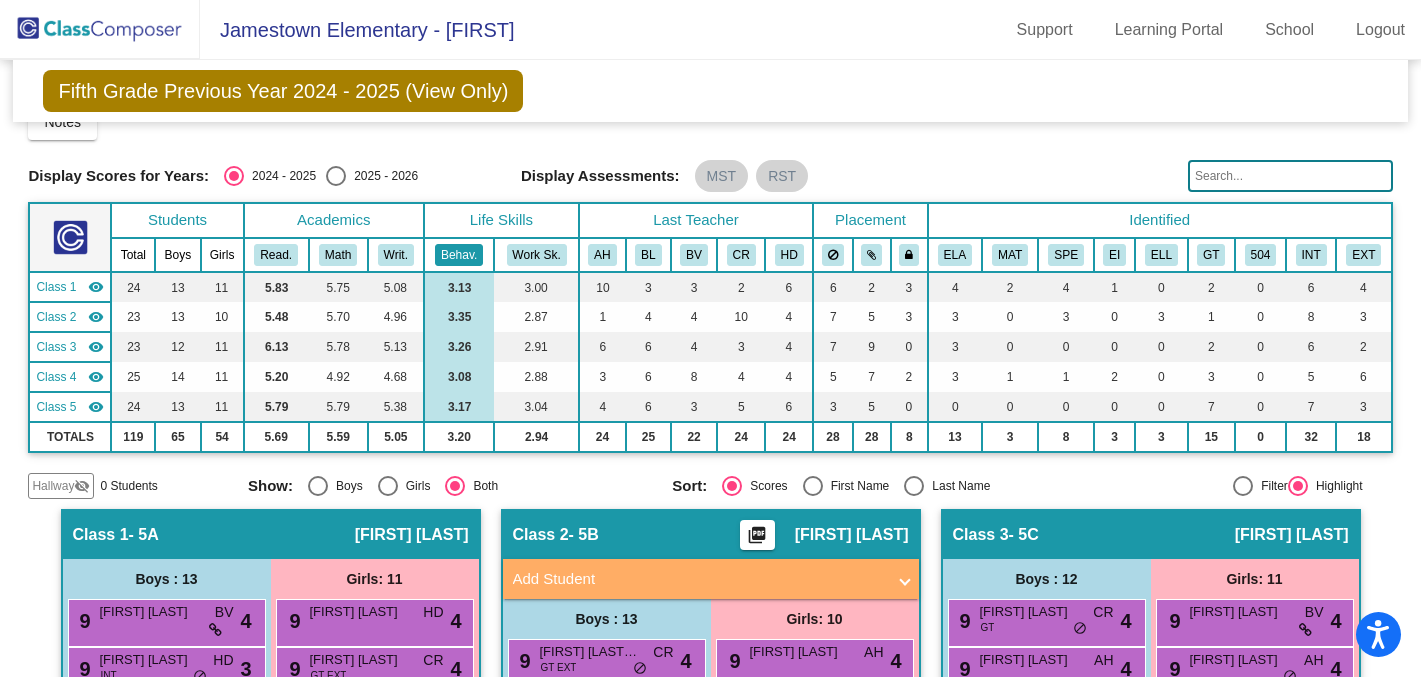 click on "Behav." 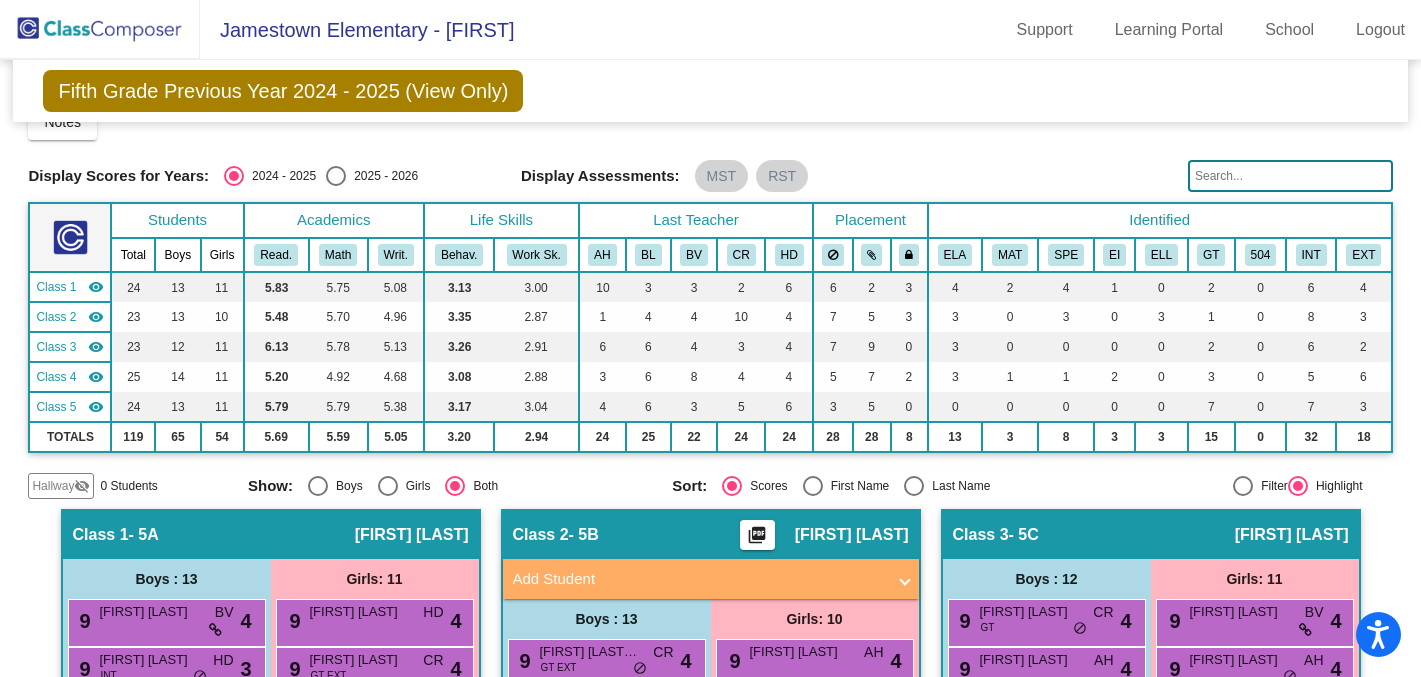 click at bounding box center [336, 176] 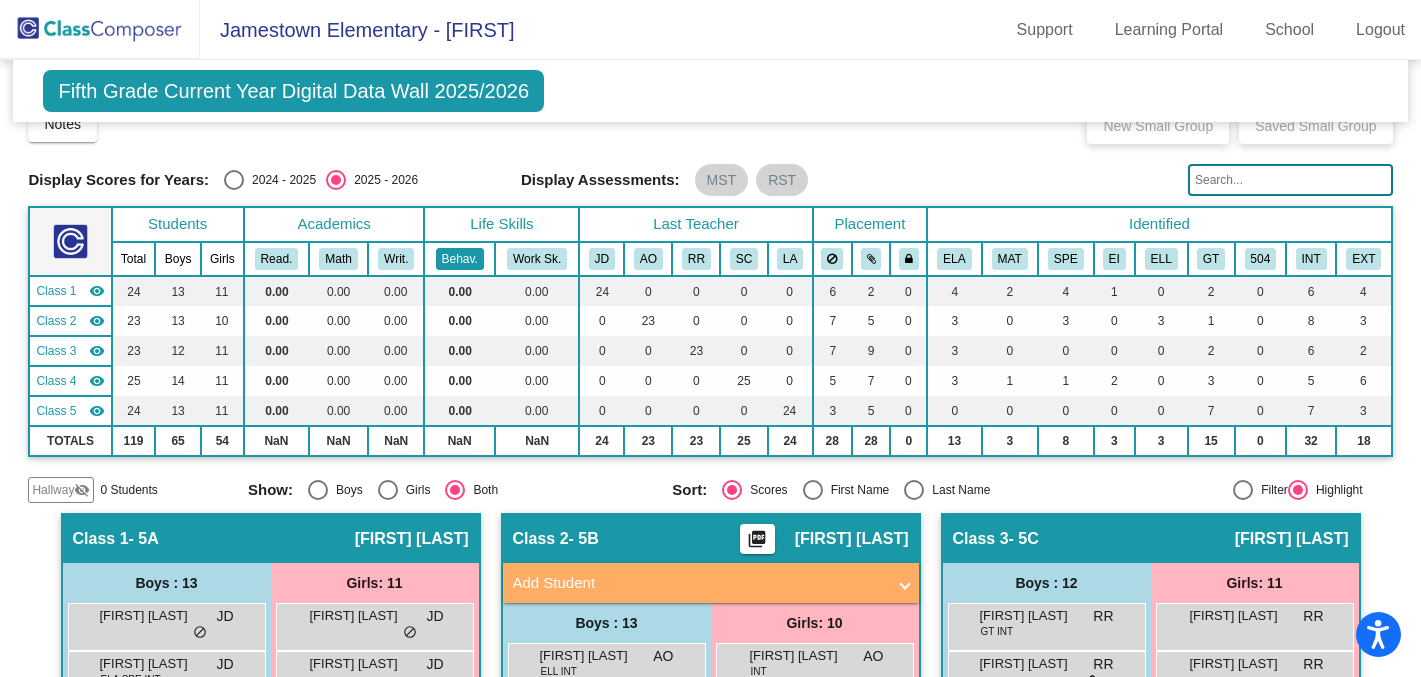 click on "Behav." 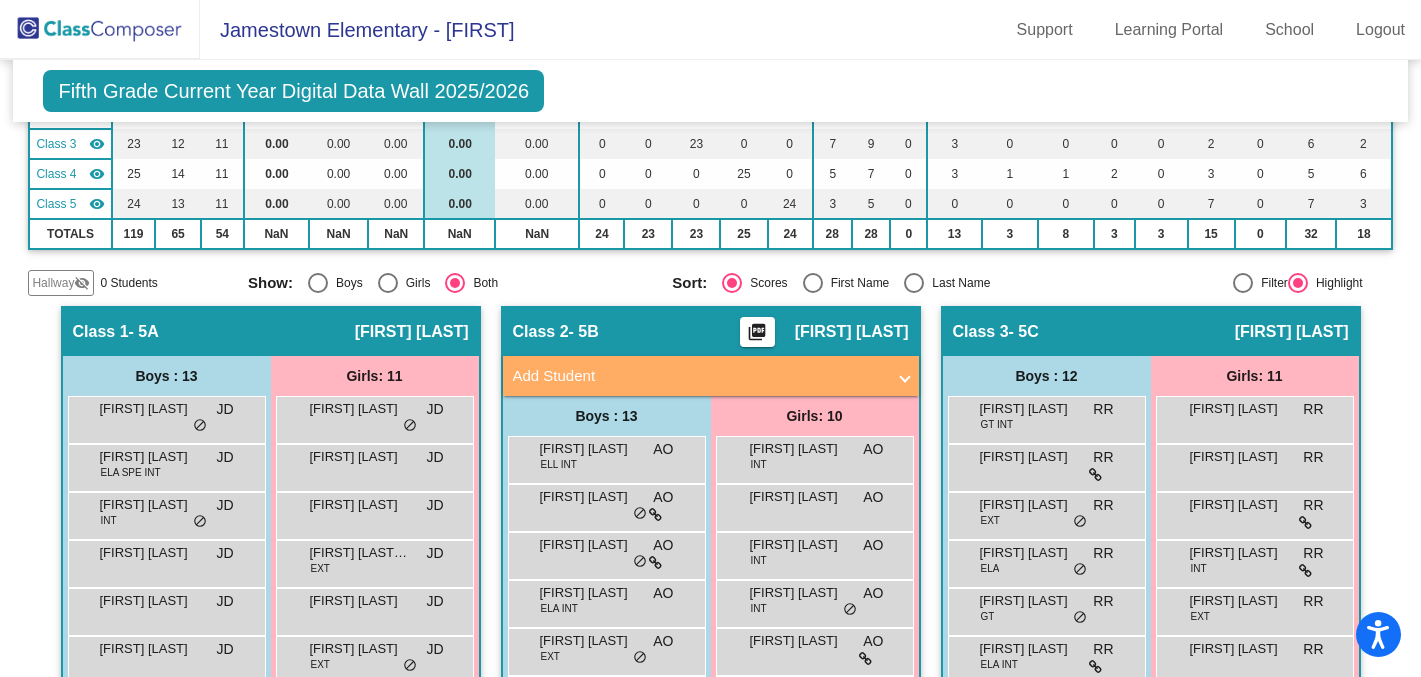 scroll, scrollTop: 0, scrollLeft: 0, axis: both 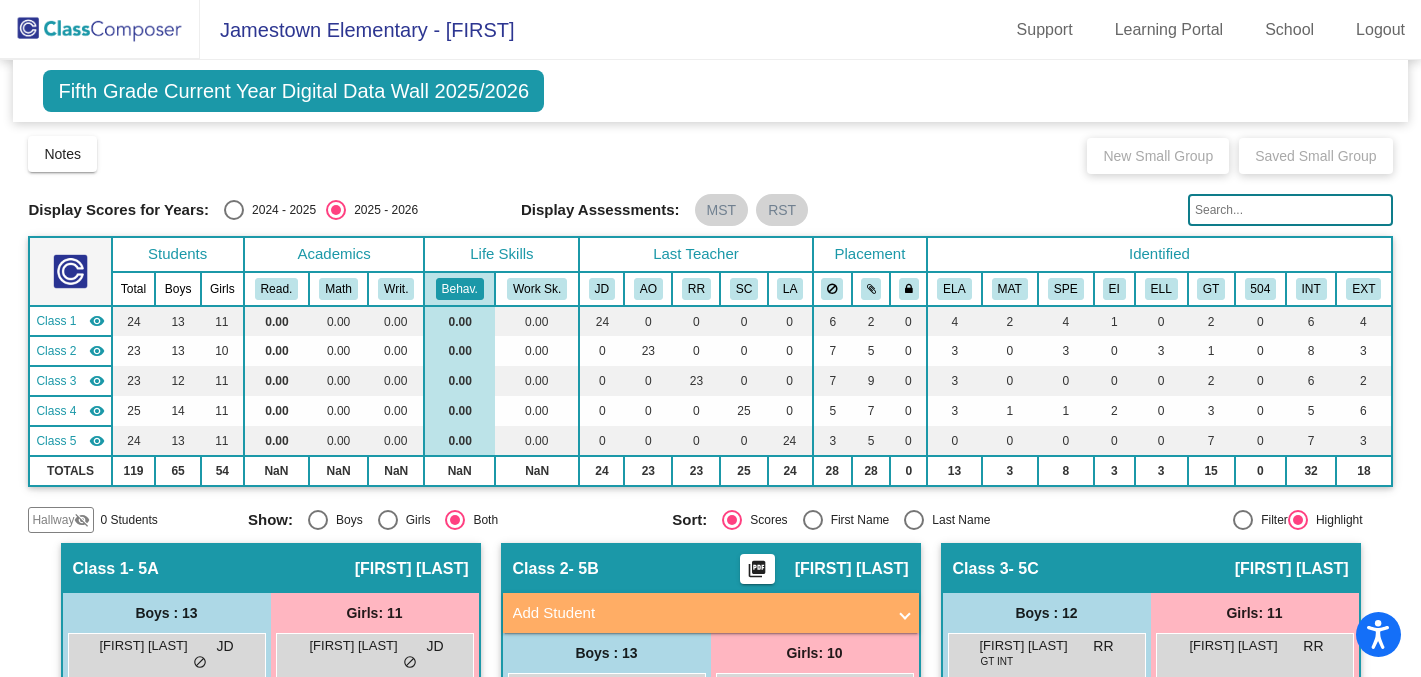 click at bounding box center [234, 210] 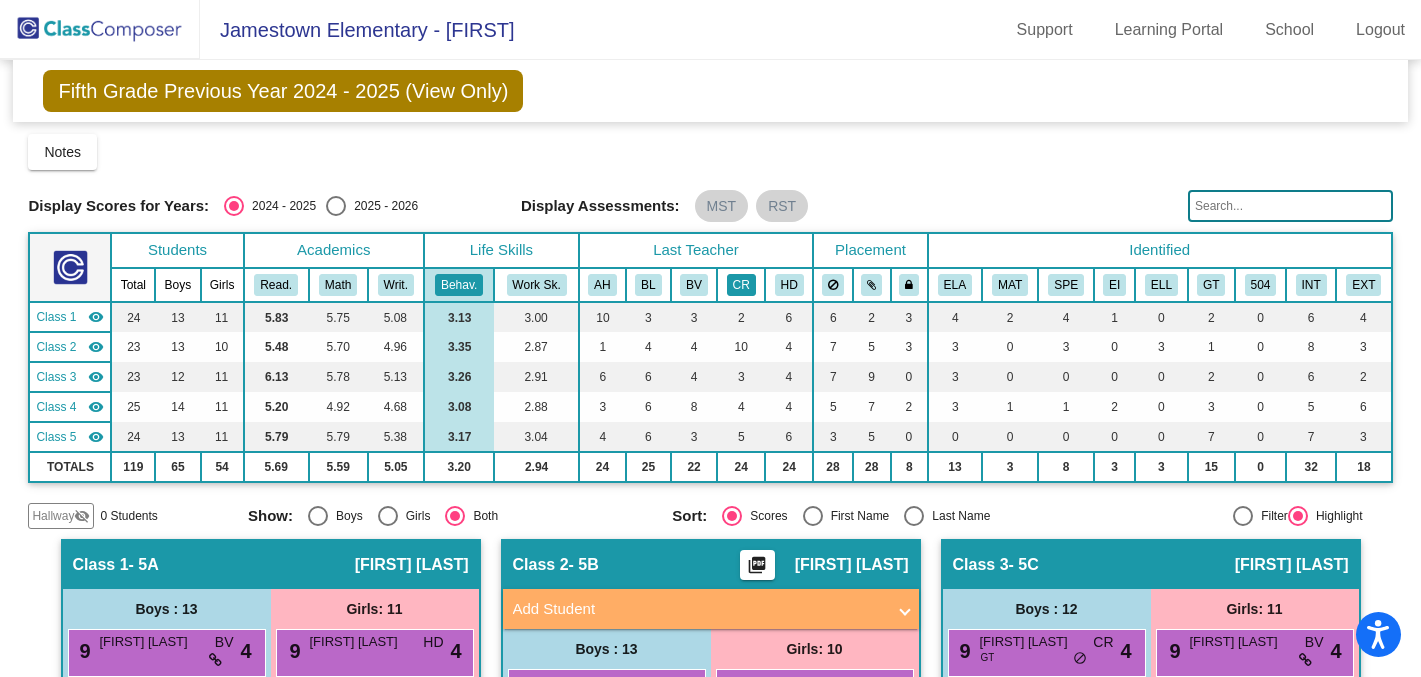 click on "CR" 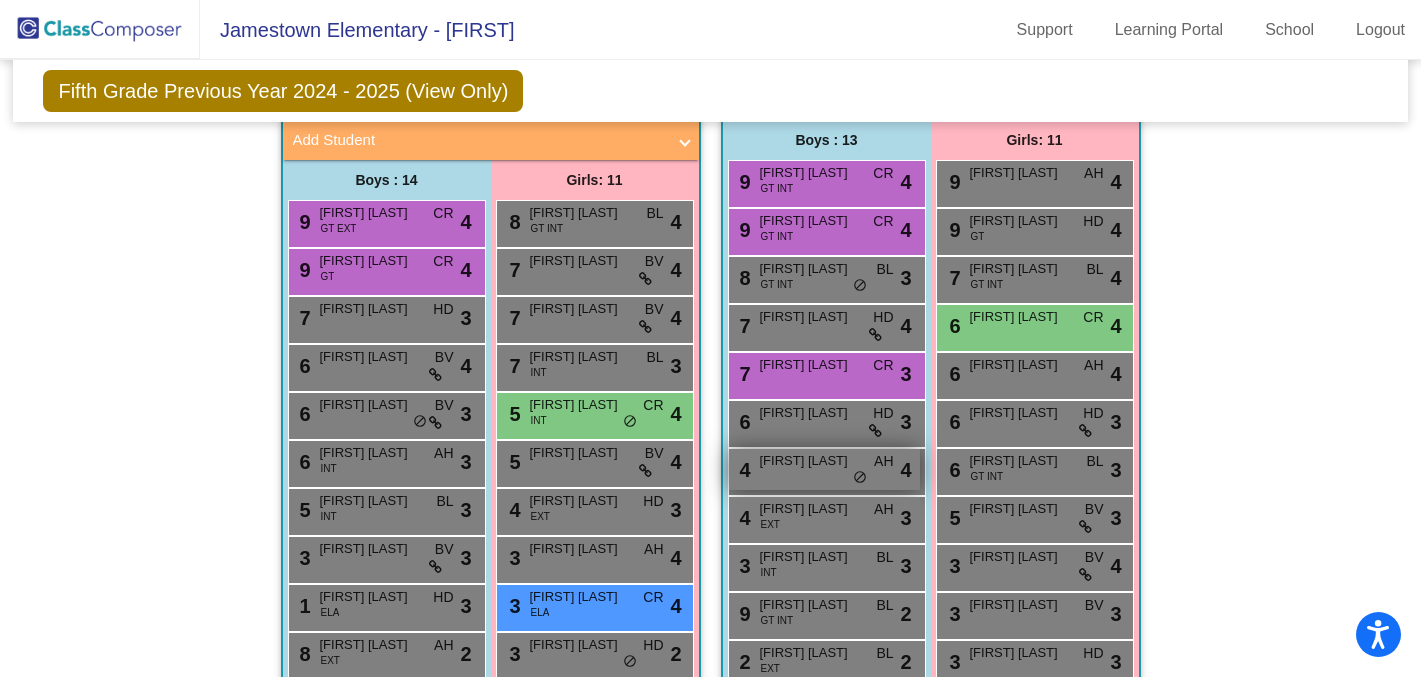 scroll, scrollTop: 1419, scrollLeft: 0, axis: vertical 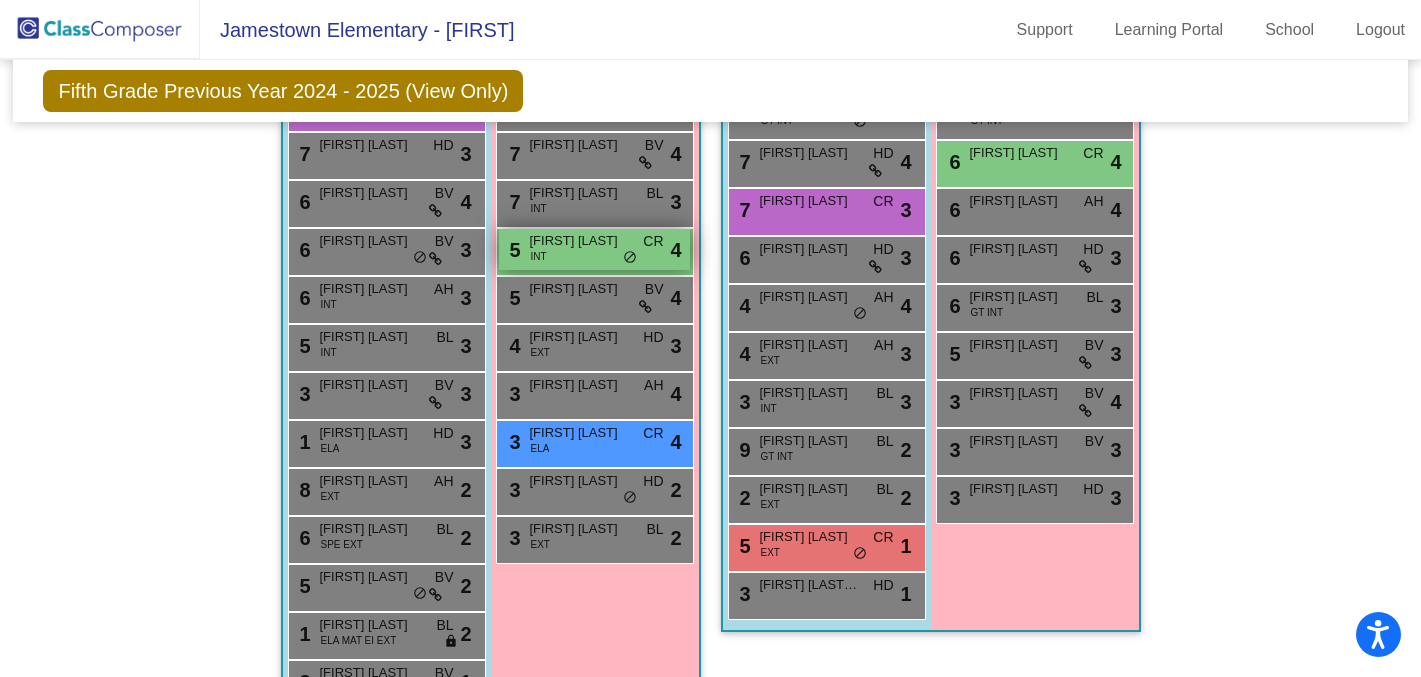 click on "5 [FIRST] [LAST] INT CR lock do_not_disturb_alt 4" at bounding box center (594, 249) 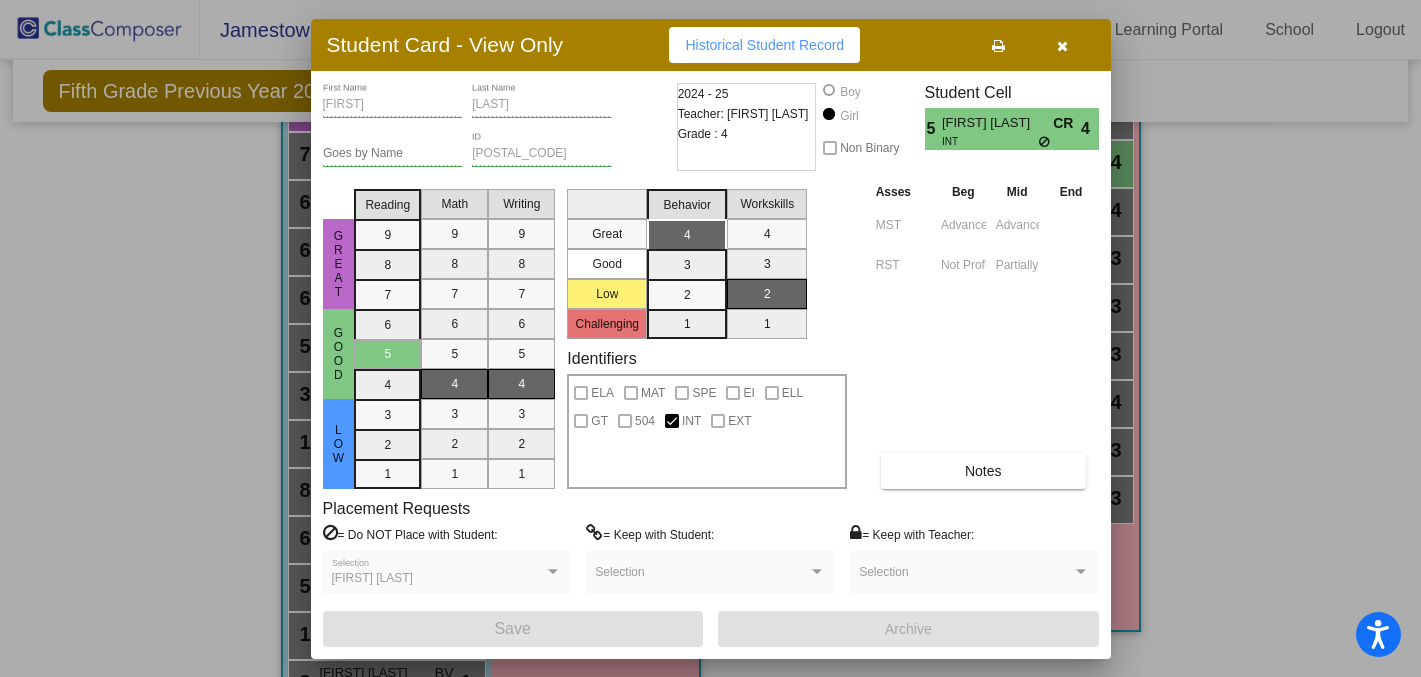 click at bounding box center [1062, 46] 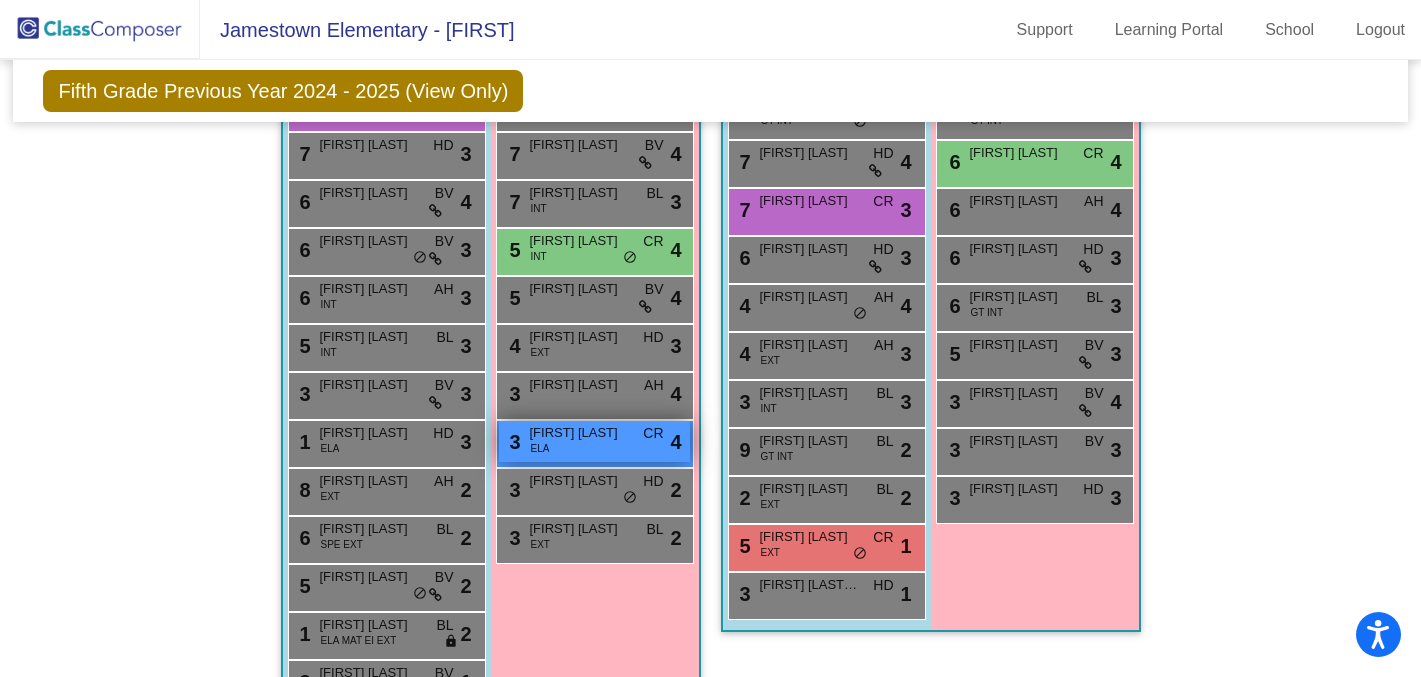 click on "[FIRST] [LAST]" at bounding box center [580, 433] 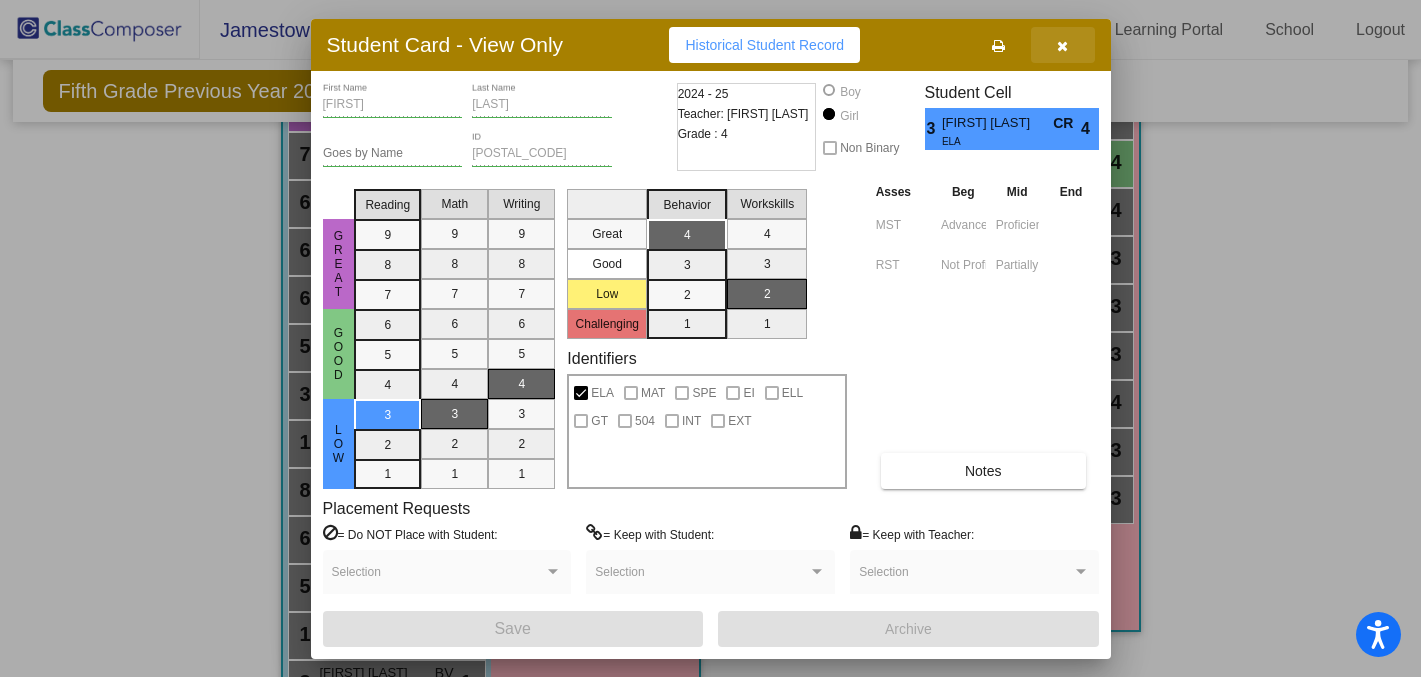 click at bounding box center (1062, 46) 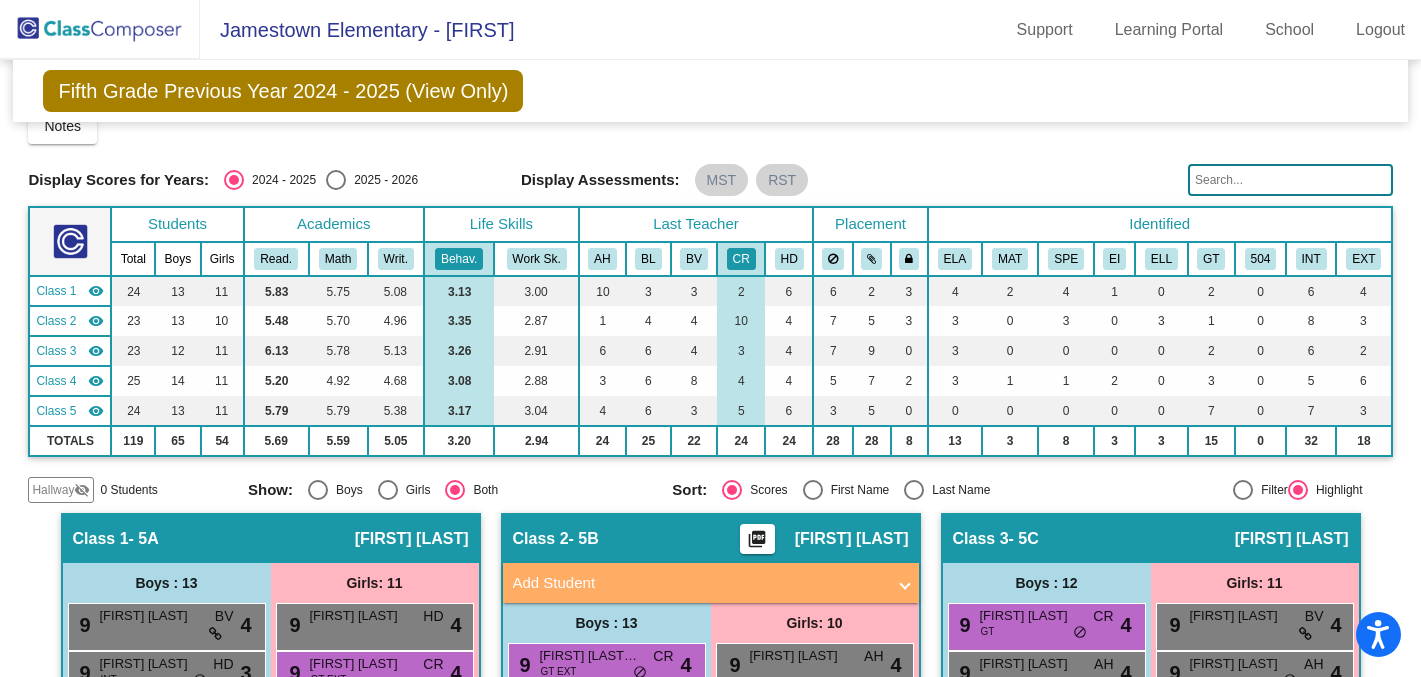 scroll, scrollTop: 0, scrollLeft: 0, axis: both 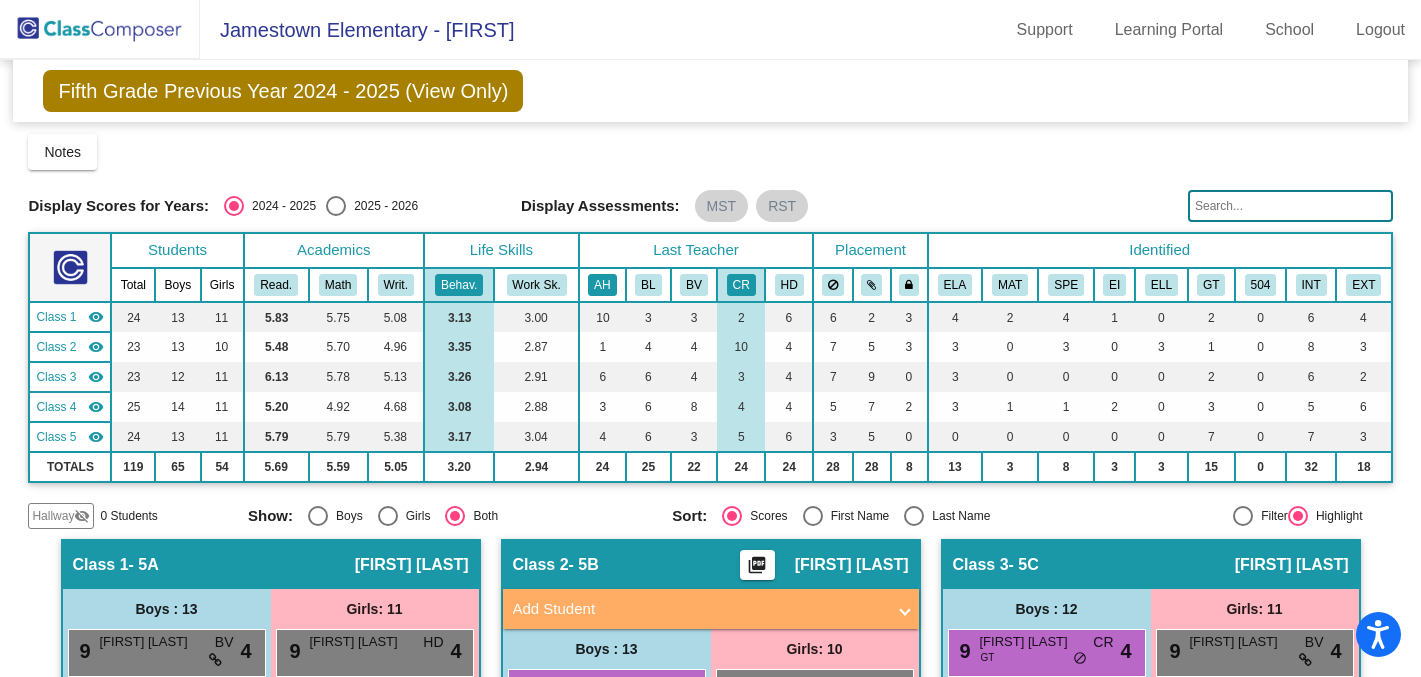 click on "AH" 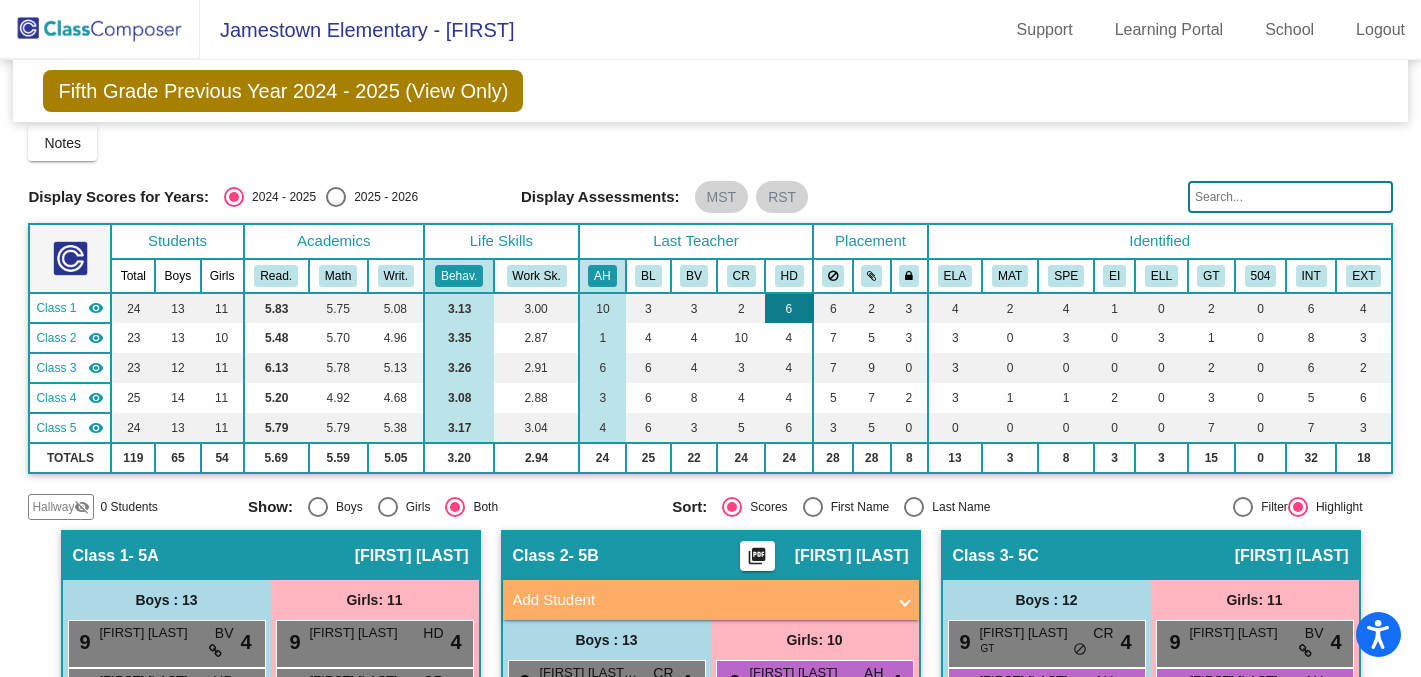 scroll, scrollTop: 0, scrollLeft: 0, axis: both 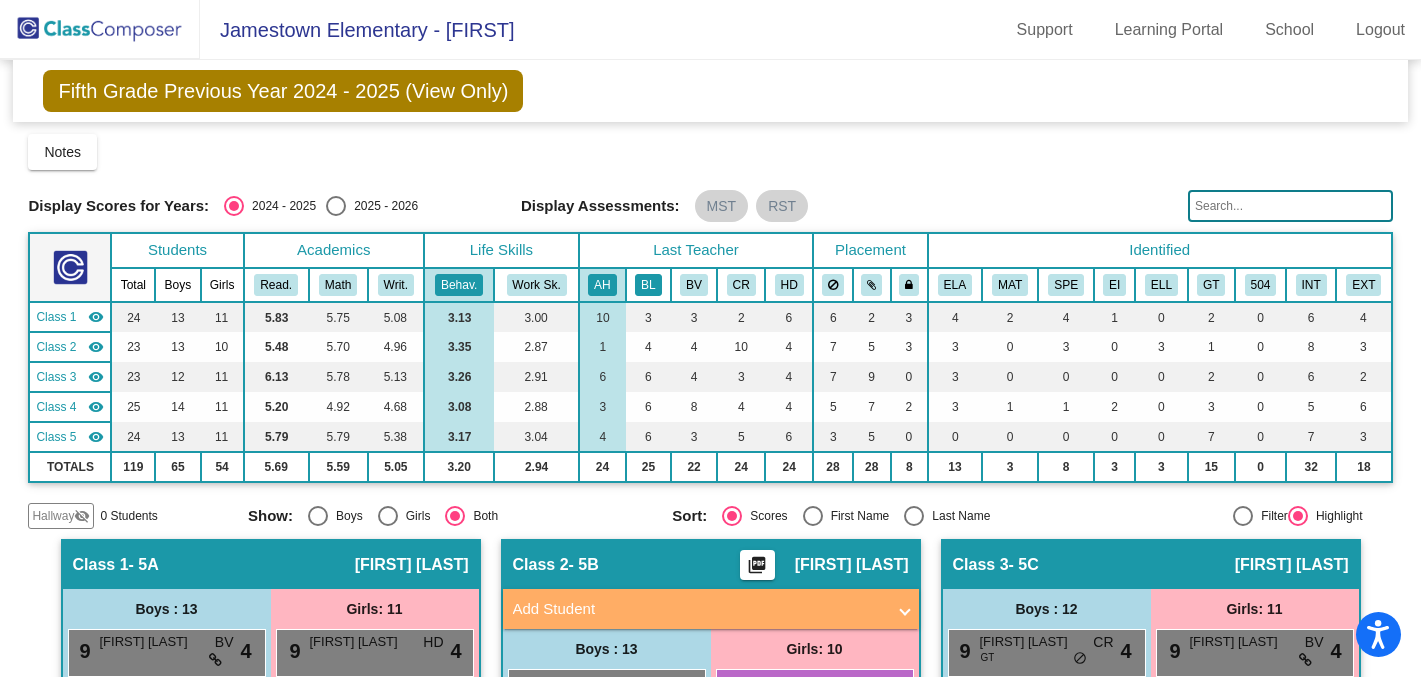 click on "BL" 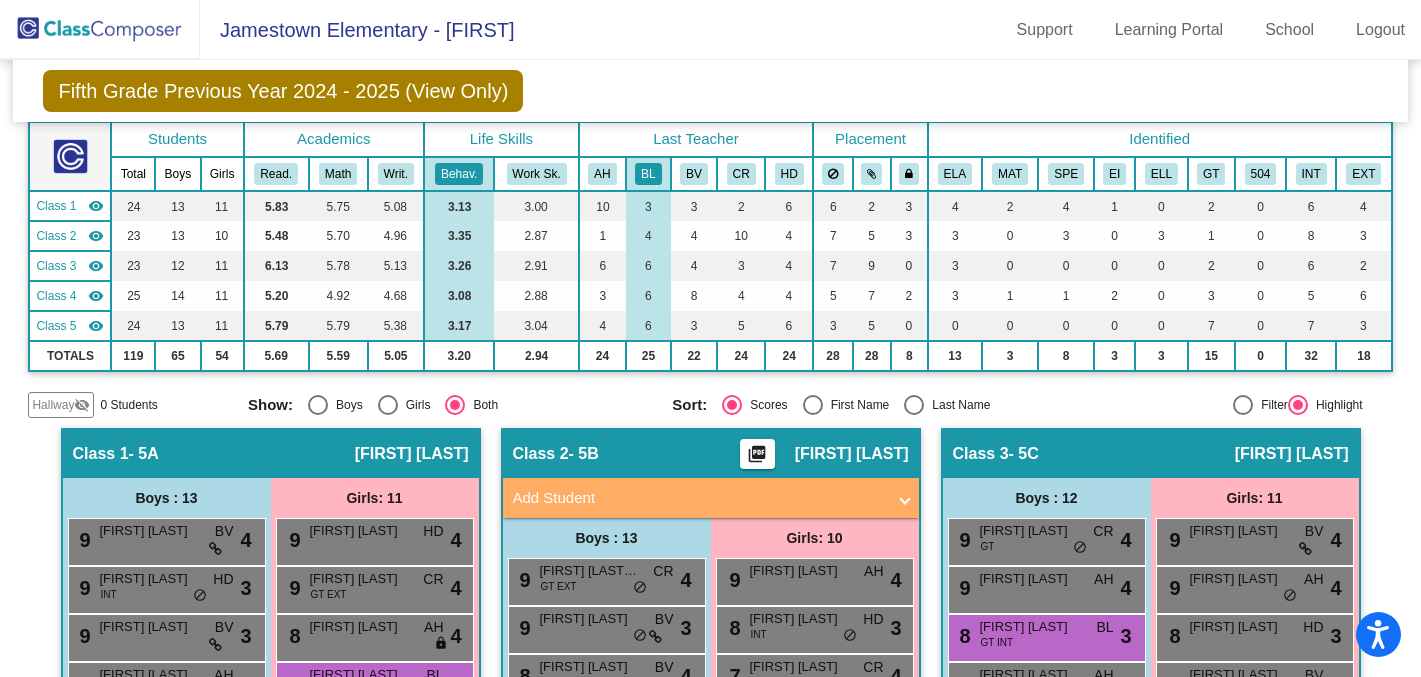 scroll, scrollTop: 0, scrollLeft: 0, axis: both 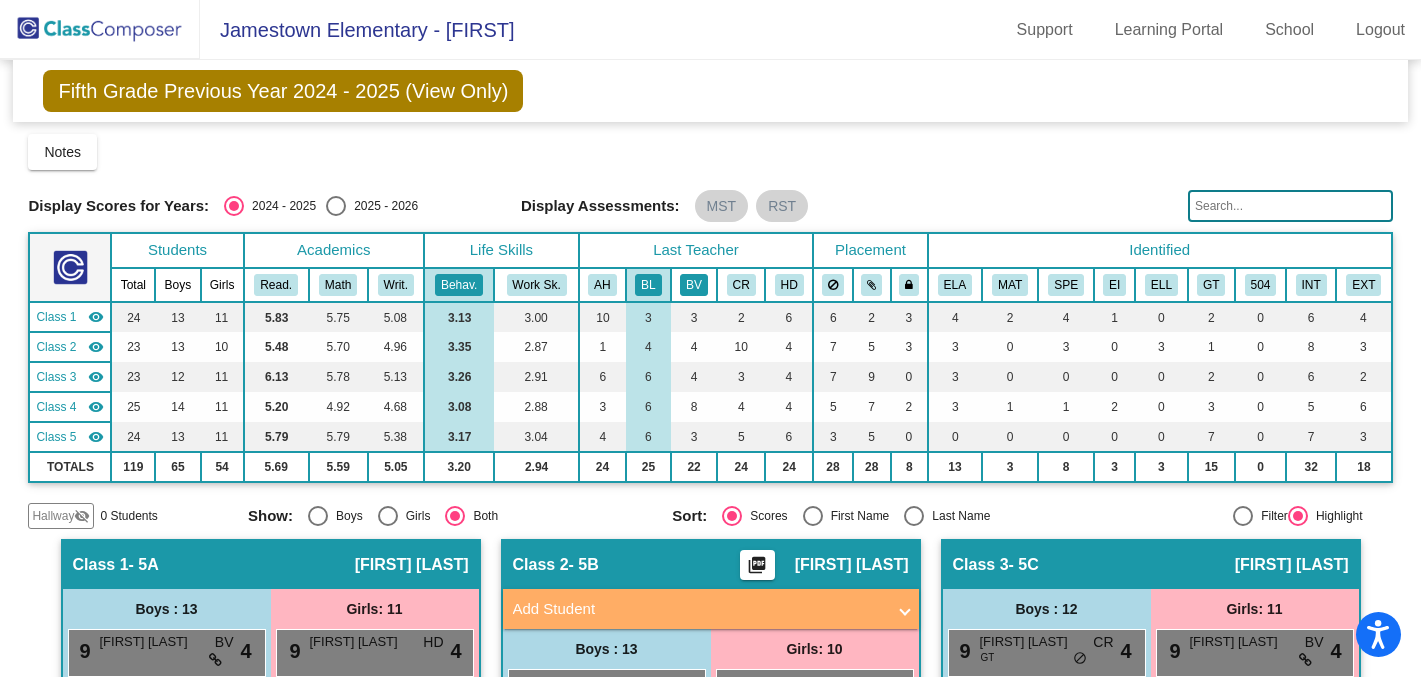 click on "BV" 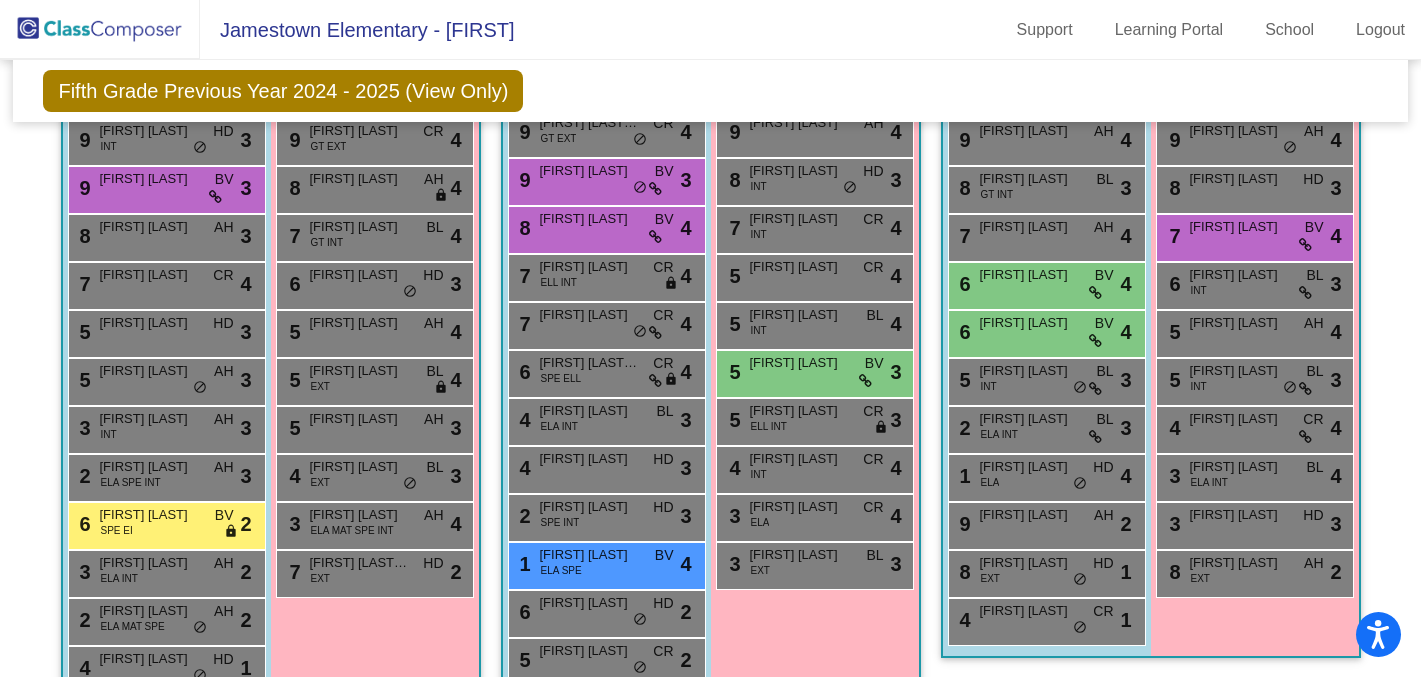 scroll, scrollTop: 0, scrollLeft: 0, axis: both 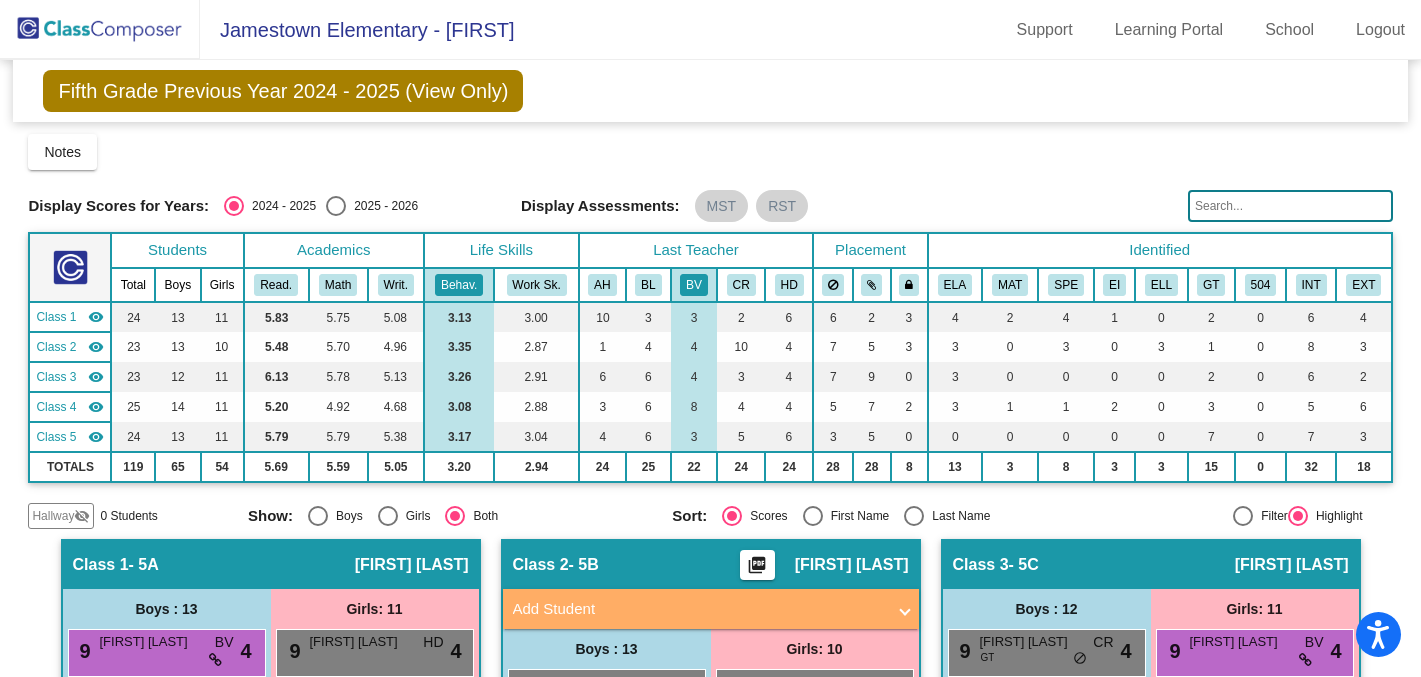 click on "HD" 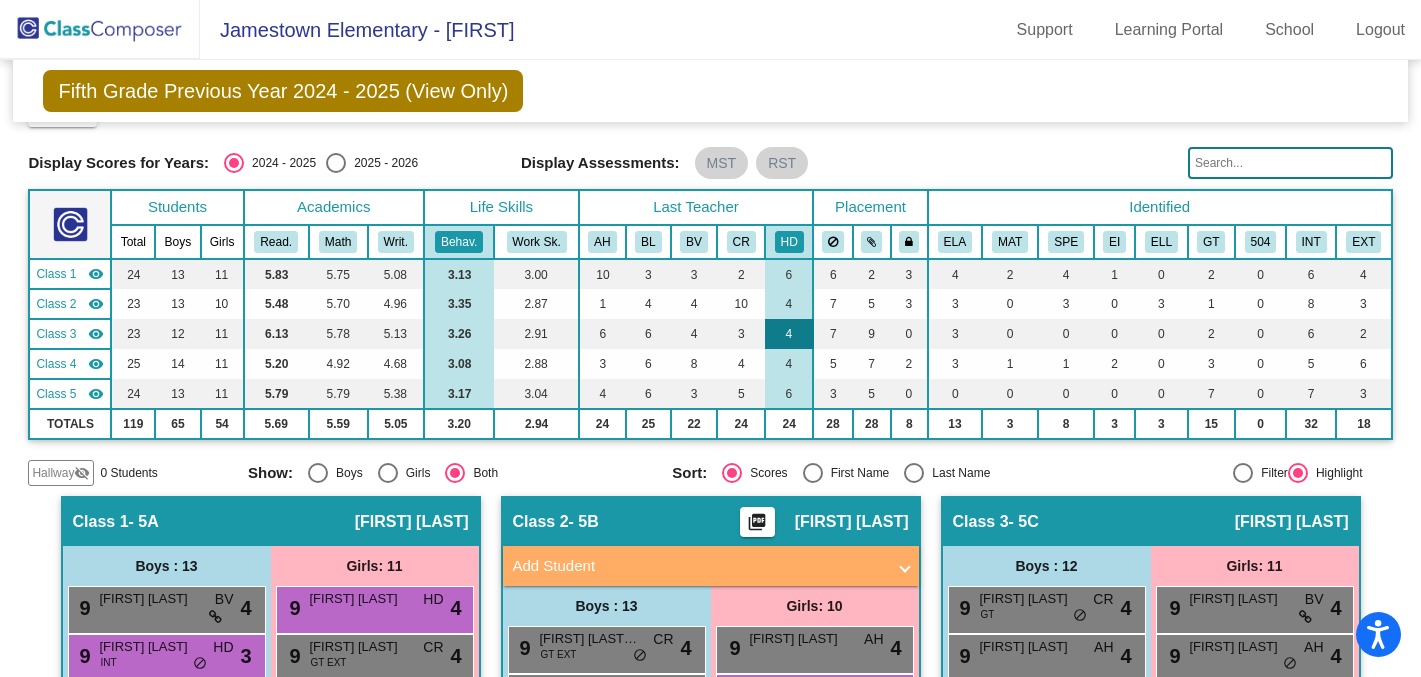 scroll, scrollTop: 32, scrollLeft: 0, axis: vertical 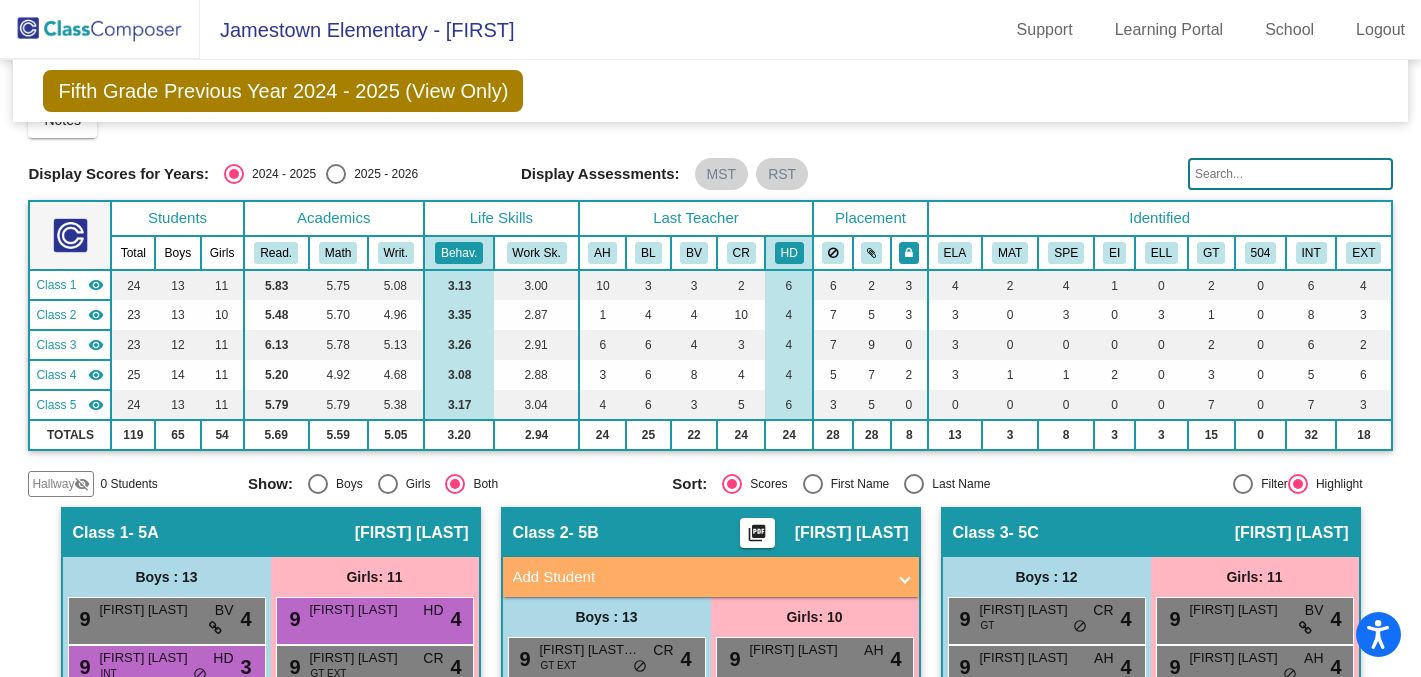 click 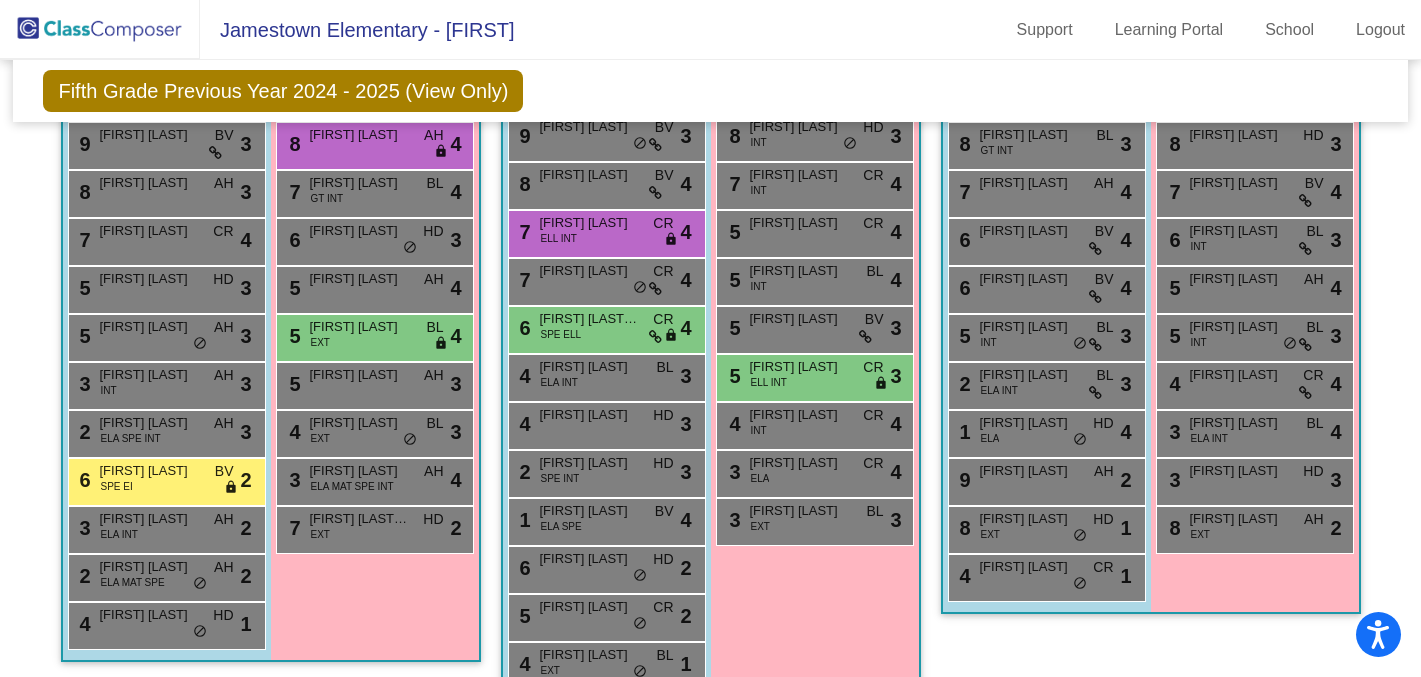 scroll, scrollTop: 567, scrollLeft: 0, axis: vertical 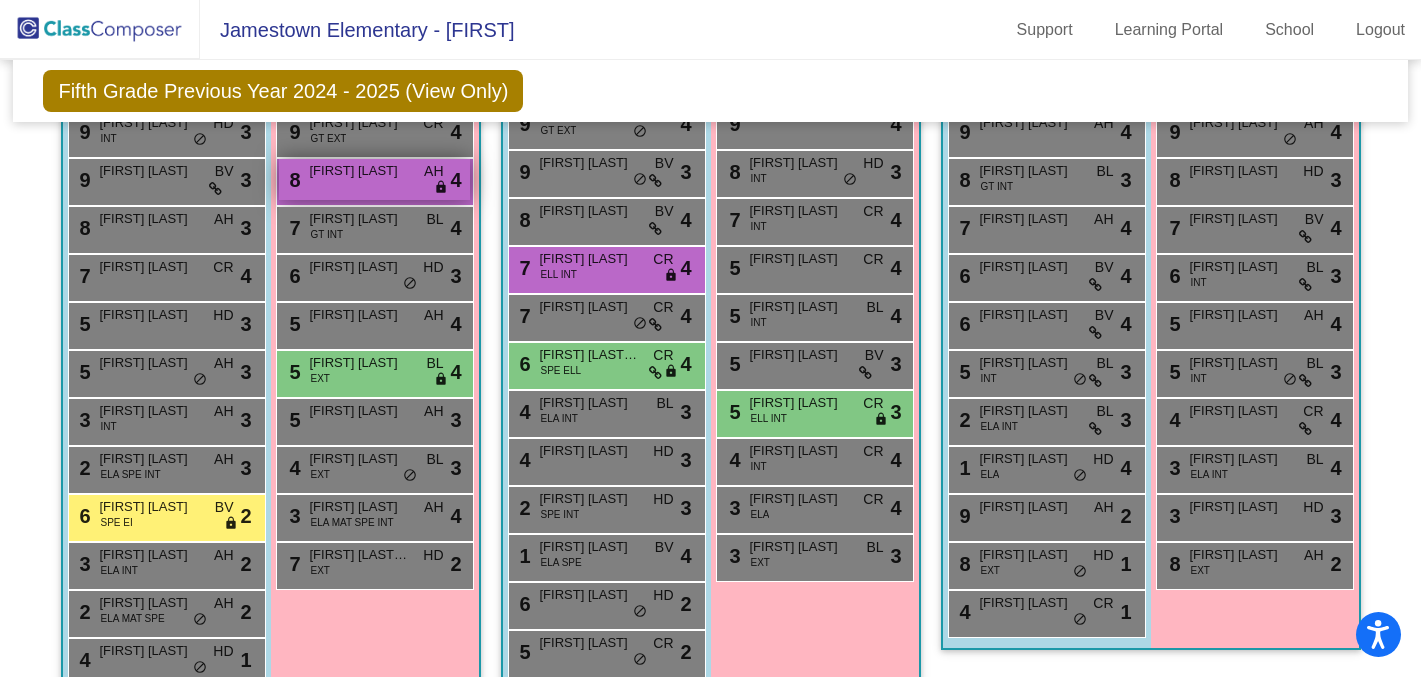 click on "[FIRST] [LAST]" at bounding box center (360, 171) 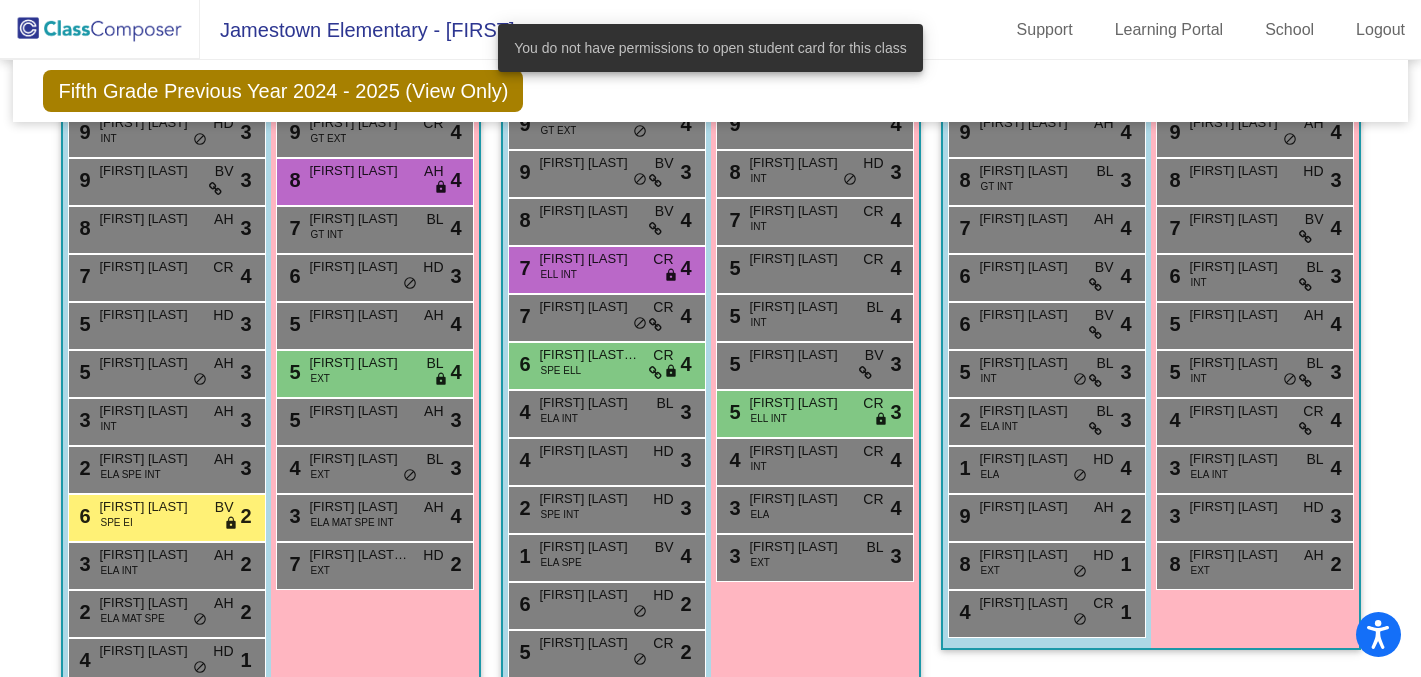 scroll, scrollTop: 0, scrollLeft: 0, axis: both 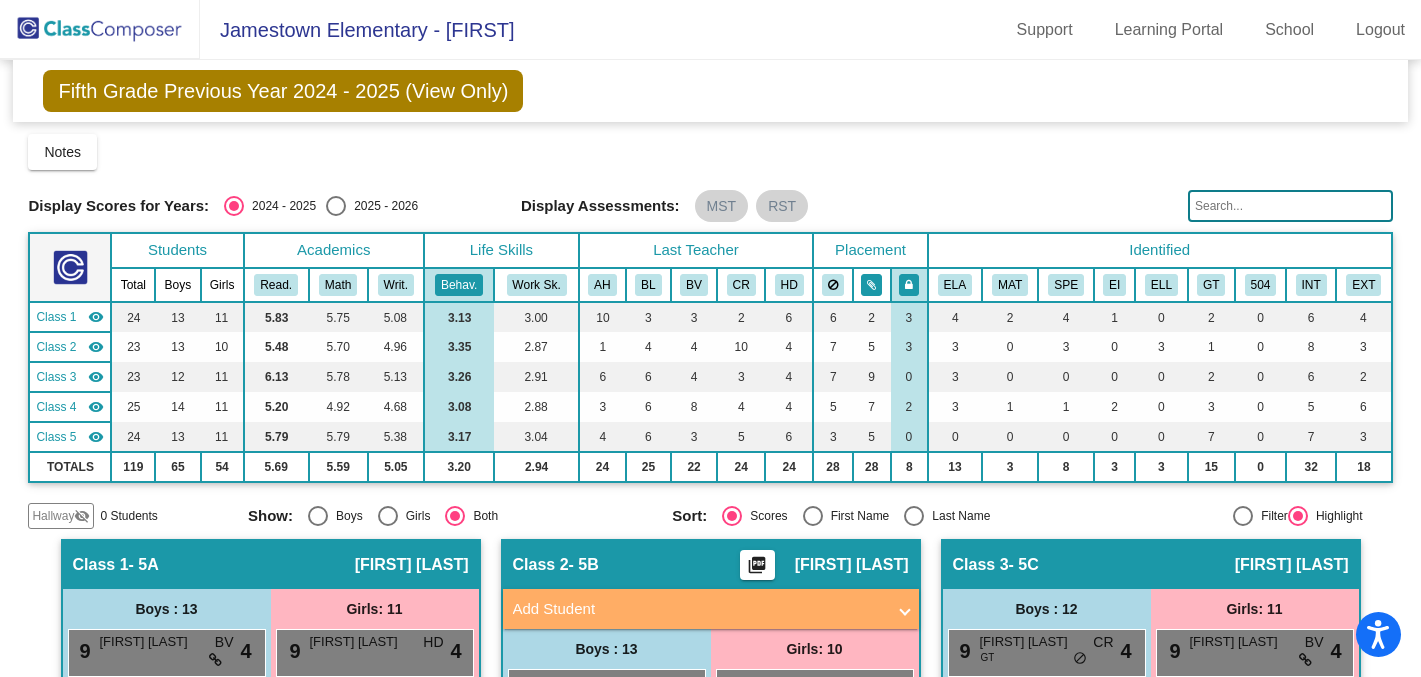click 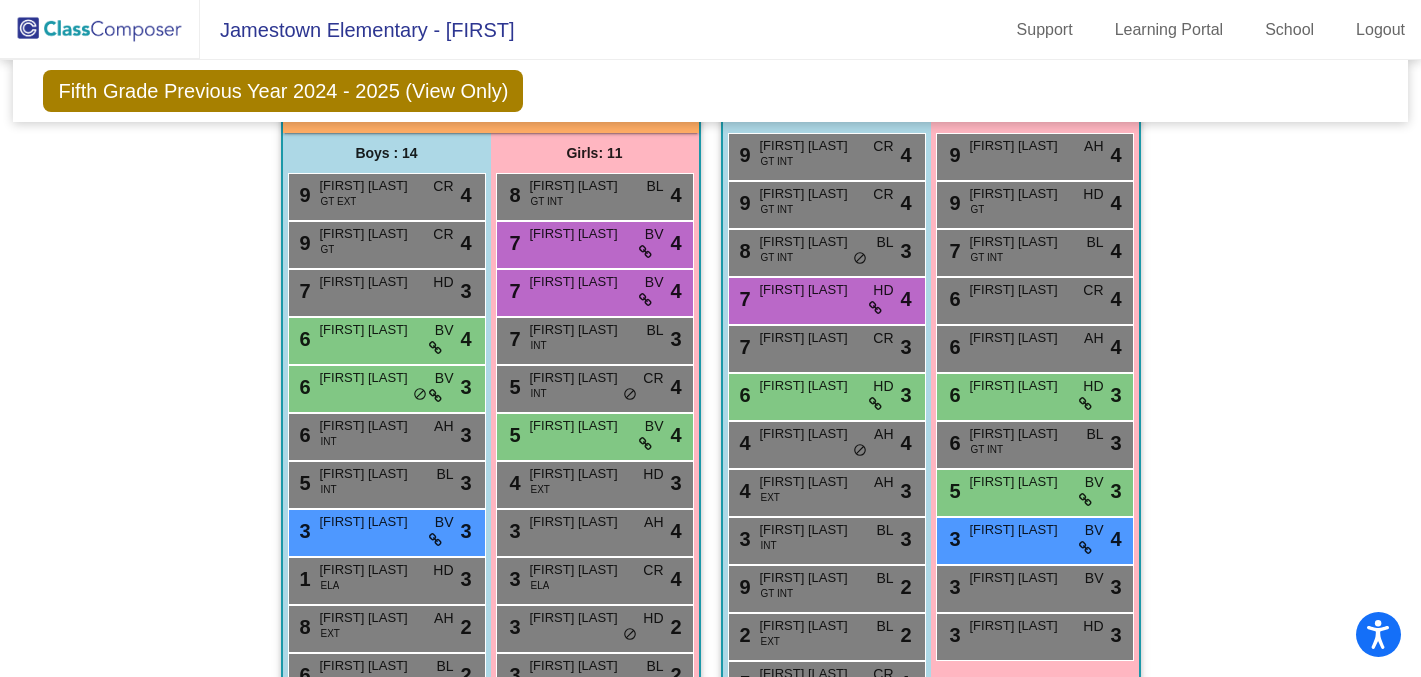 scroll, scrollTop: 1279, scrollLeft: 0, axis: vertical 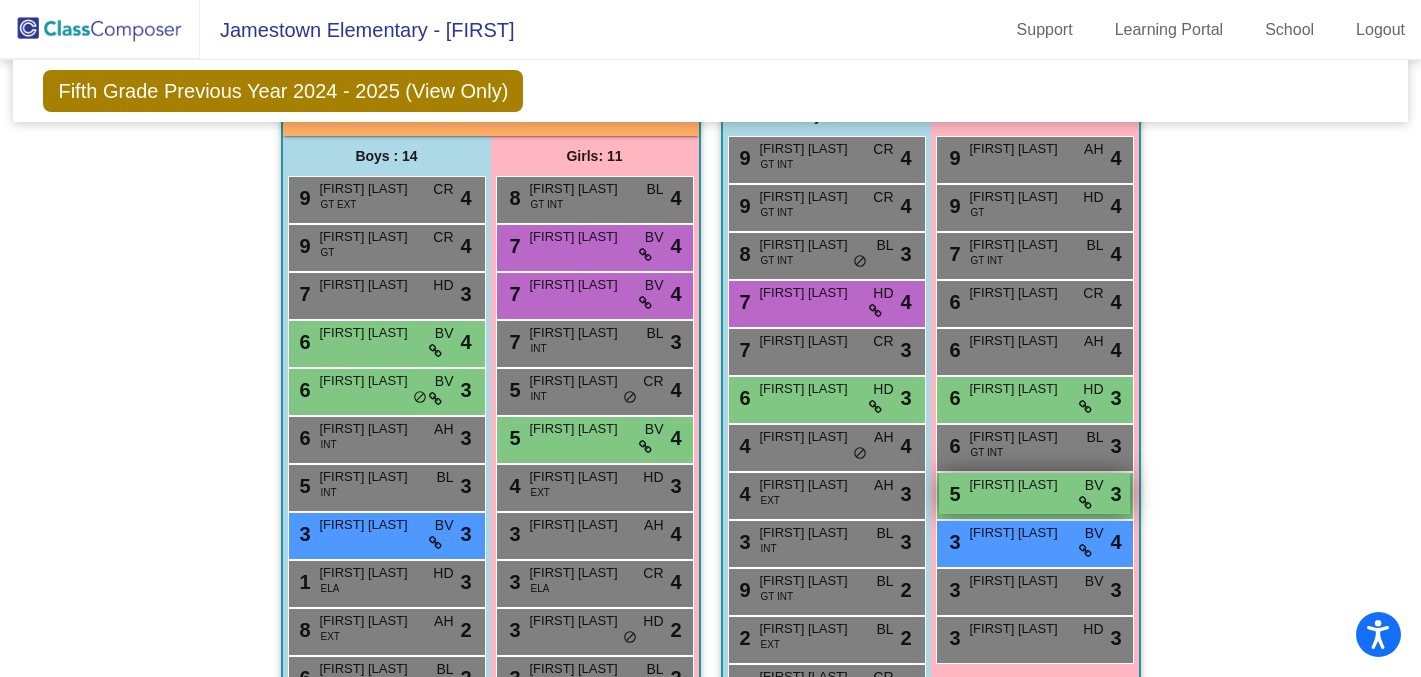 click on "5 [FIRST] [LAST] BV lock do_not_disturb_alt 3" at bounding box center (1034, 493) 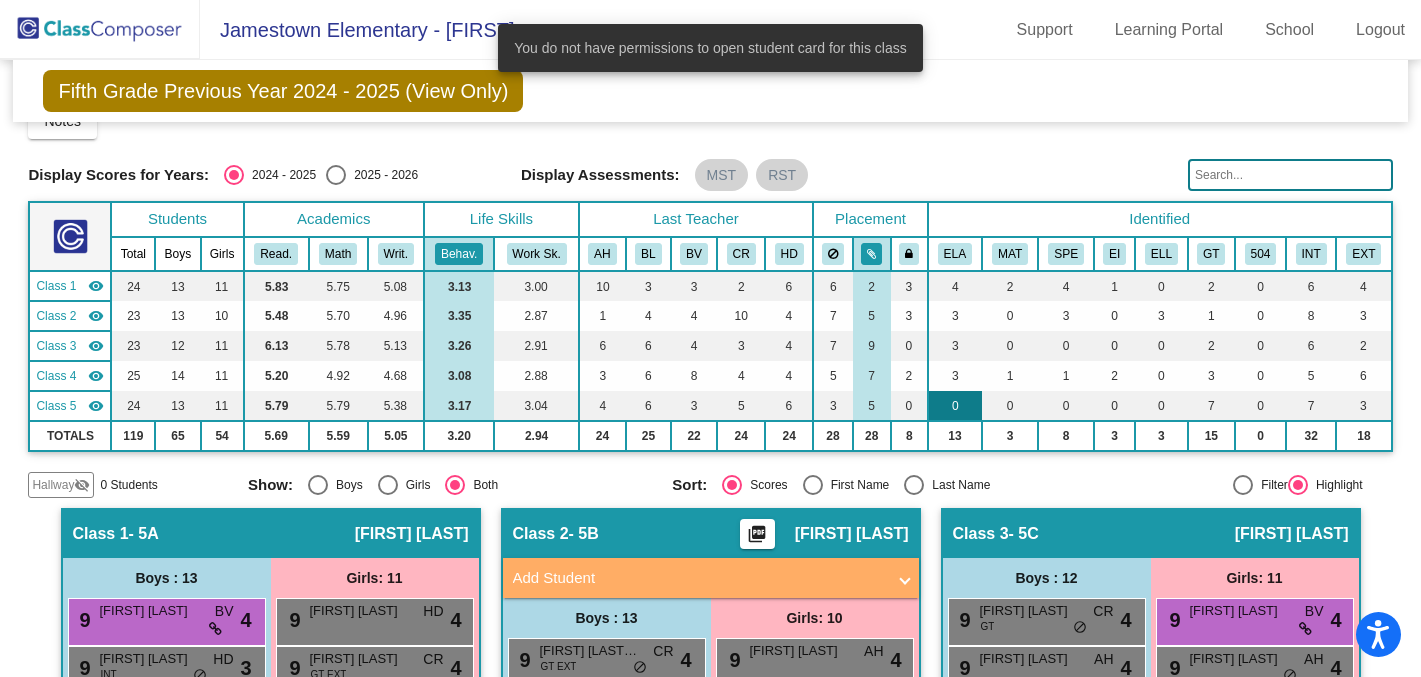 scroll, scrollTop: 20, scrollLeft: 0, axis: vertical 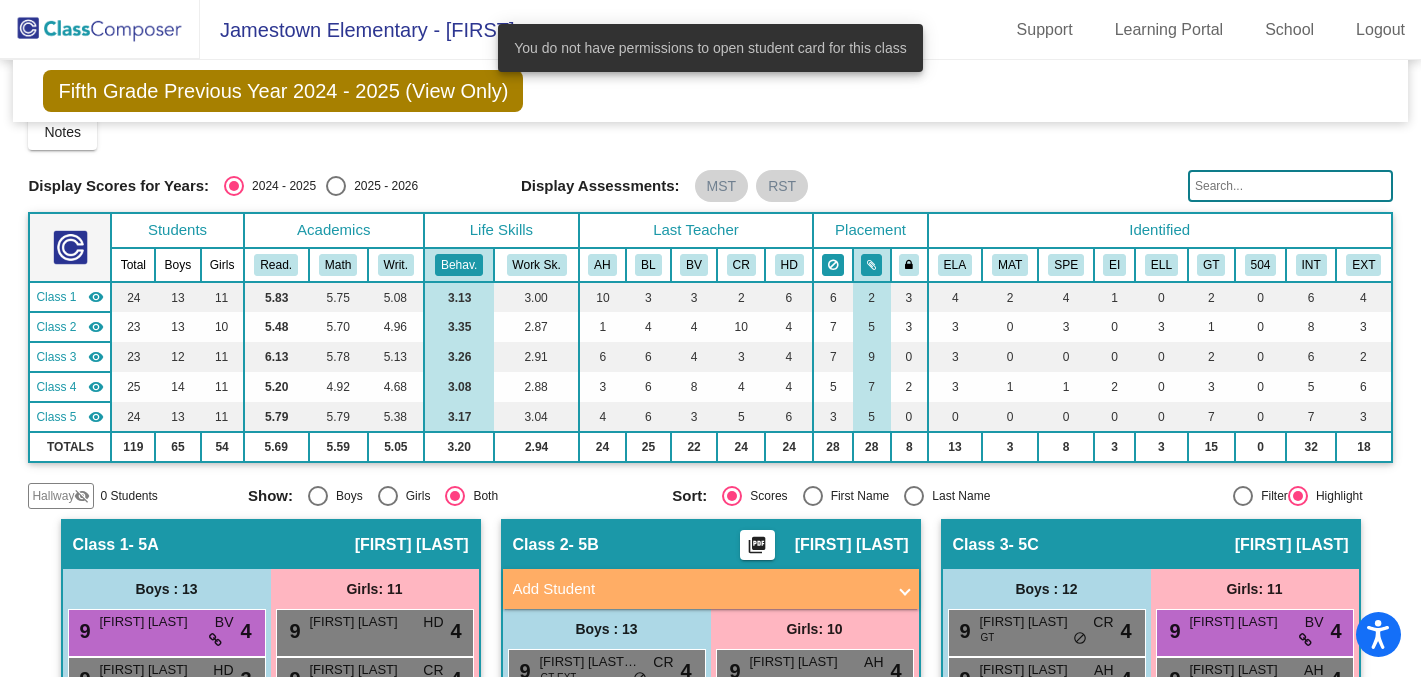 click 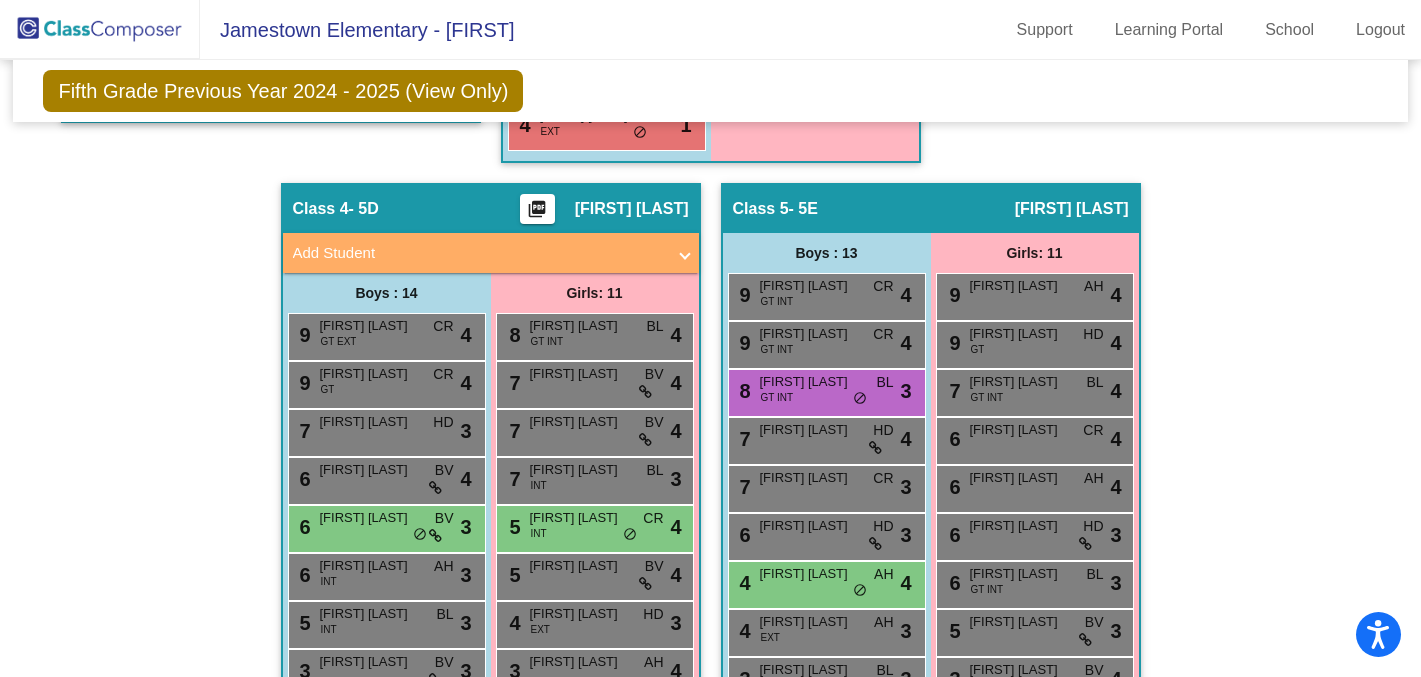 scroll, scrollTop: 1031, scrollLeft: 0, axis: vertical 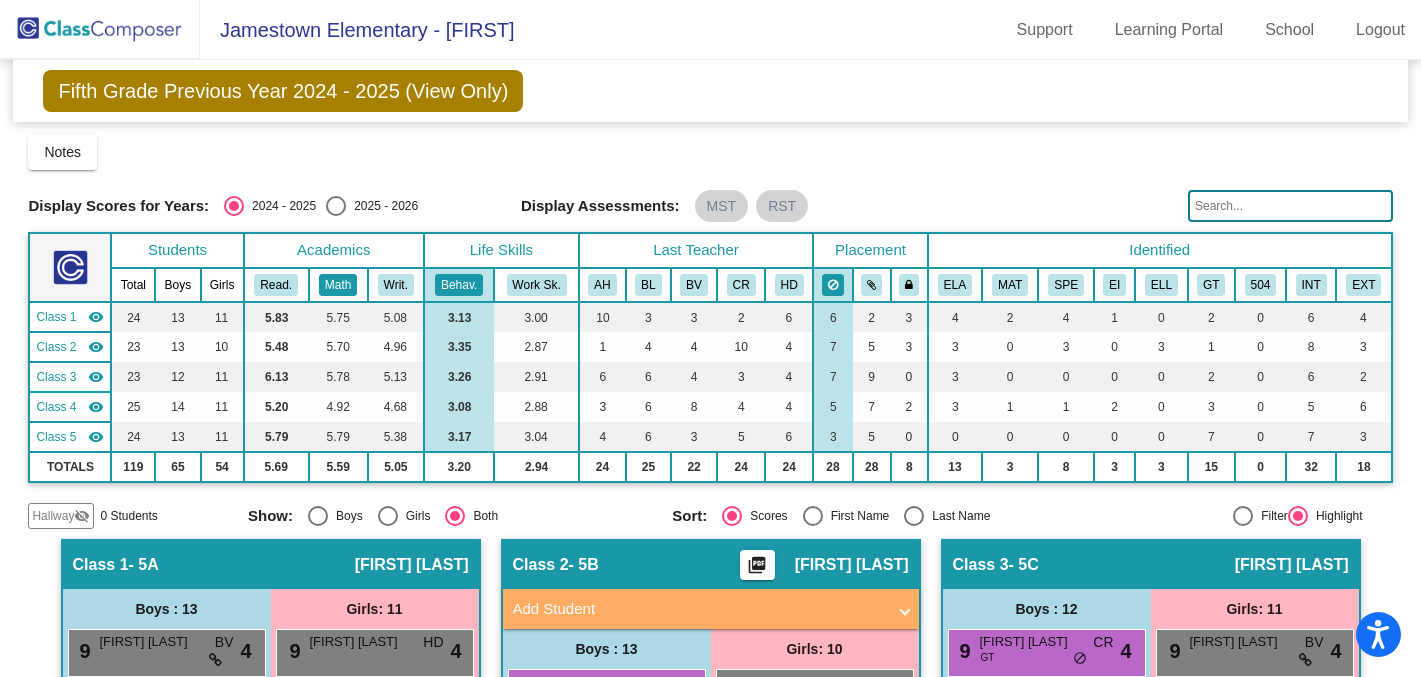 click on "Math" 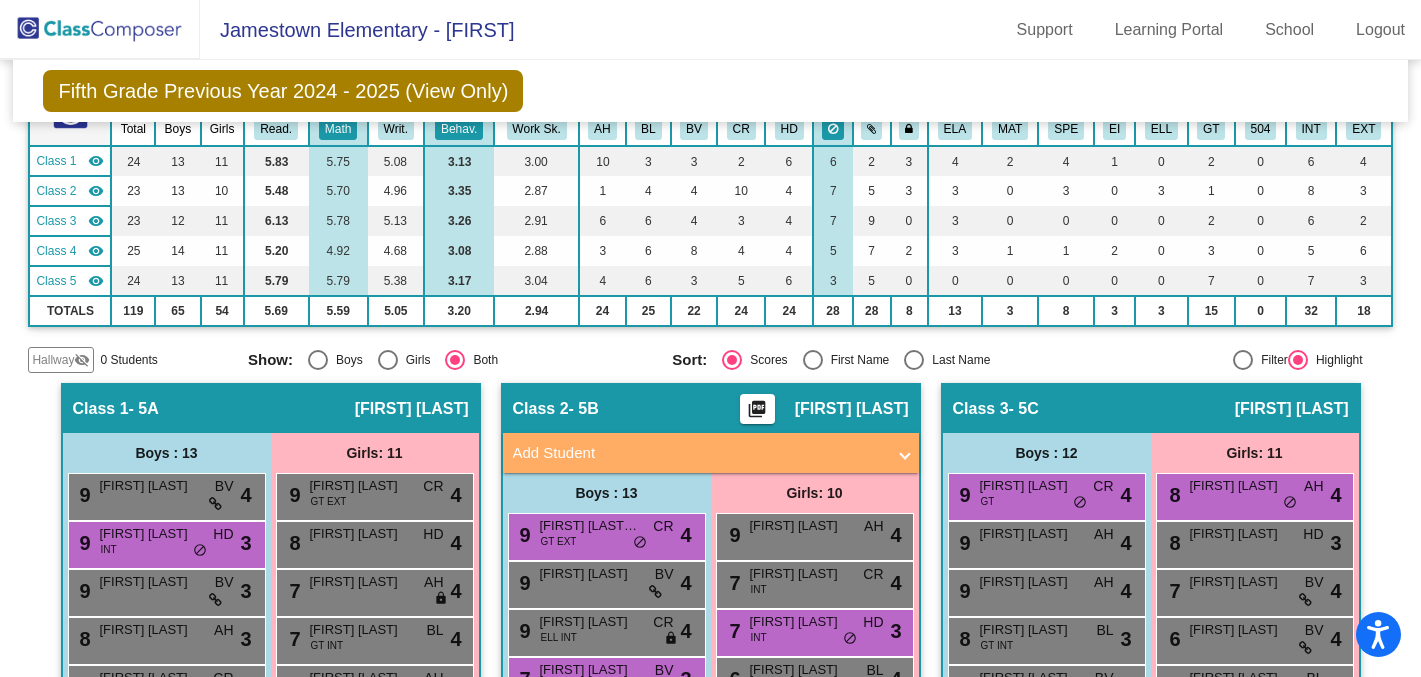 scroll, scrollTop: 0, scrollLeft: 0, axis: both 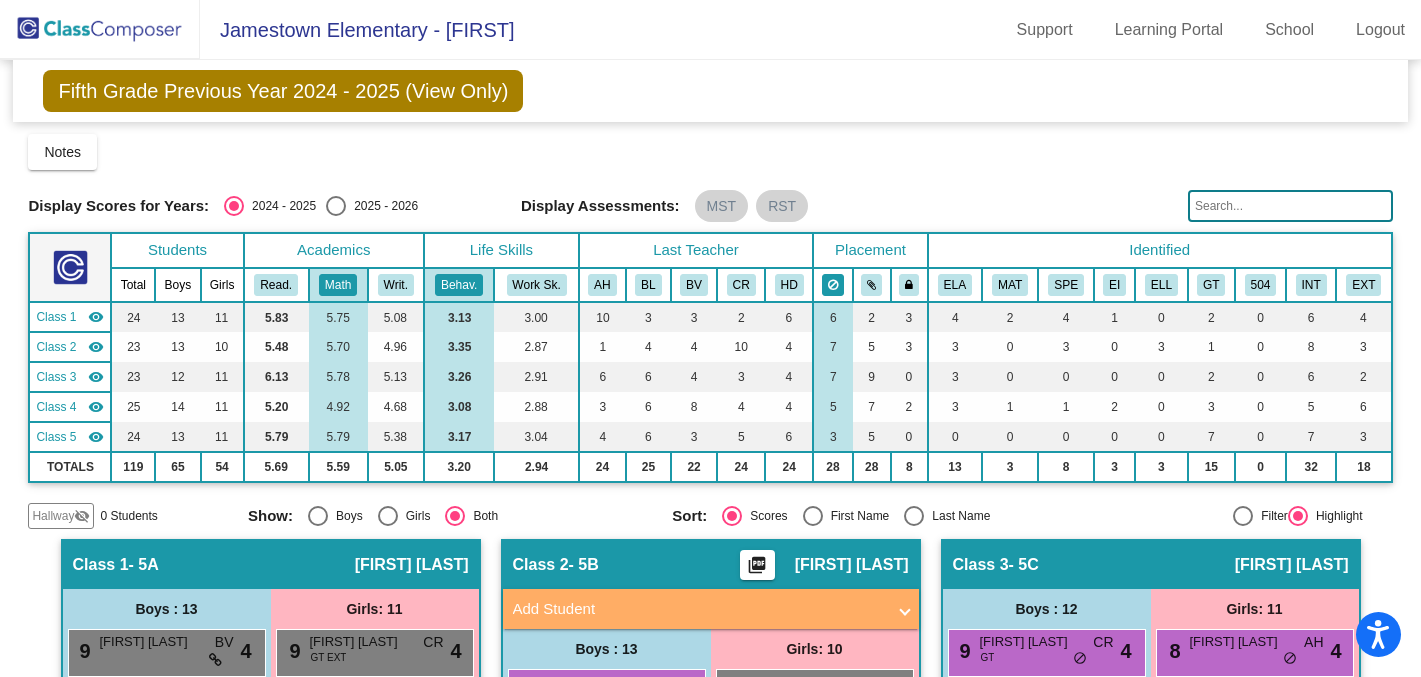 click 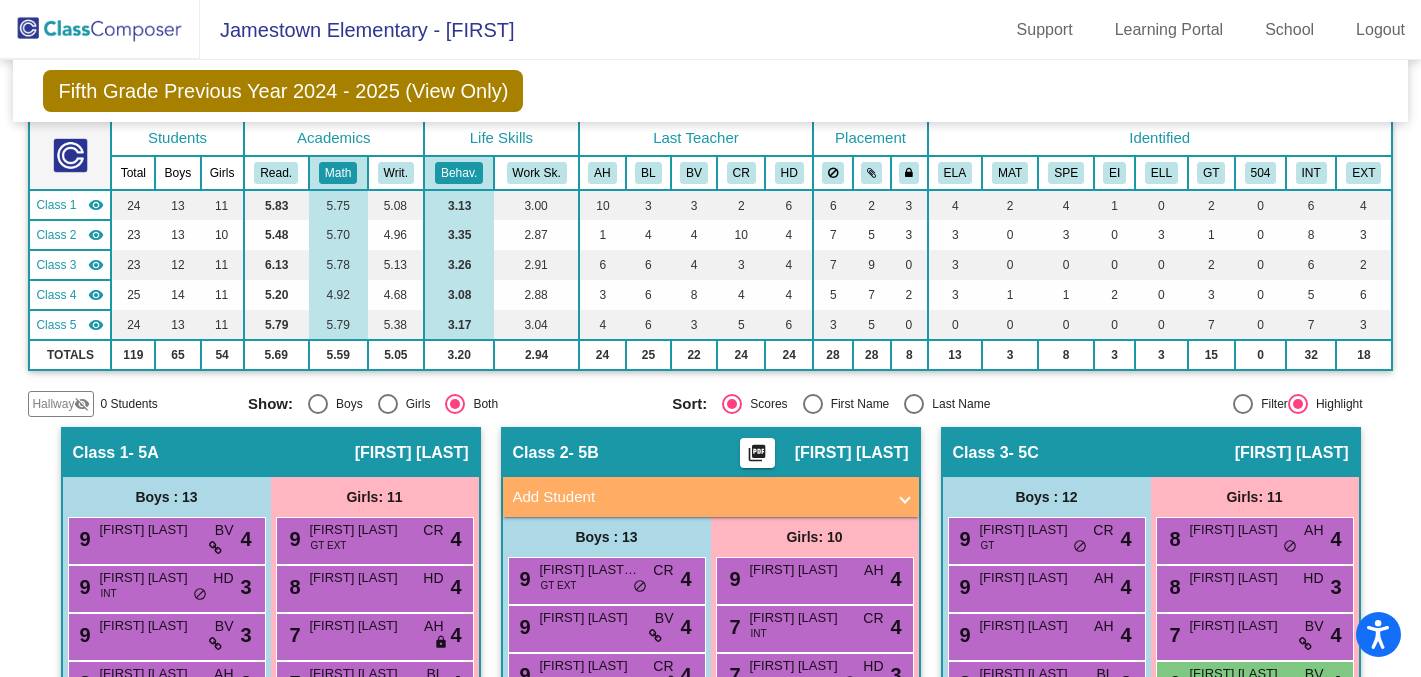 scroll, scrollTop: 28, scrollLeft: 0, axis: vertical 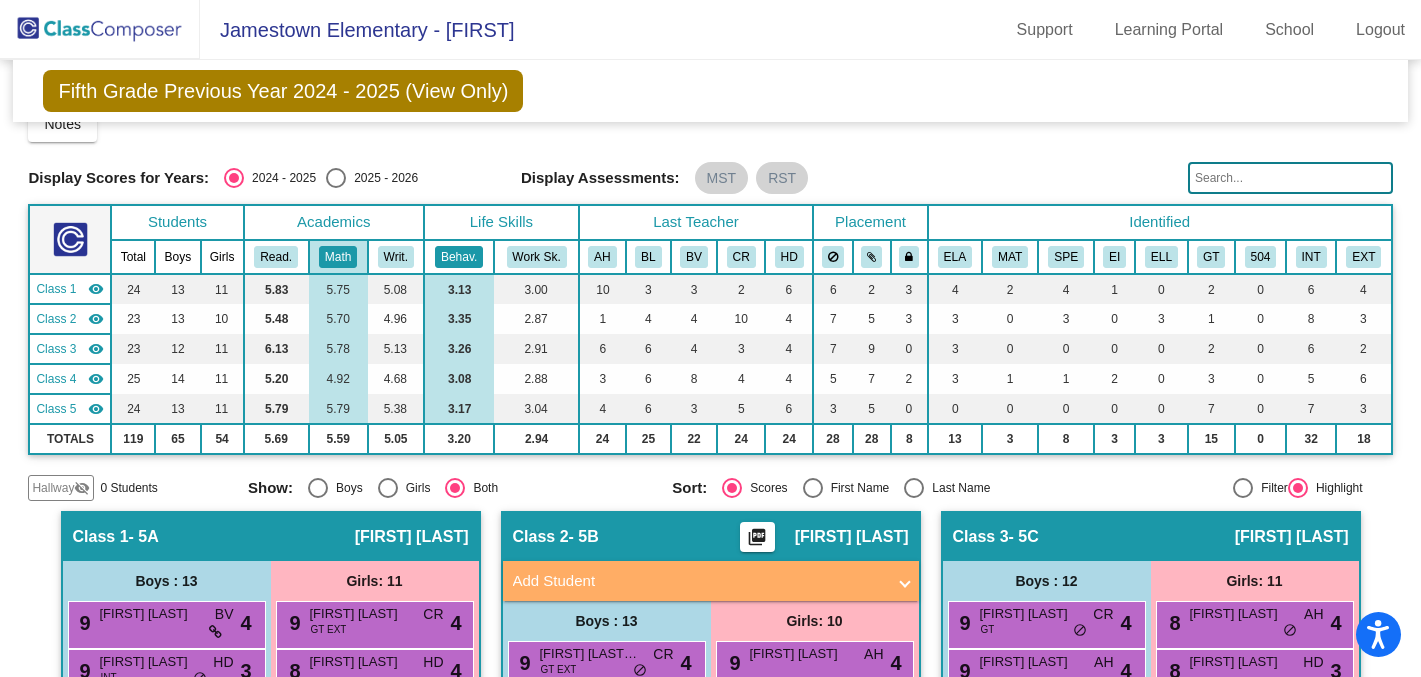 click on "Behav." 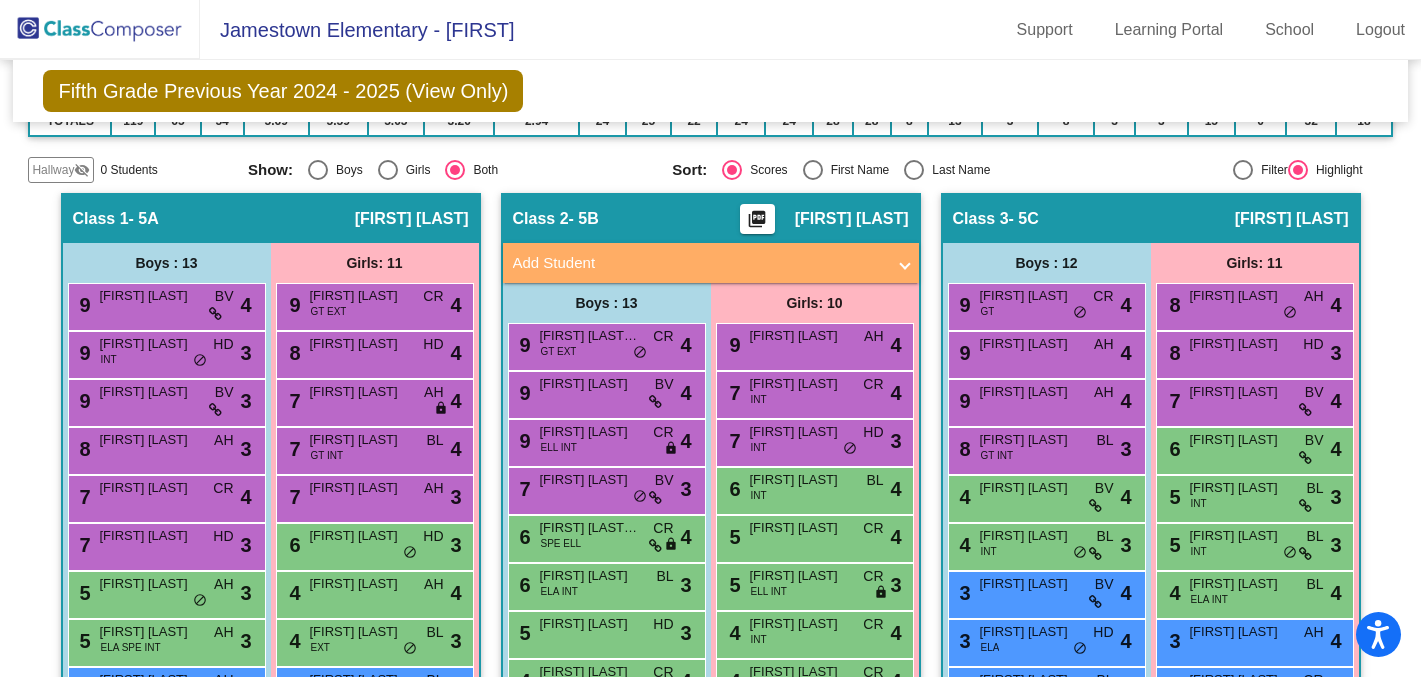 scroll, scrollTop: 0, scrollLeft: 0, axis: both 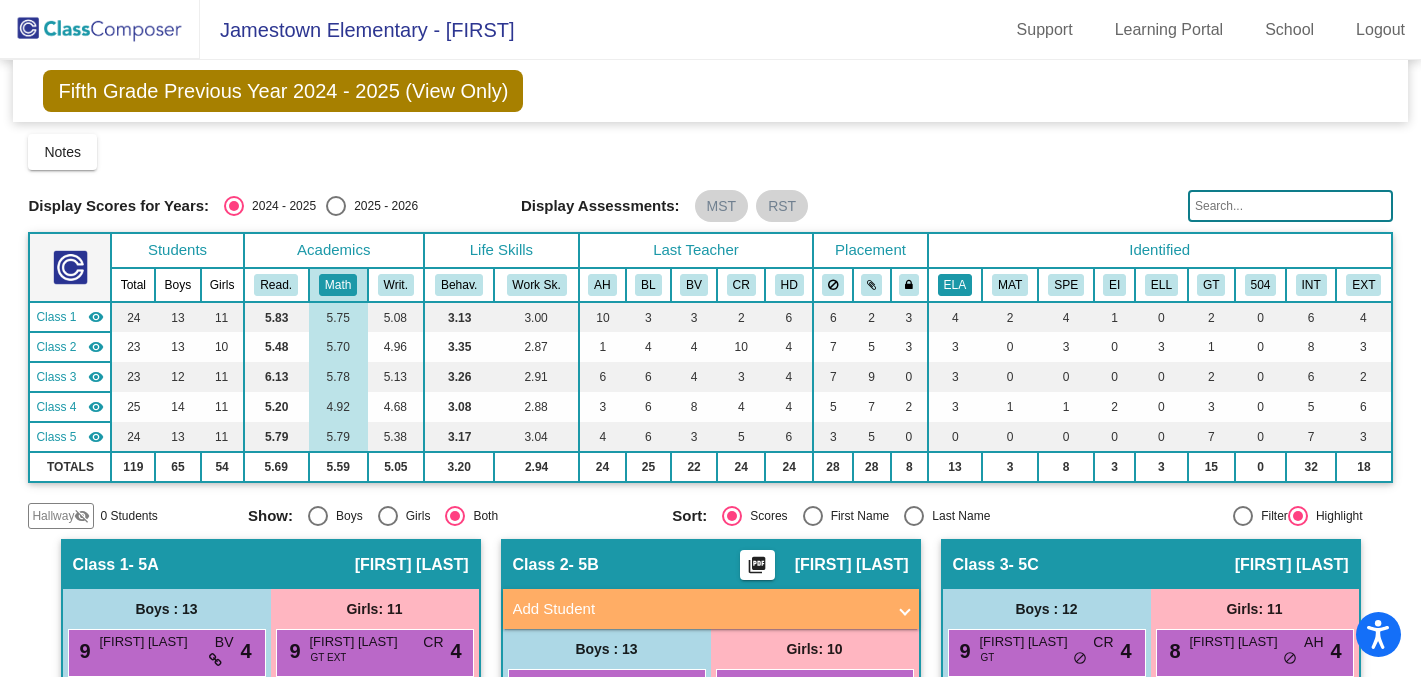 click on "ELA" 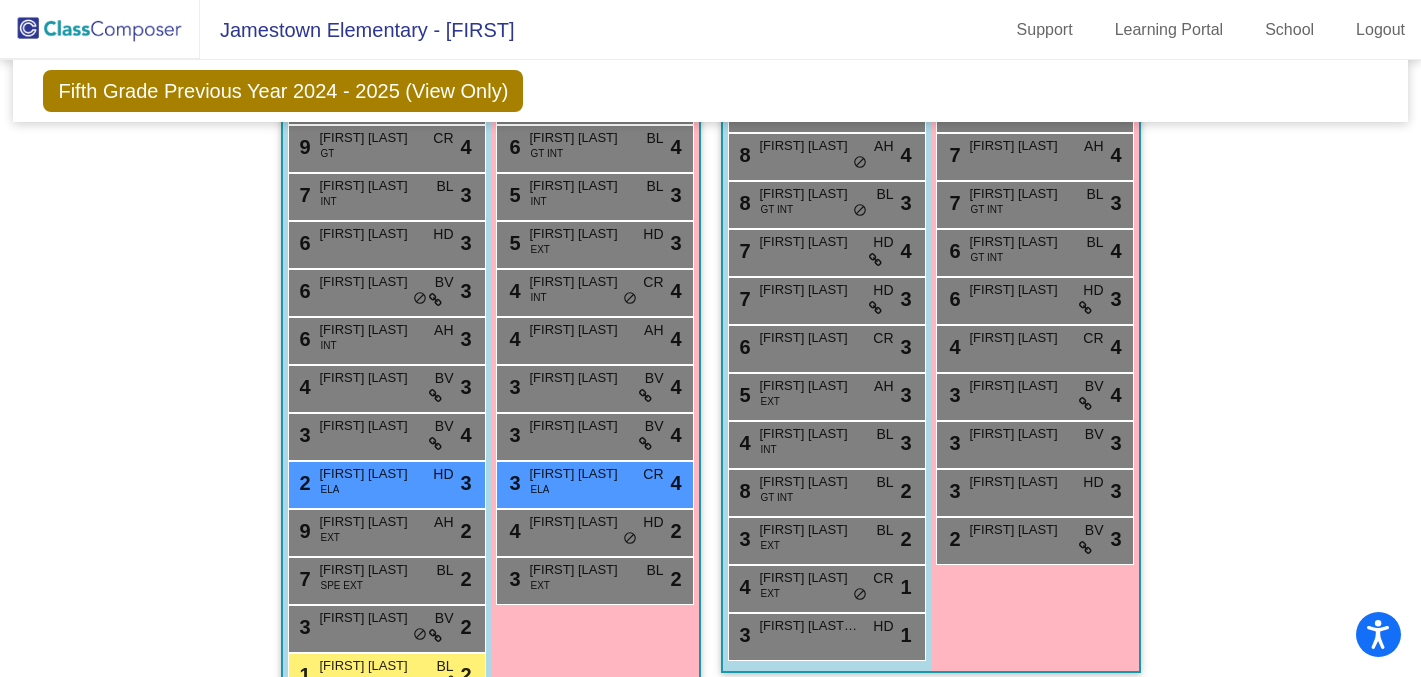 scroll, scrollTop: 0, scrollLeft: 0, axis: both 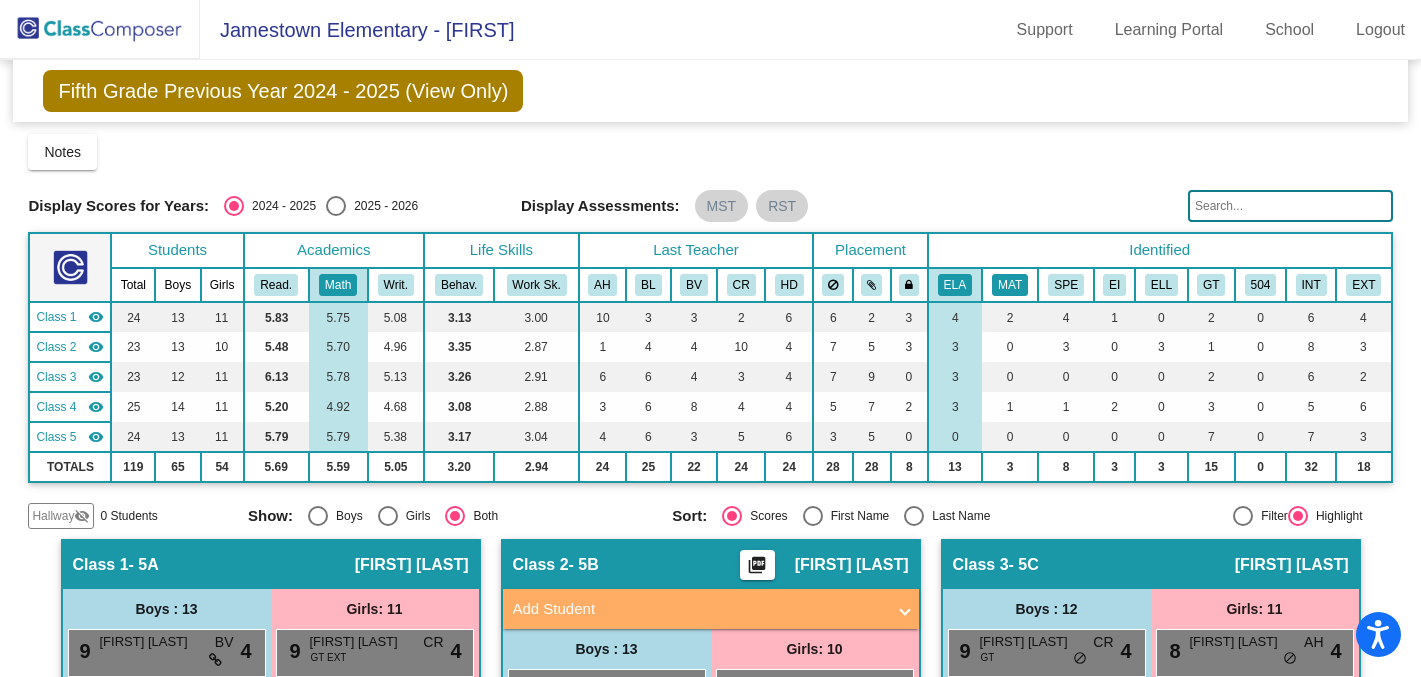 click on "MAT" 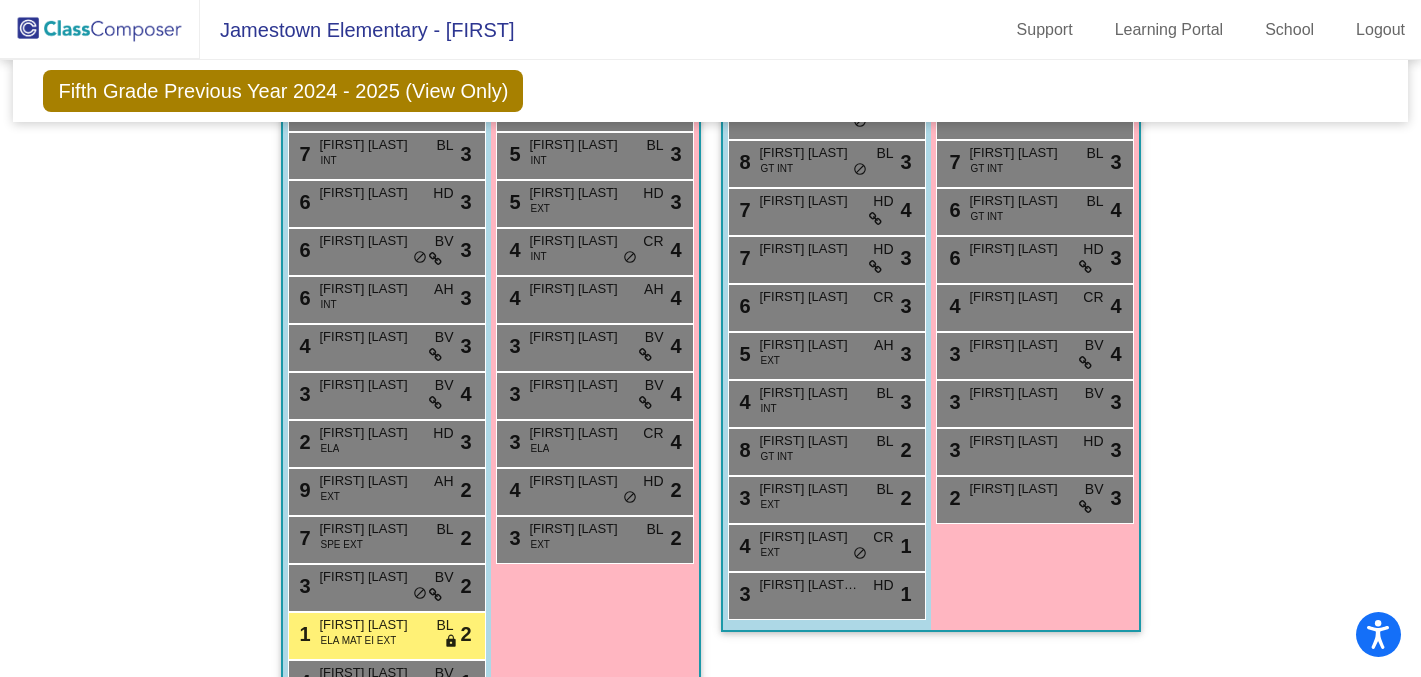 scroll, scrollTop: 1481, scrollLeft: 0, axis: vertical 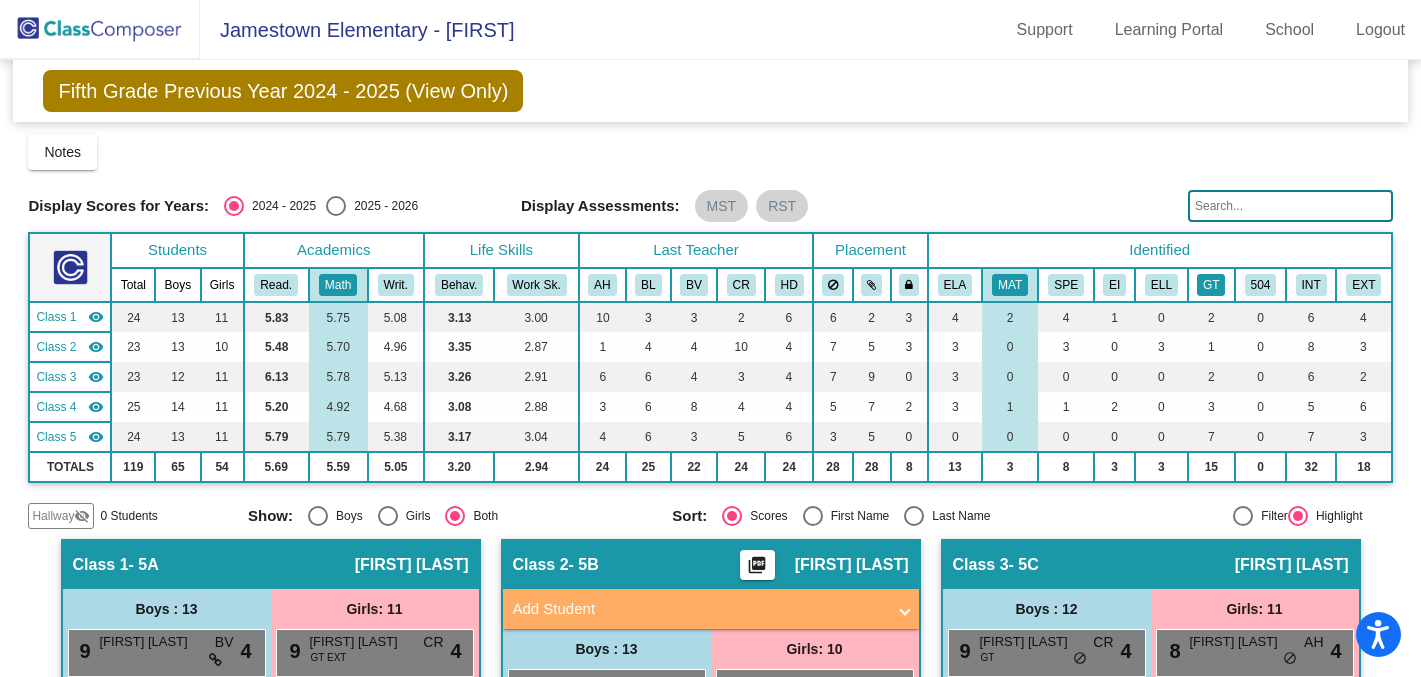 click on "GT" 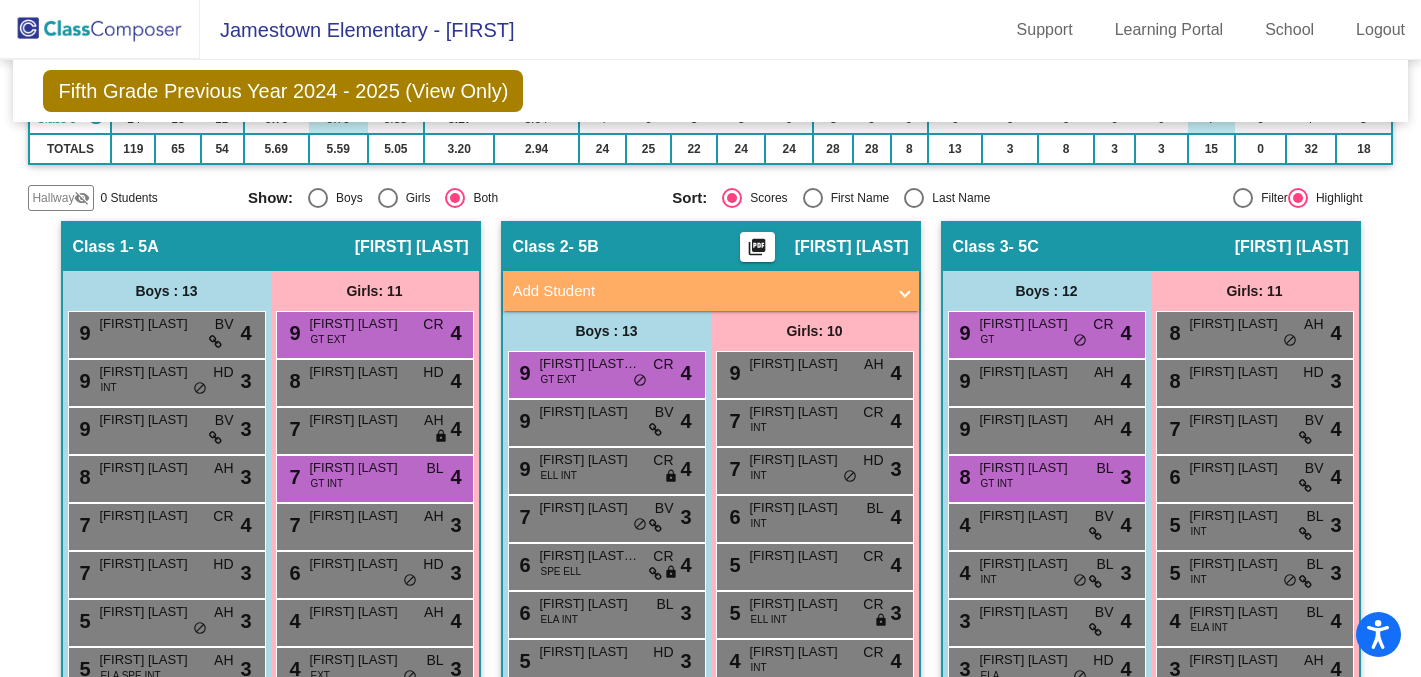 scroll, scrollTop: 0, scrollLeft: 0, axis: both 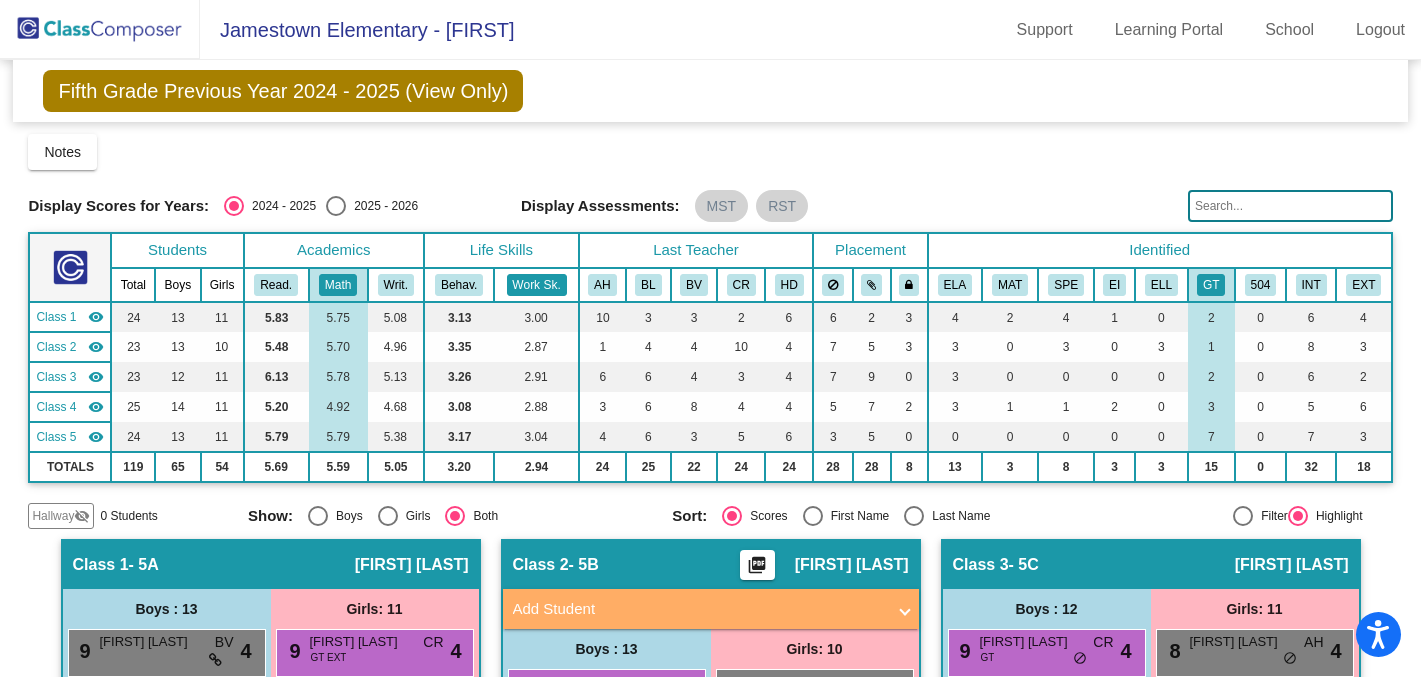 click on "Work Sk." 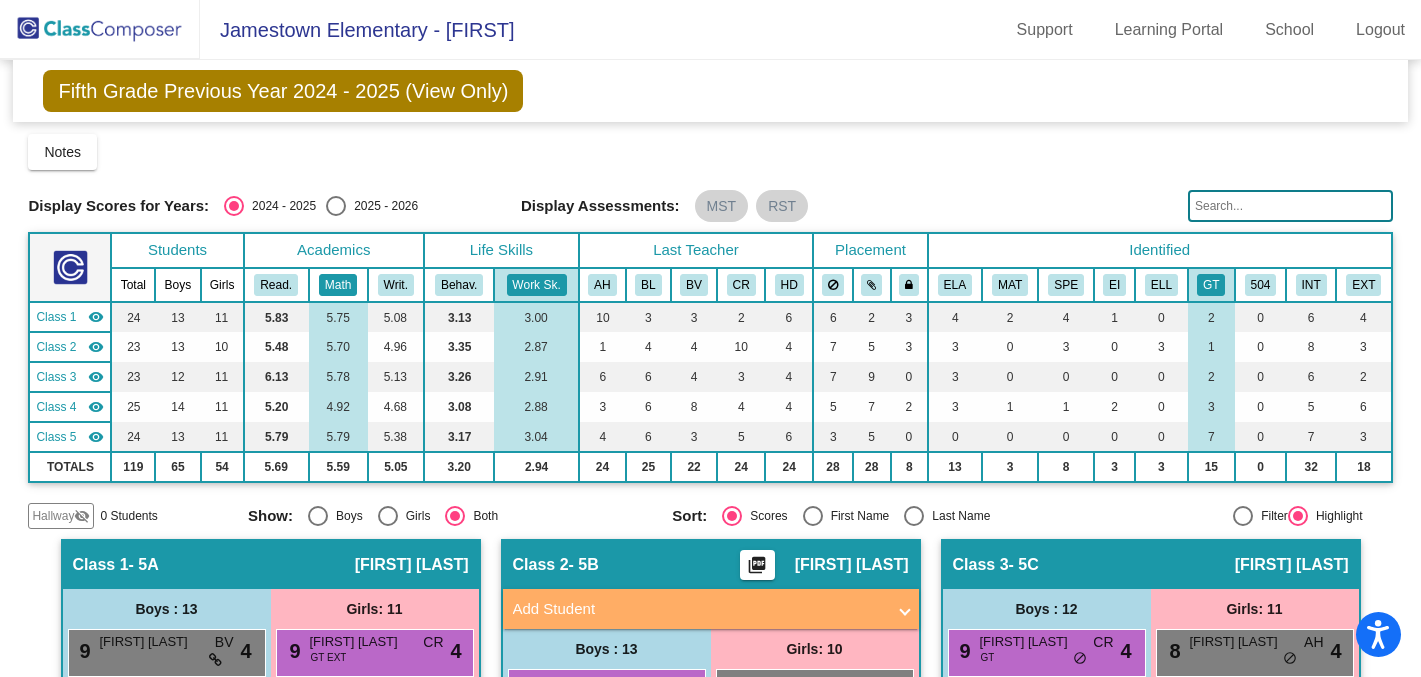 click on "Math" 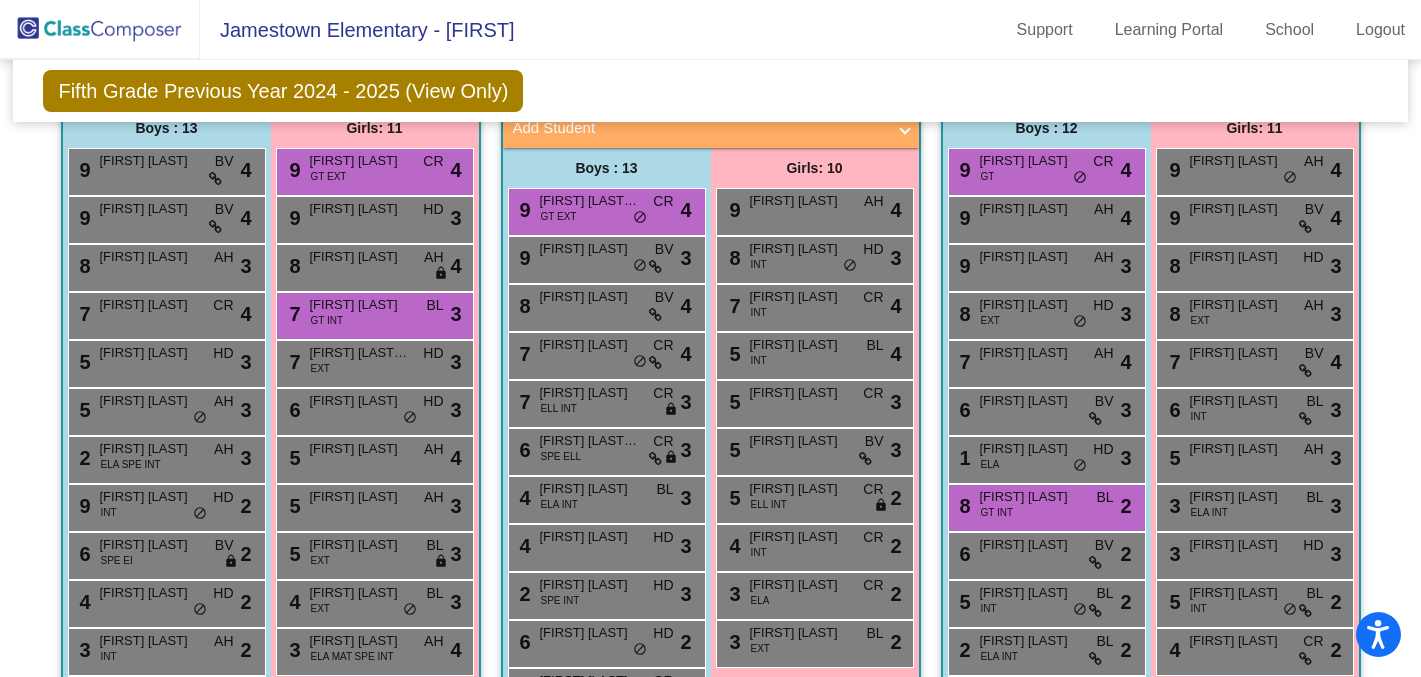 scroll, scrollTop: 0, scrollLeft: 0, axis: both 